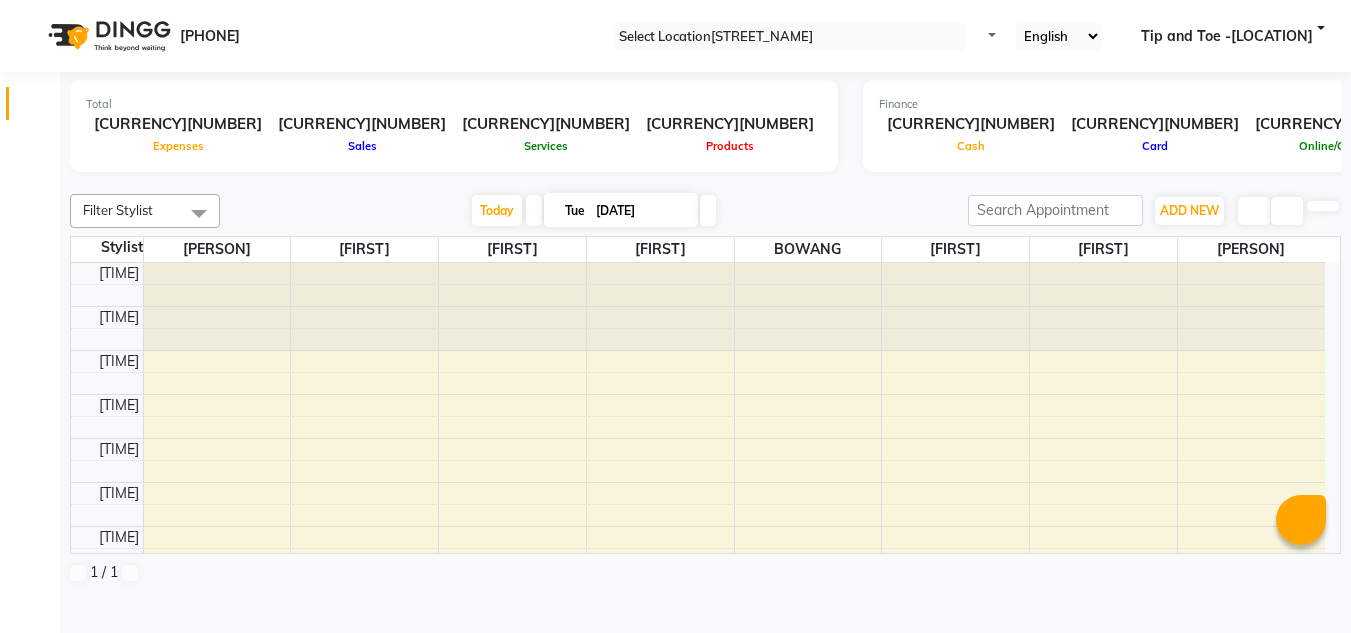 scroll, scrollTop: 0, scrollLeft: 0, axis: both 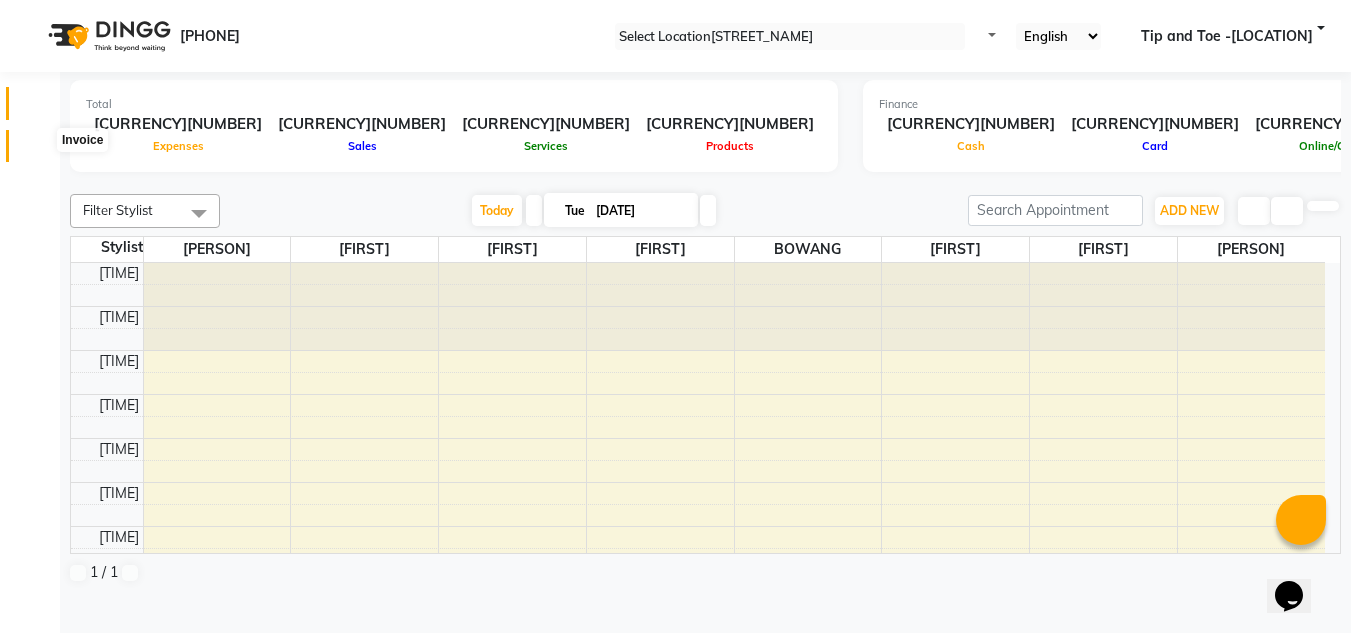click at bounding box center (38, 151) 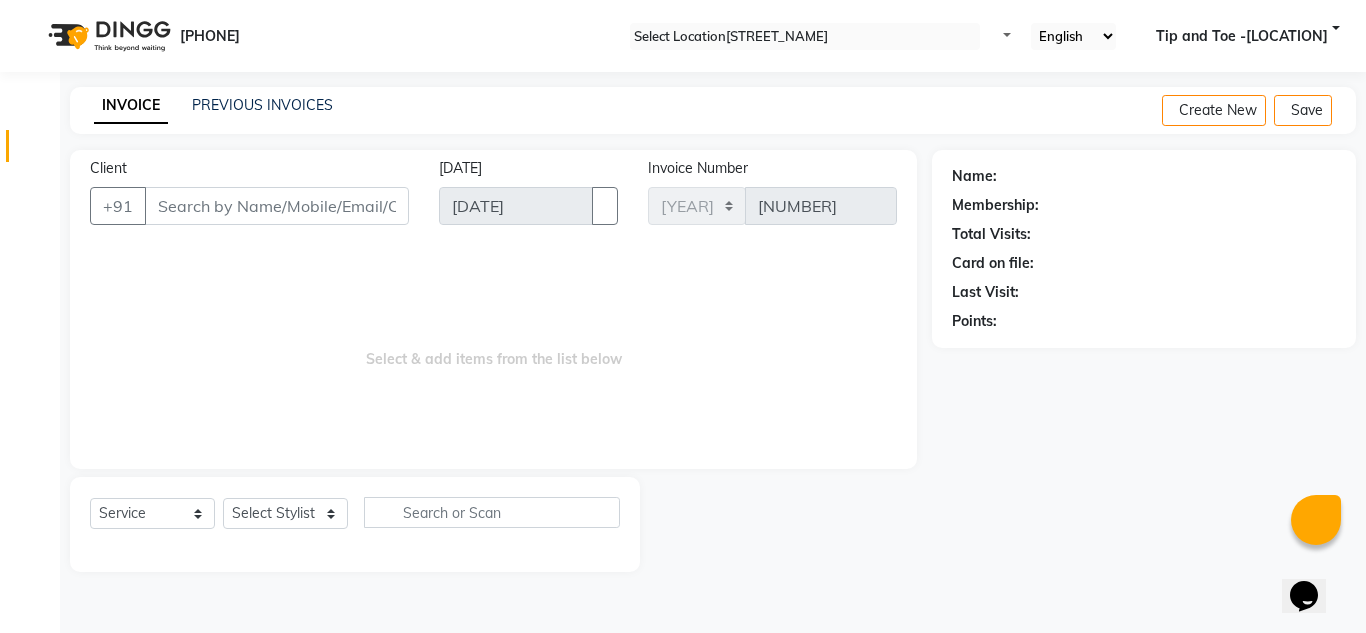 click on "Client" at bounding box center [277, 206] 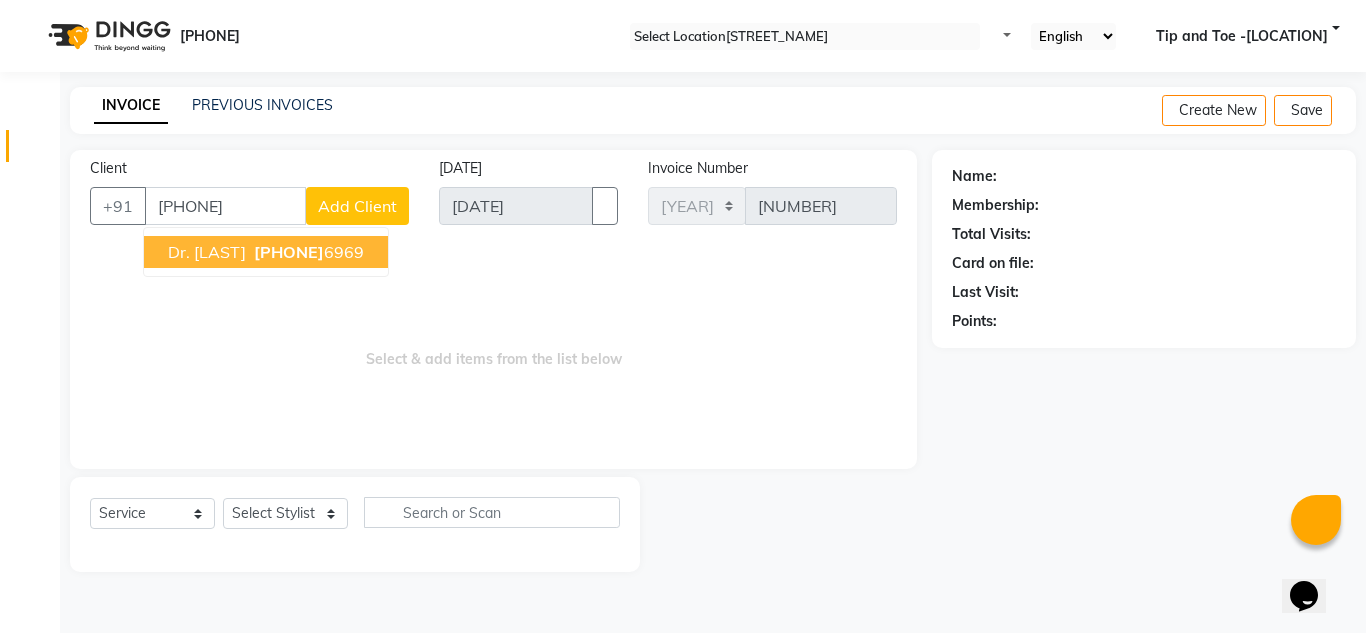 click on "DR. SHREEJEE" at bounding box center (207, 252) 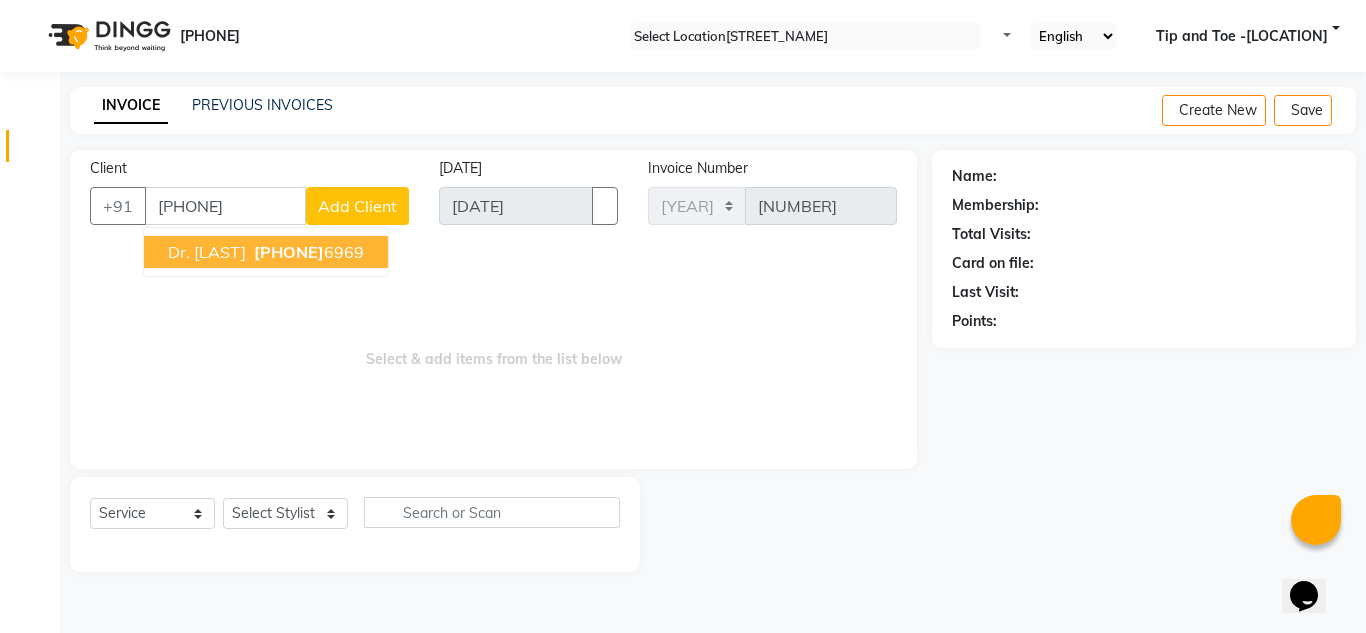 type on "9719146969" 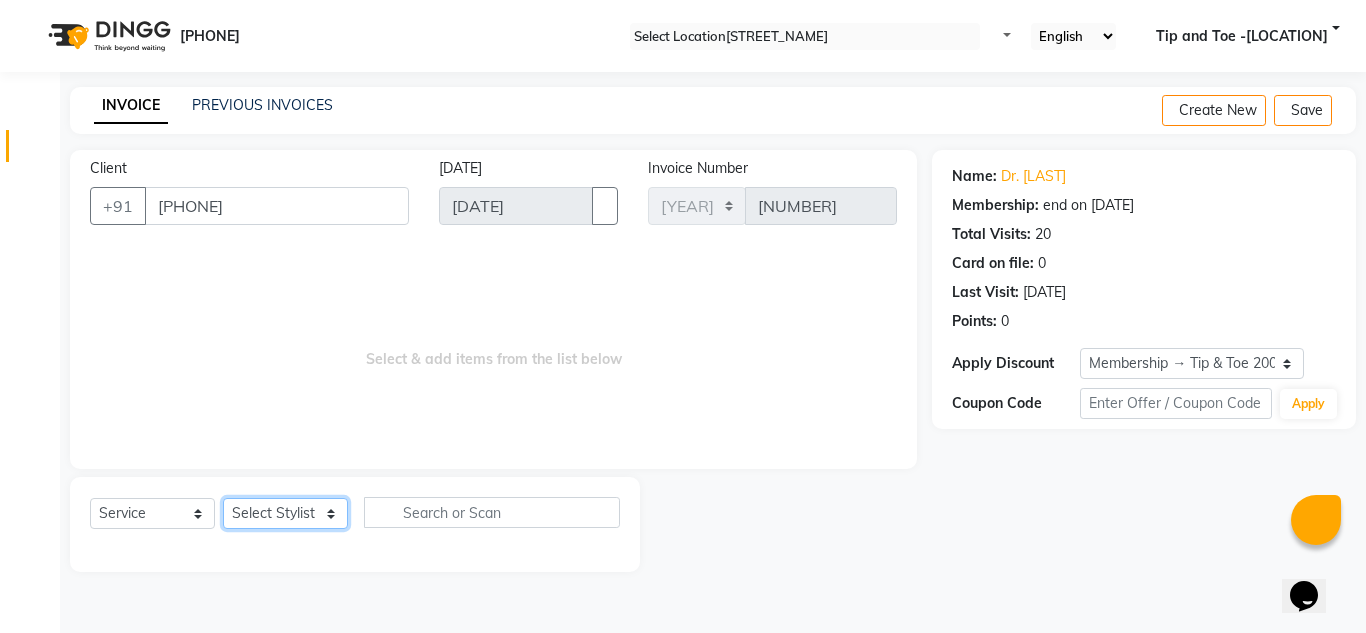 click on "Select Stylist Ashish BOWANG Delhi branch login Gopal KULDEEP Pinki SALINA Salman Sorin SOSHAN UMA" at bounding box center (285, 513) 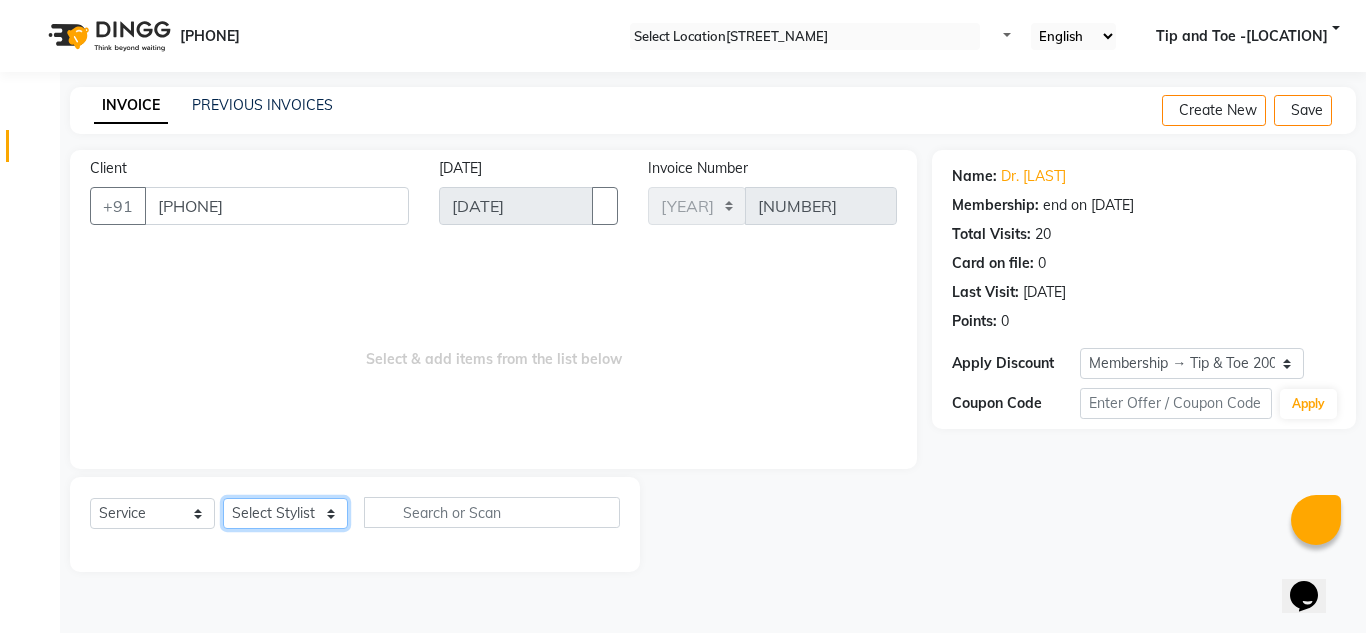 select on "[NUMBER]" 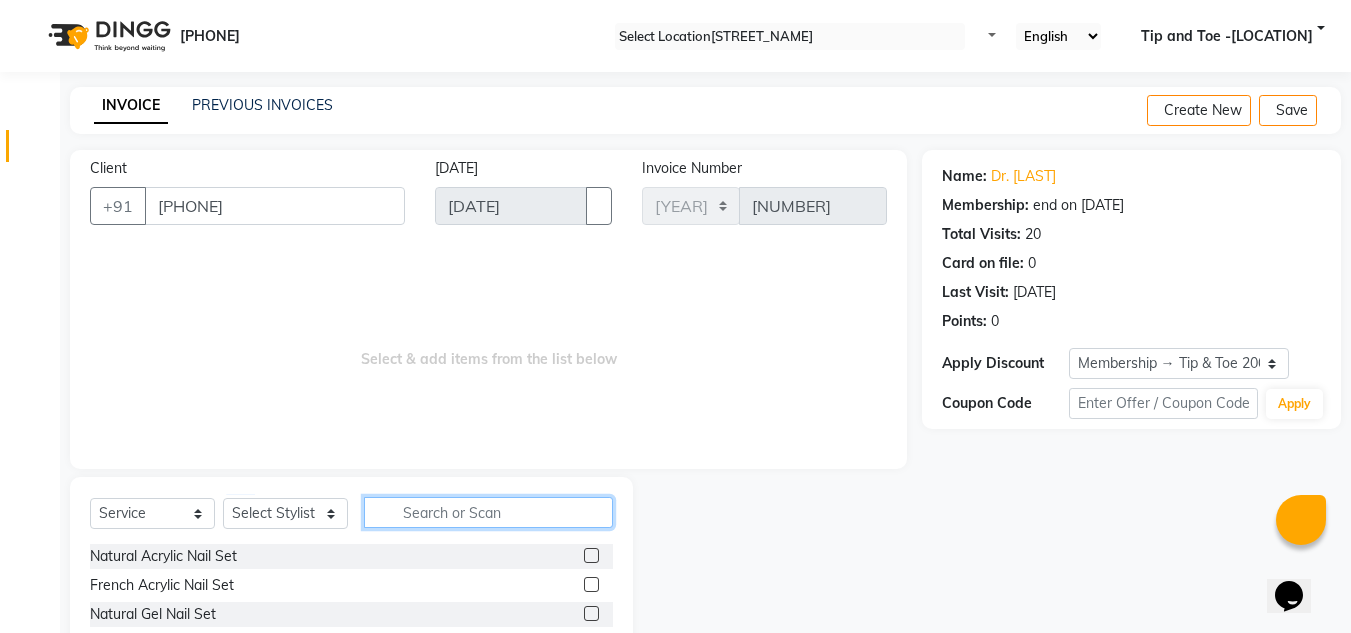 click at bounding box center (488, 512) 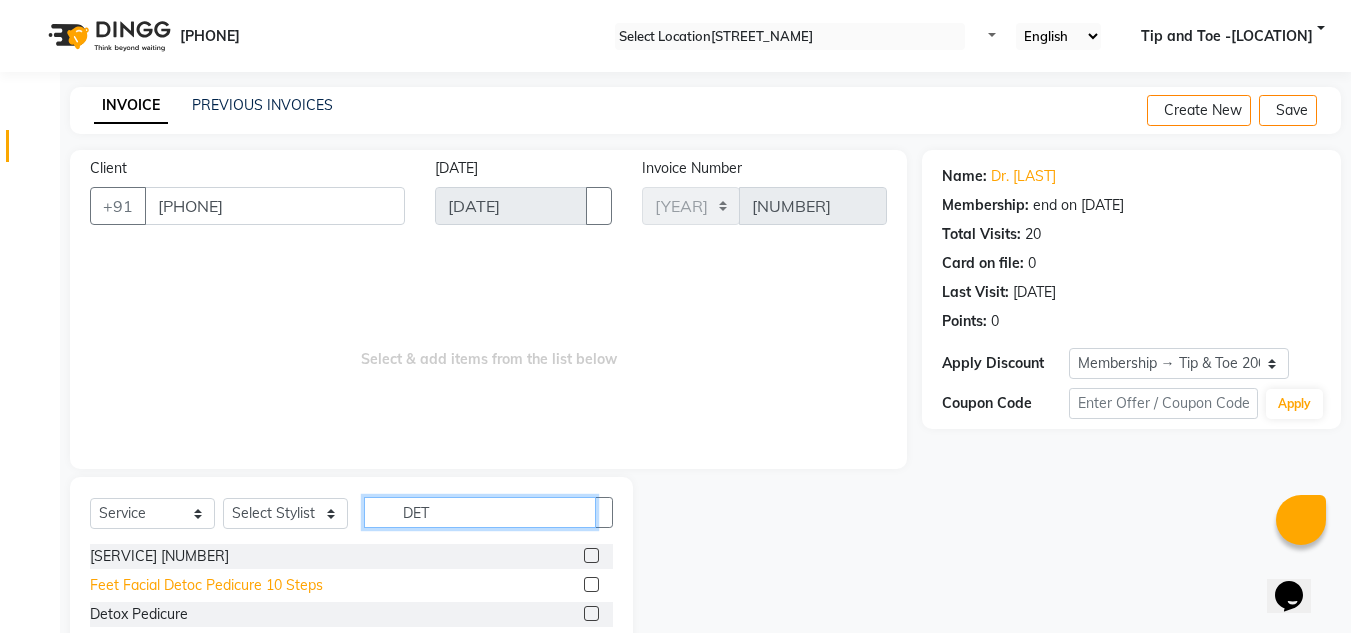 type on "DET" 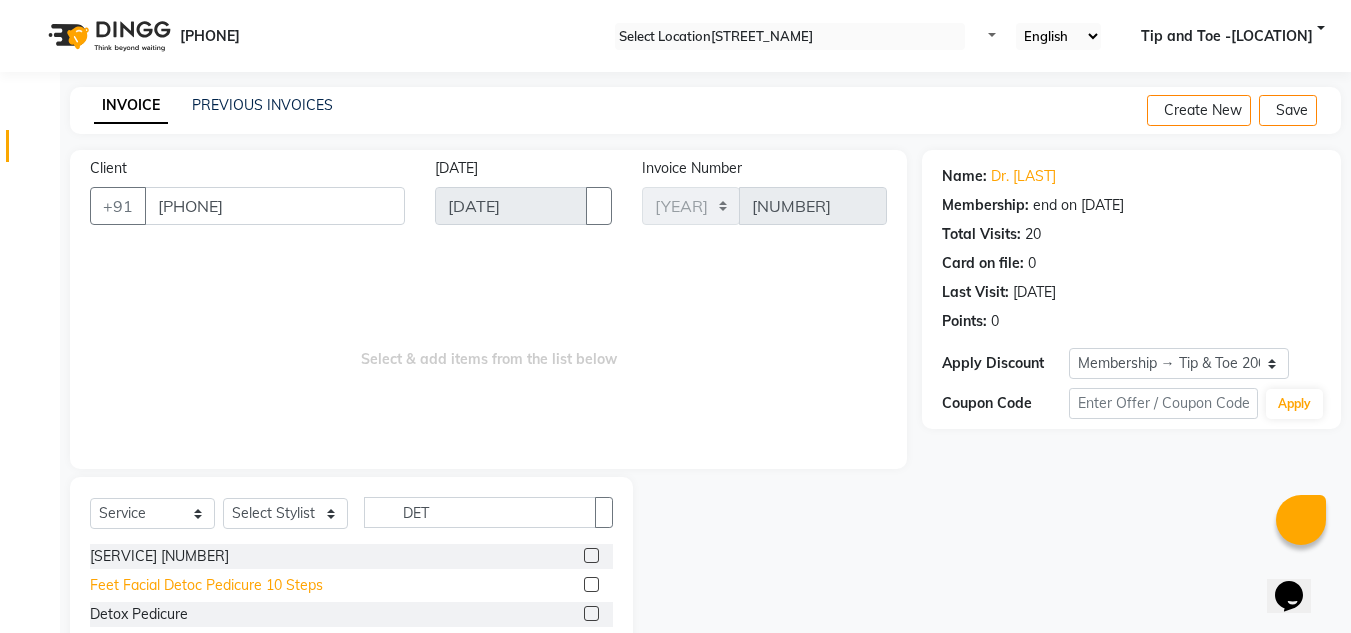 click on "Feet Facial Detoc Pedicure 10 Steps" at bounding box center [159, 556] 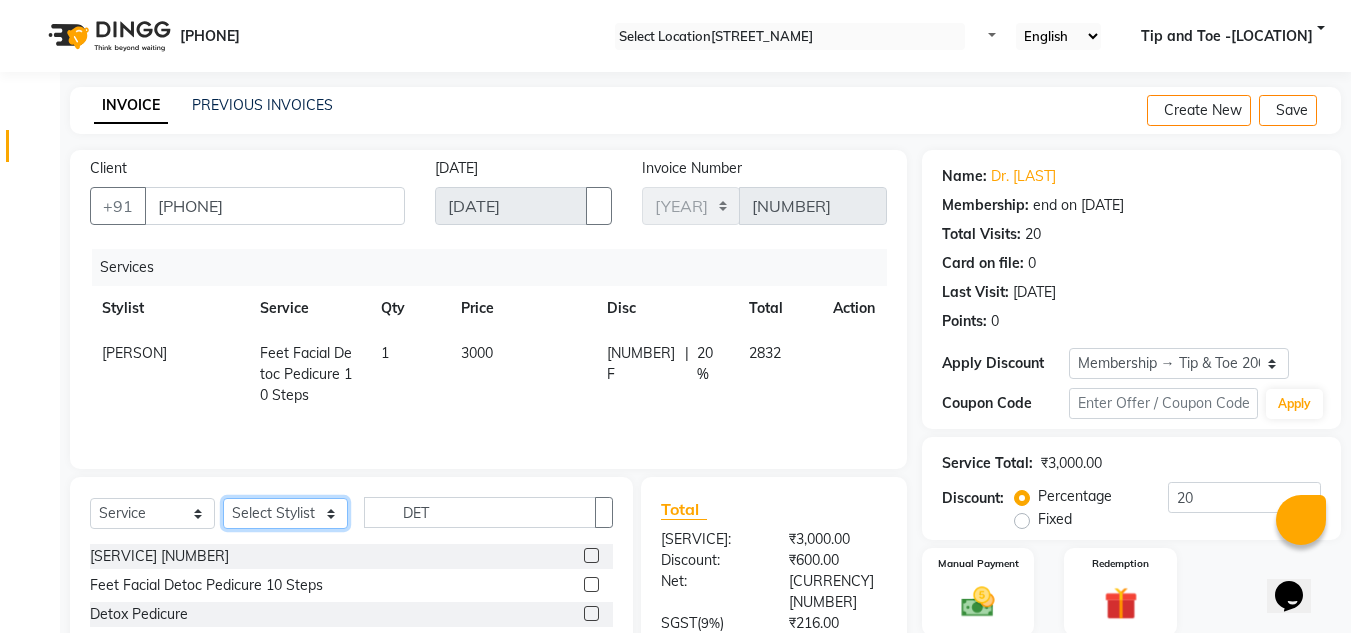 click on "Select Stylist Ashish BOWANG Delhi branch login Gopal KULDEEP Pinki SALINA Salman Sorin SOSHAN UMA" at bounding box center (285, 513) 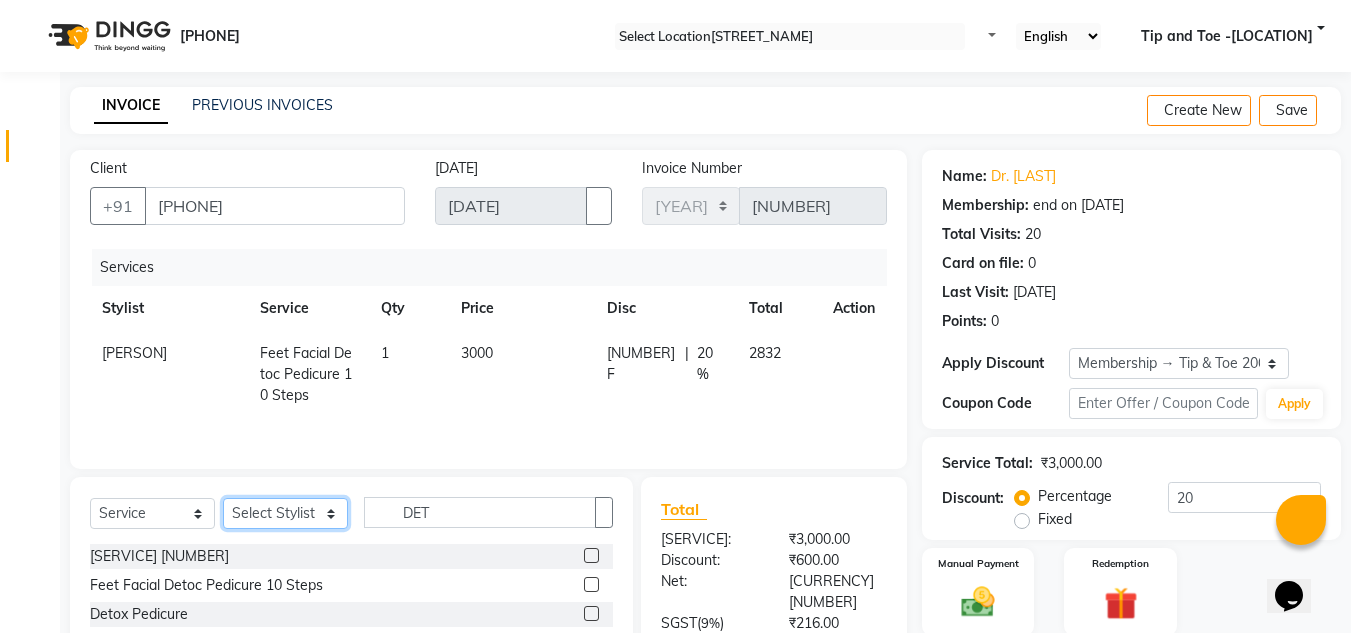click on "Select Stylist Ashish BOWANG Delhi branch login Gopal KULDEEP Pinki SALINA Salman Sorin SOSHAN UMA" at bounding box center (285, 513) 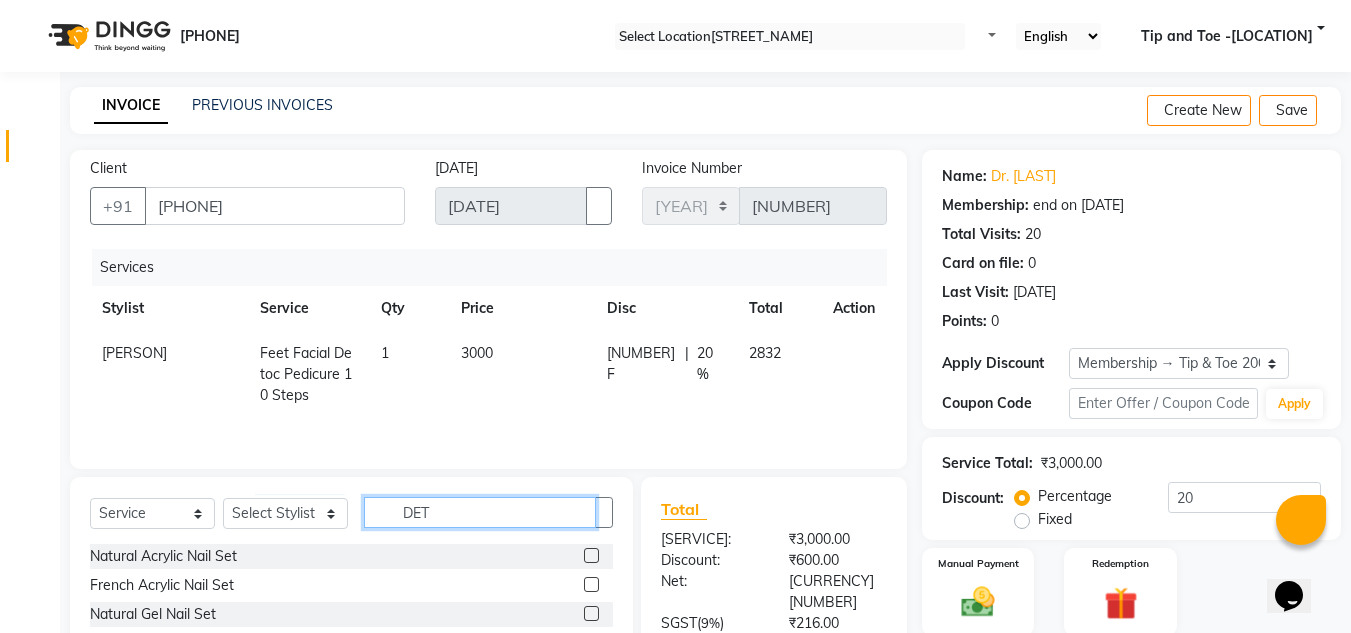 click on "DET" at bounding box center [480, 512] 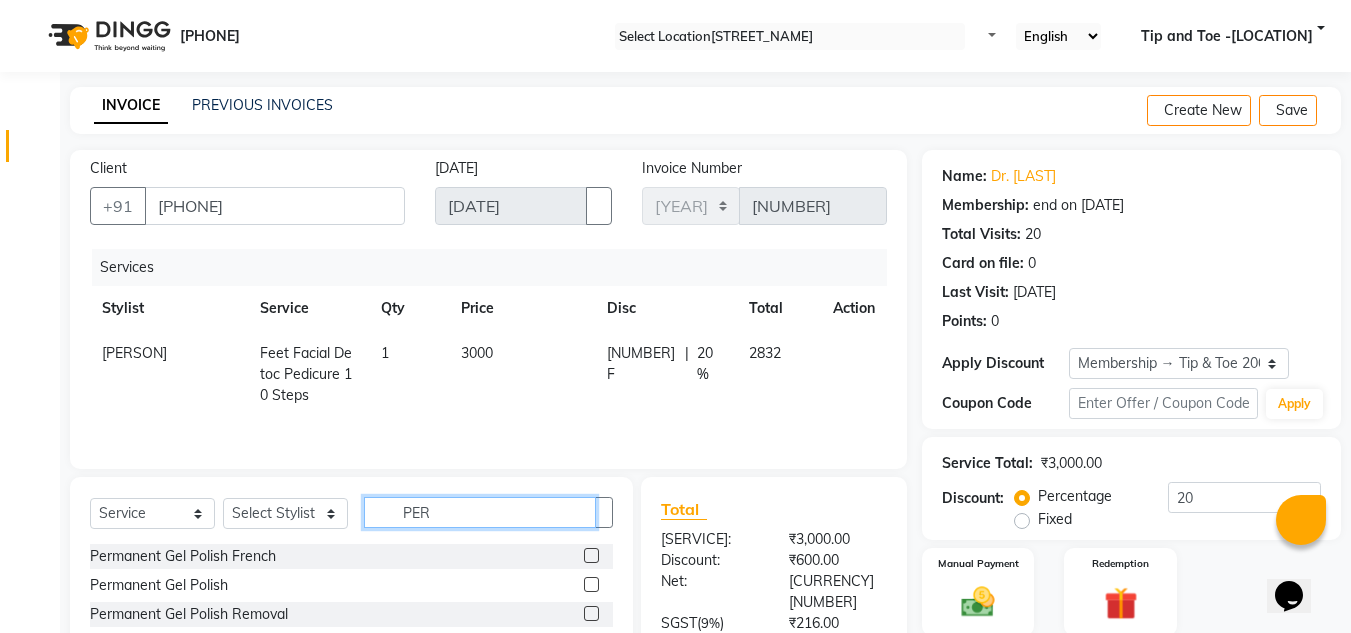scroll, scrollTop: 168, scrollLeft: 0, axis: vertical 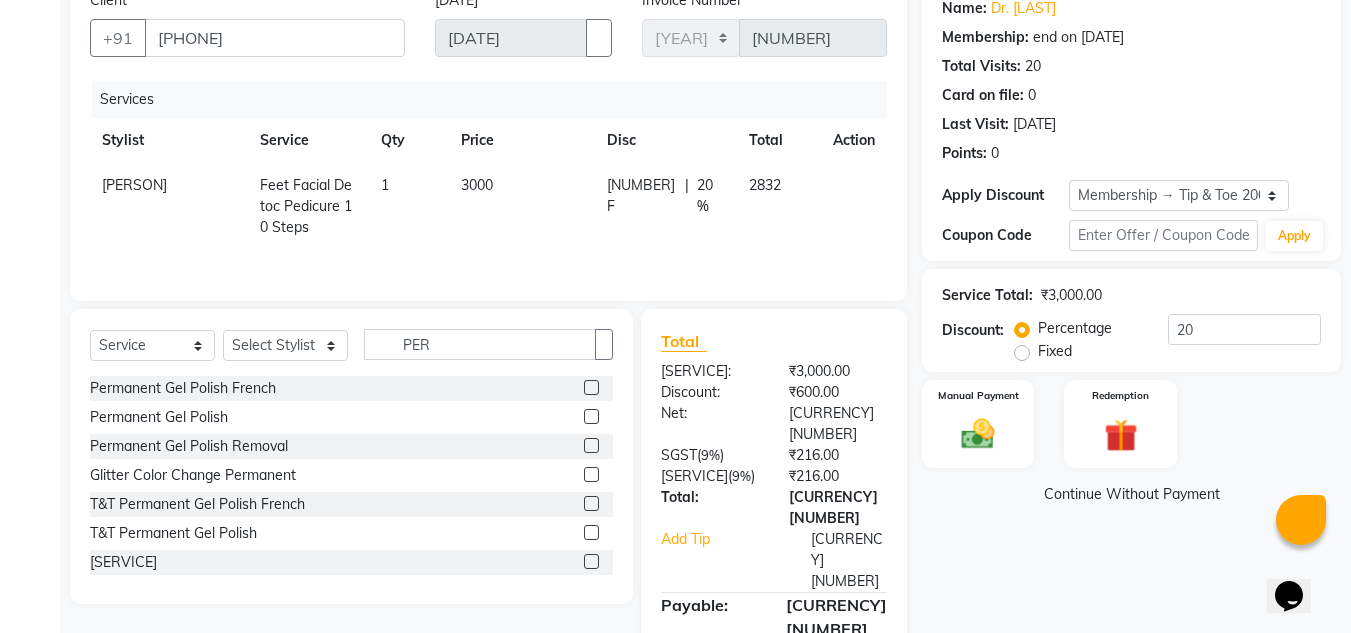 click on "Permanent Gel Polish French  Permanent Gel Polish  Permanent Gel Polish Removal  Glitter Color Change Permanent  T&T Permanent Gel Polish French  T&T Permanent Gel Polish  Upper Lip Waxing  Upper Lip Threading  Female Highlights Per Foil  Crazy color Highlight per Streak  Highlights per Streak  Female Highlights Per Foil(30min)  Color Care & Treatment - Funky Color Per Foil  Color Care & Treatment - Perming  Male Hair Perming  Male Highlight Per Strek" at bounding box center [351, 476] 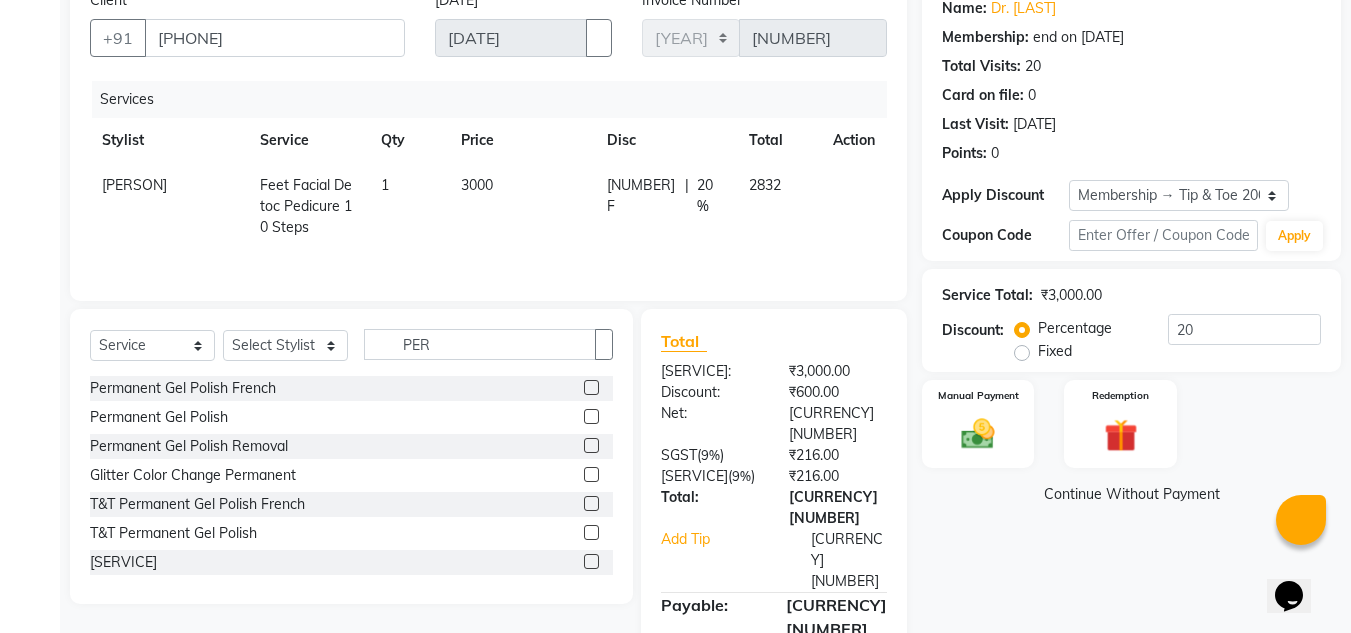 click on "T&T Permanent Gel Polish" at bounding box center (183, 388) 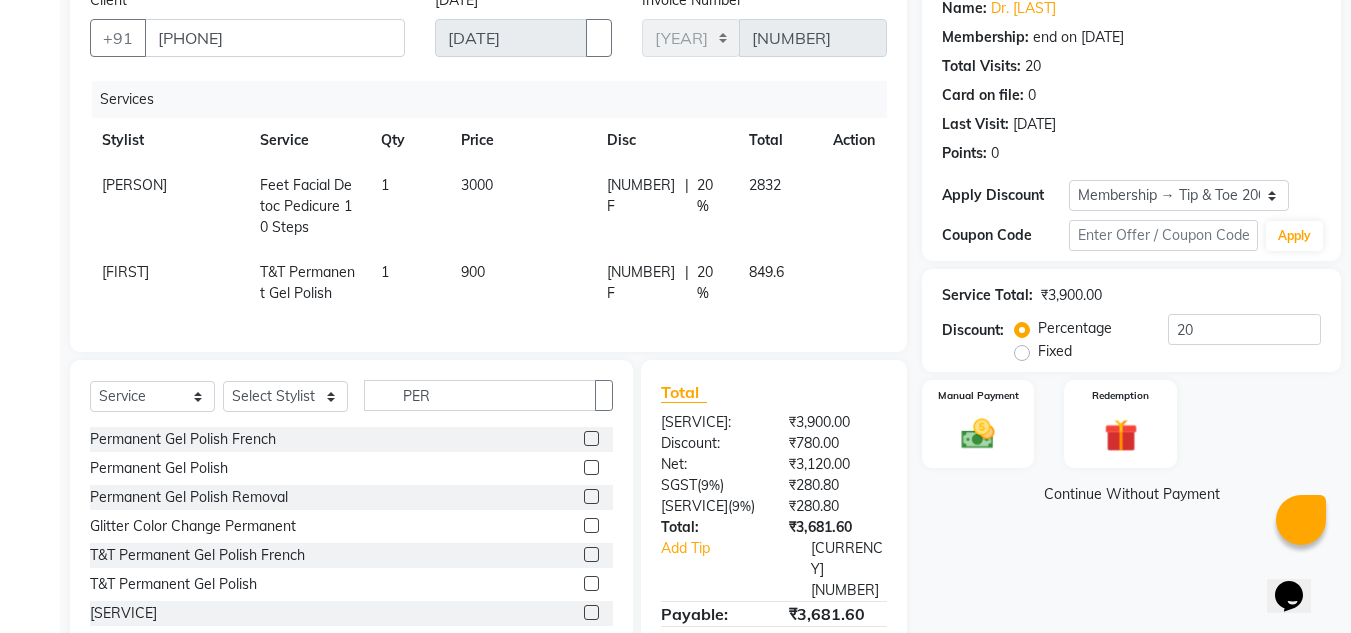 click on "900" at bounding box center (134, 185) 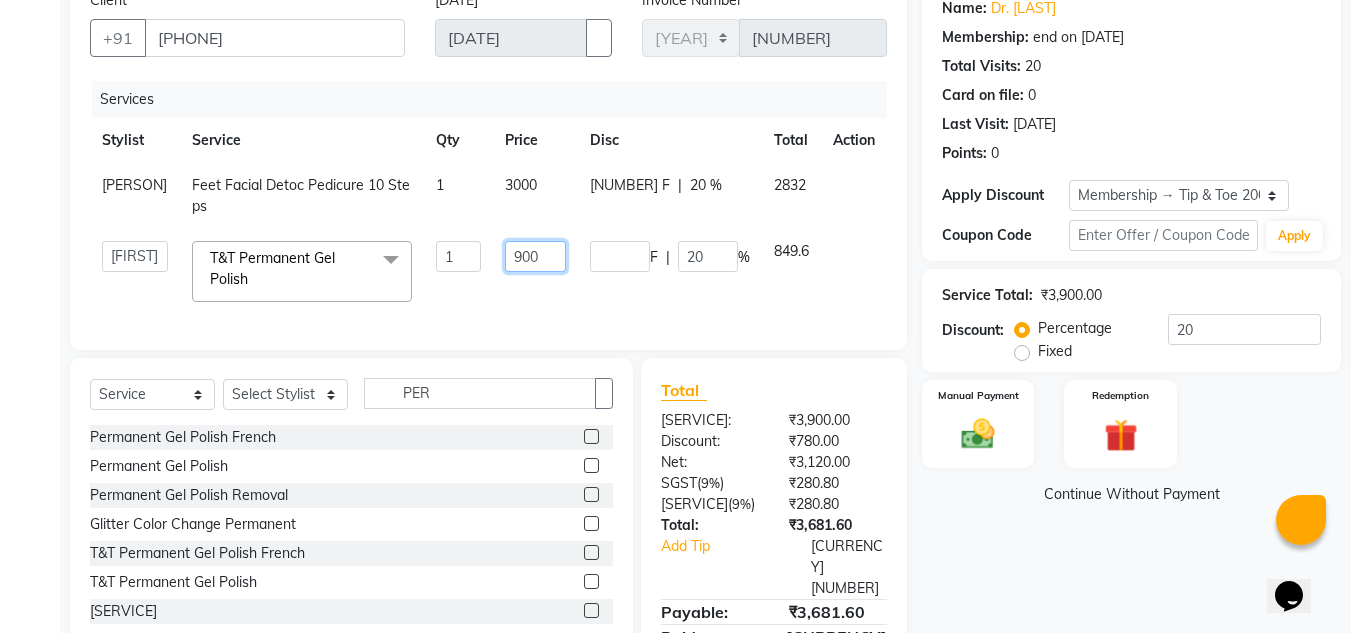 click on "900" at bounding box center (458, 256) 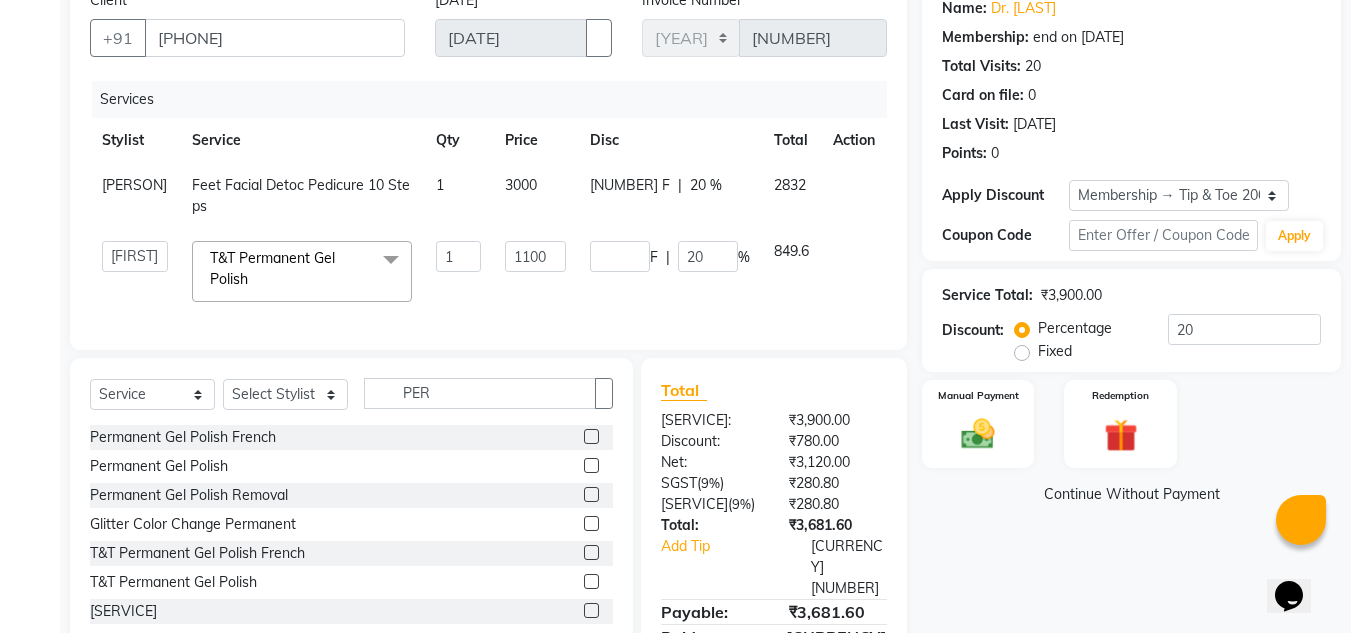 click on "Name: Dr. Shreejee  Membership: end on 26-11-2025 Total Visits:  20 Card on file:  0 Last Visit:   15-05-2025 Points:   0  Apply Discount Select Membership → Tip & Toe 2000 Membership Coupon Code Apply Service Total:  ₹3,900.00  Discount:  Percentage   Fixed  20 Manual Payment Redemption  Continue Without Payment" at bounding box center [1139, 350] 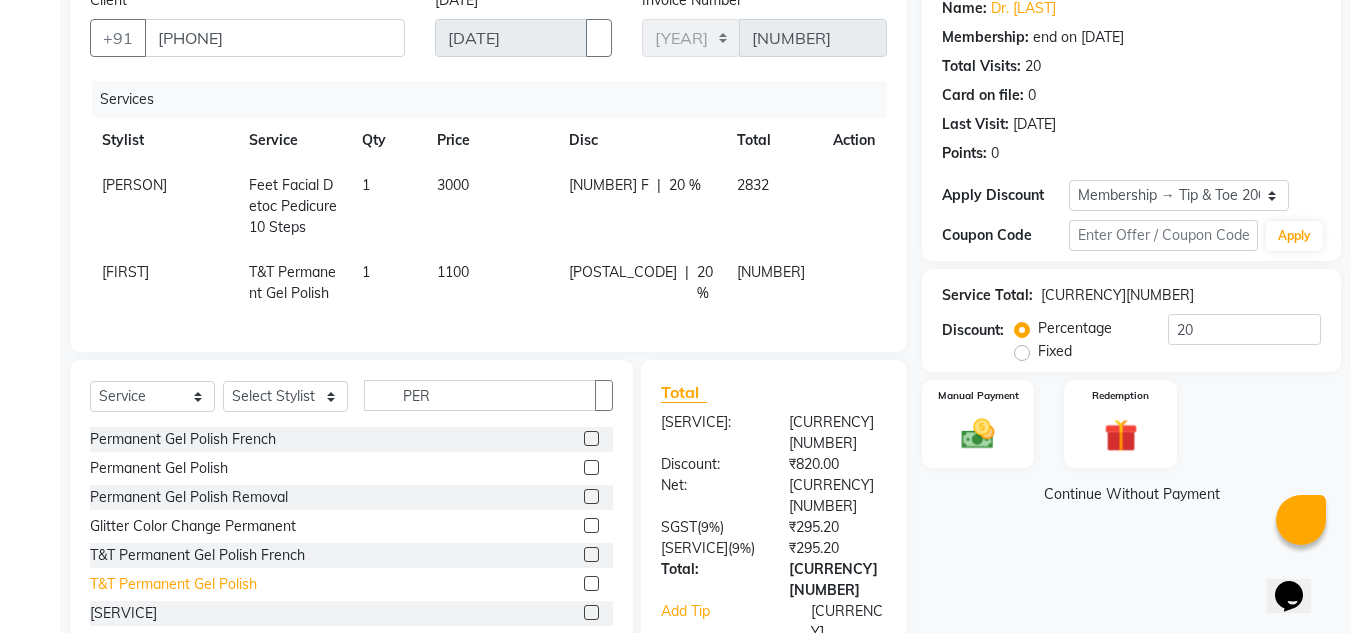 click on "T&T Permanent Gel Polish" at bounding box center [183, 439] 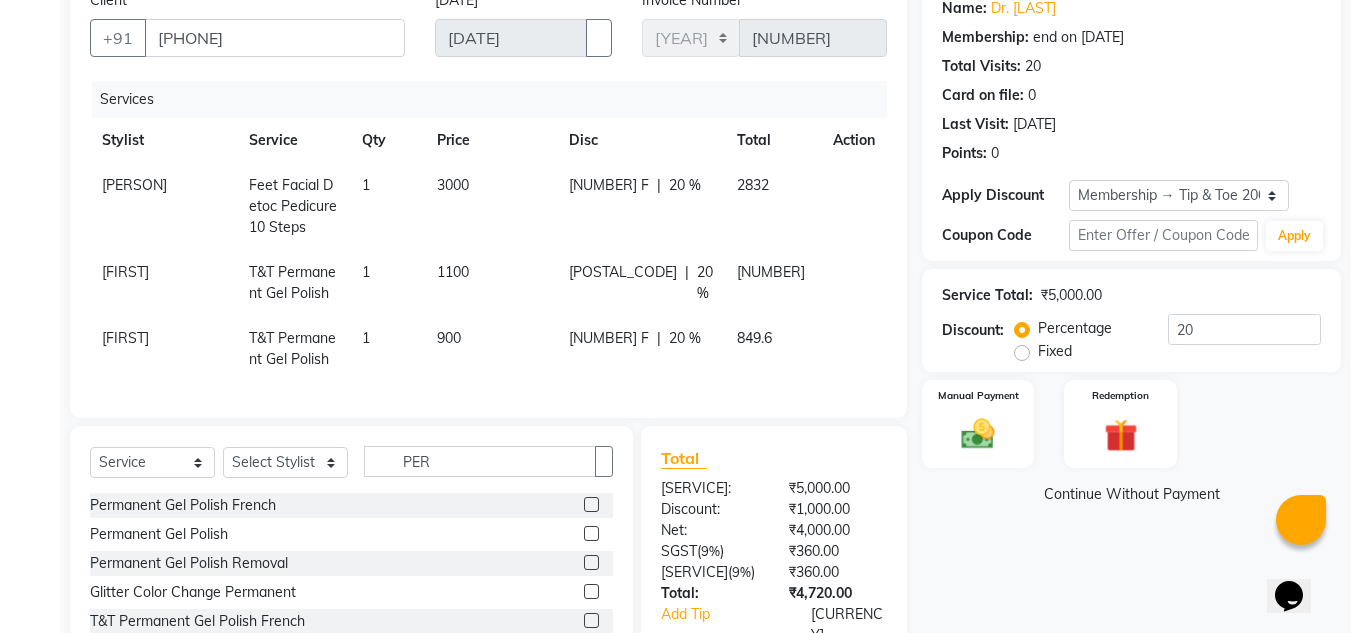 click on "900" at bounding box center (134, 185) 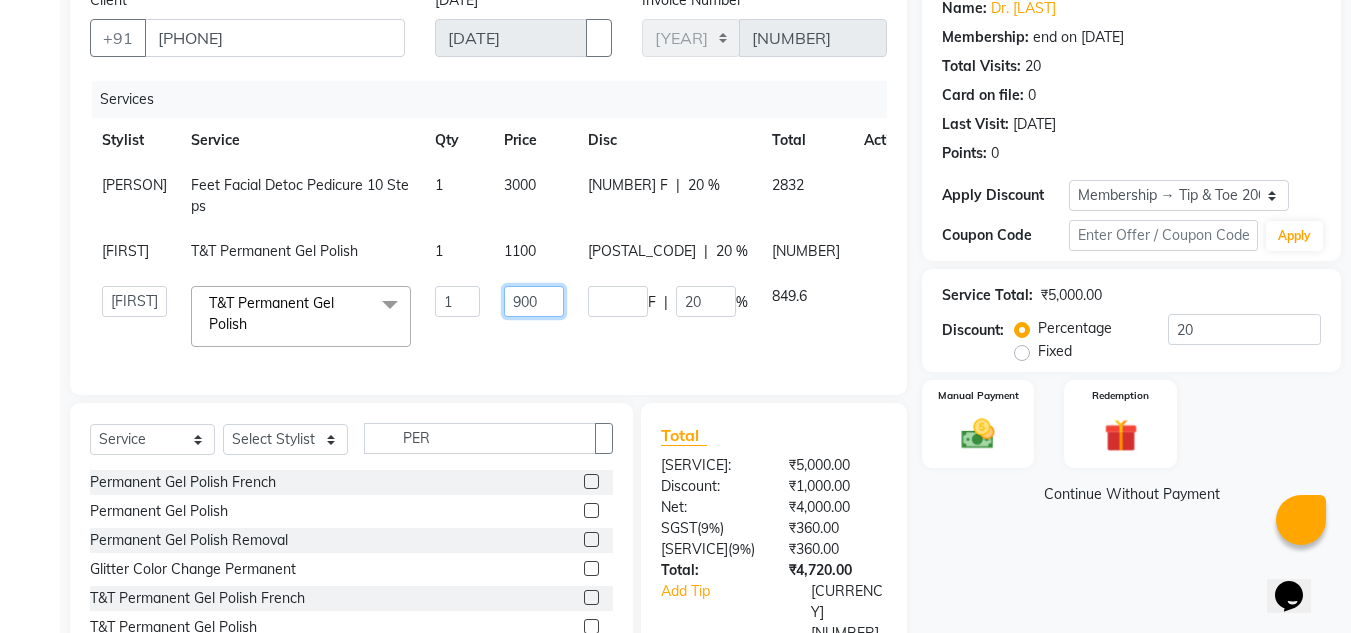 click on "900" at bounding box center (457, 301) 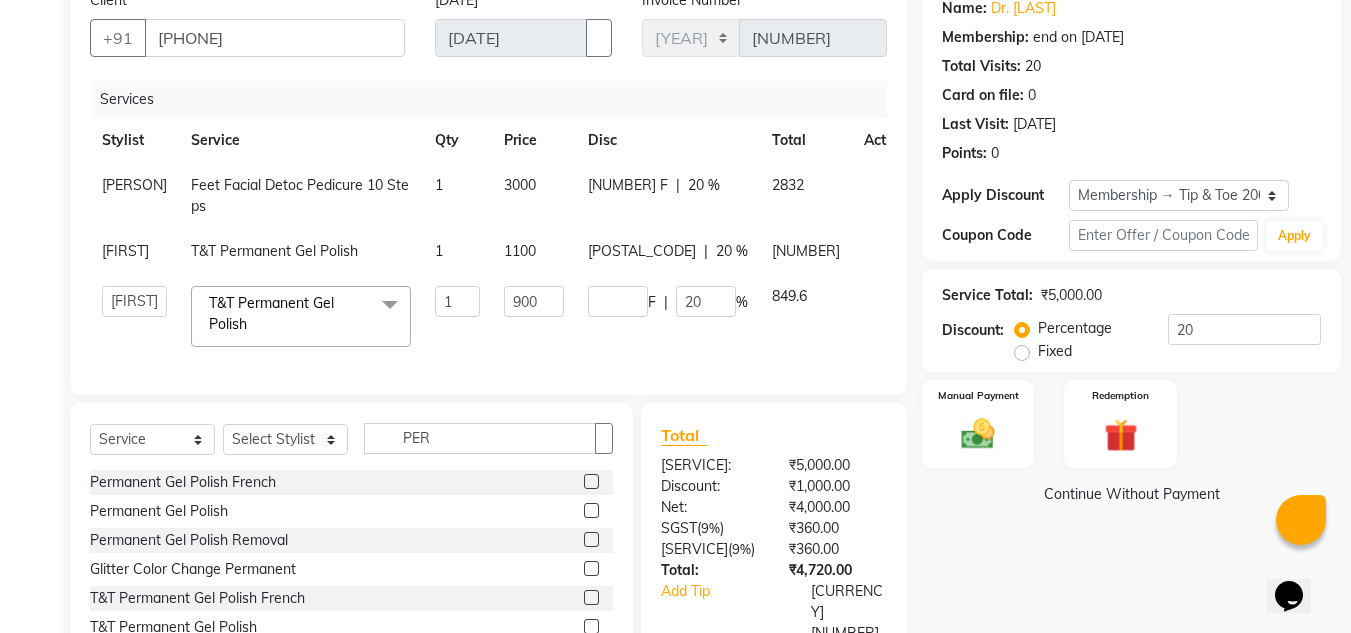 click on "Name: Dr. Shreejee  Membership: end on 26-11-2025 Total Visits:  20 Card on file:  0 Last Visit:   15-05-2025 Points:   0  Apply Discount Select Membership → Tip & Toe 2000 Membership Coupon Code Apply Service Total:  ₹5,000.00  Discount:  Percentage   Fixed  20 Manual Payment Redemption  Continue Without Payment" at bounding box center (1139, 372) 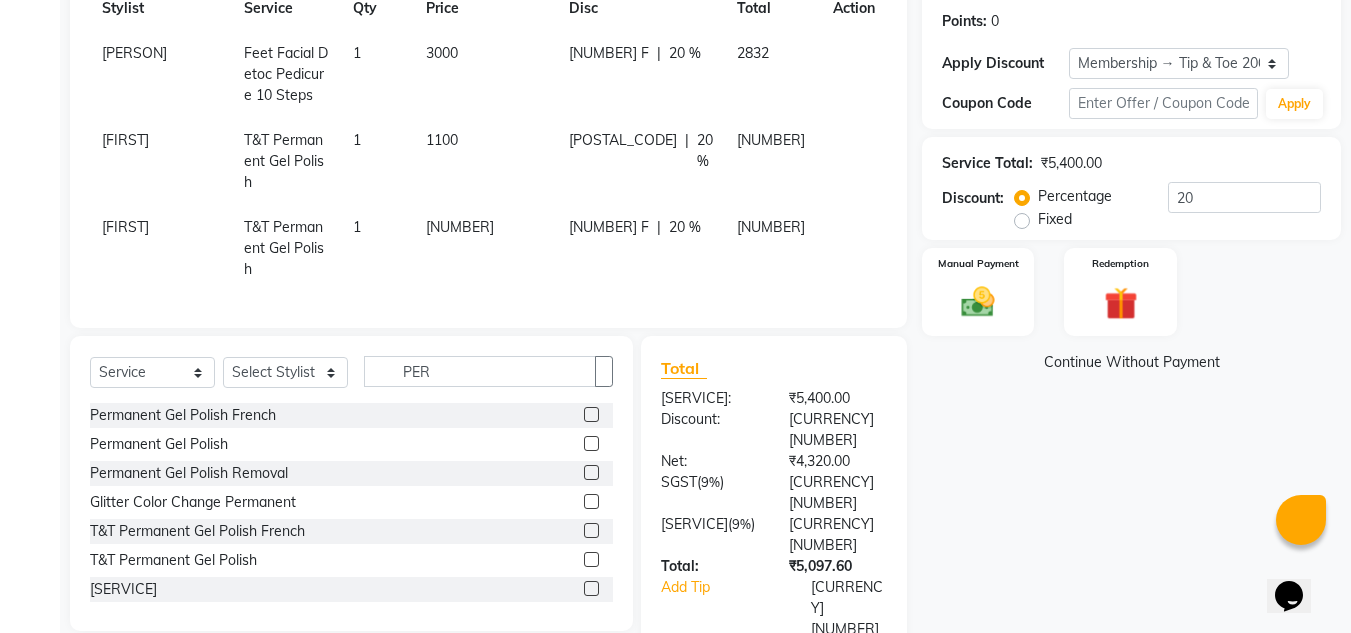 scroll, scrollTop: 200, scrollLeft: 0, axis: vertical 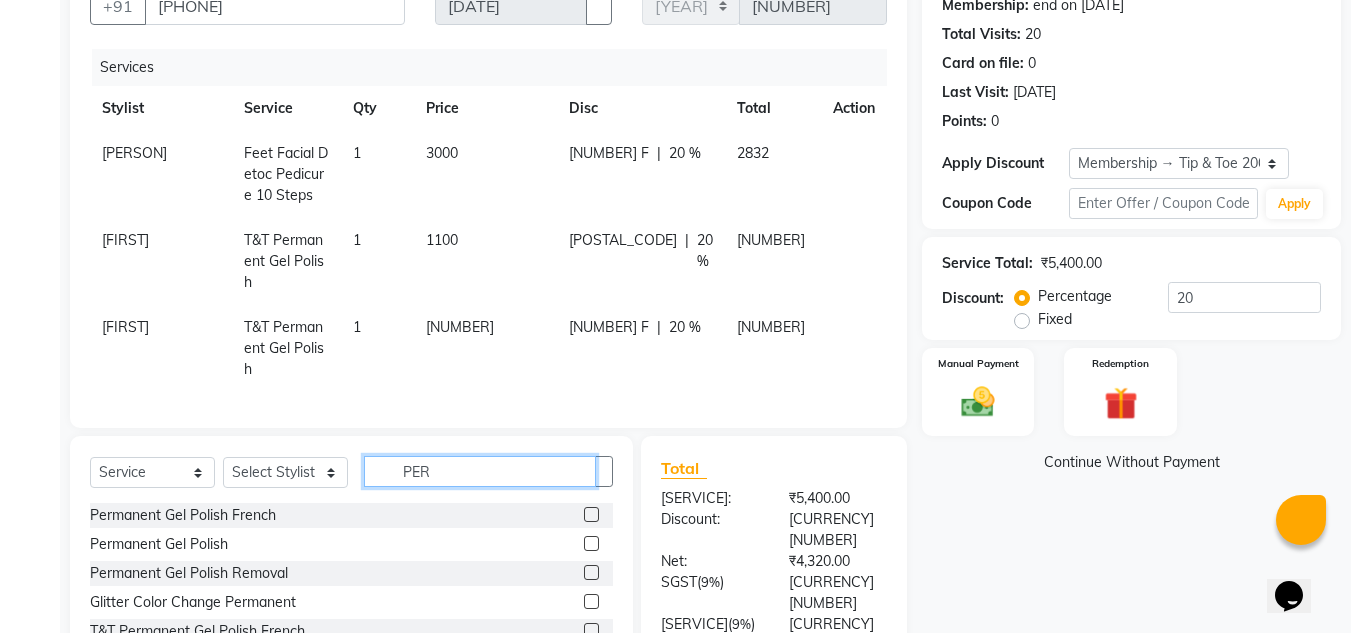 click on "PER" at bounding box center (480, 471) 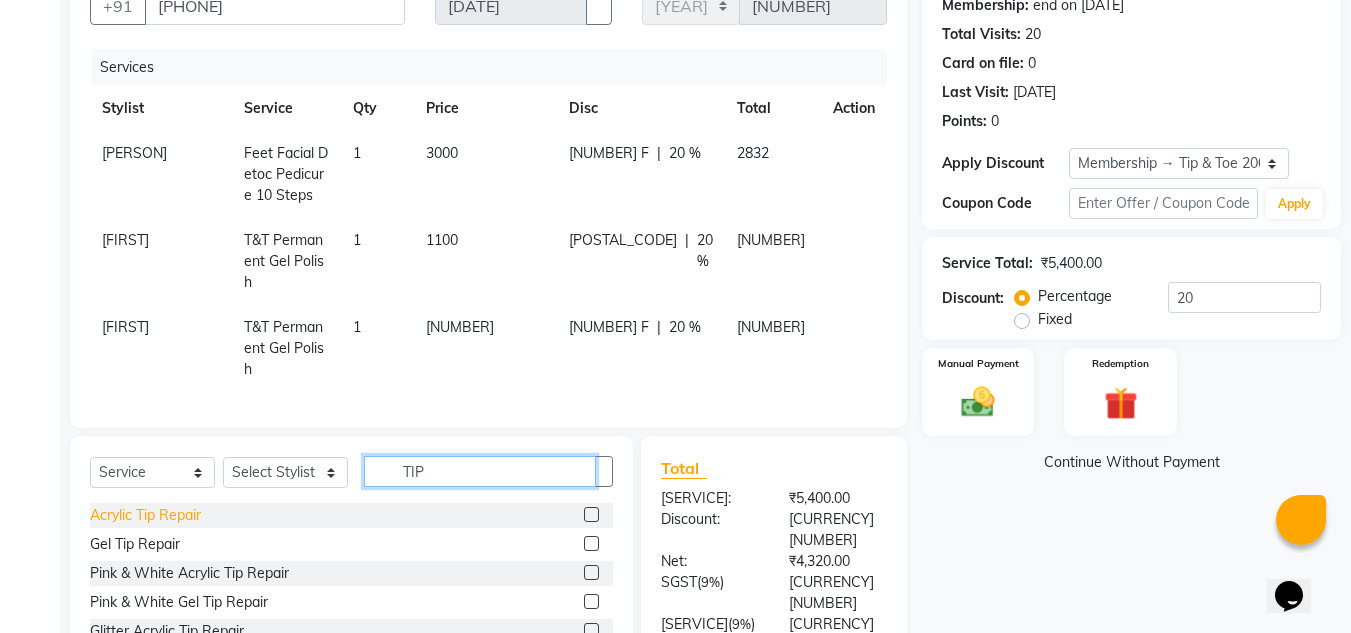 type on "TIP" 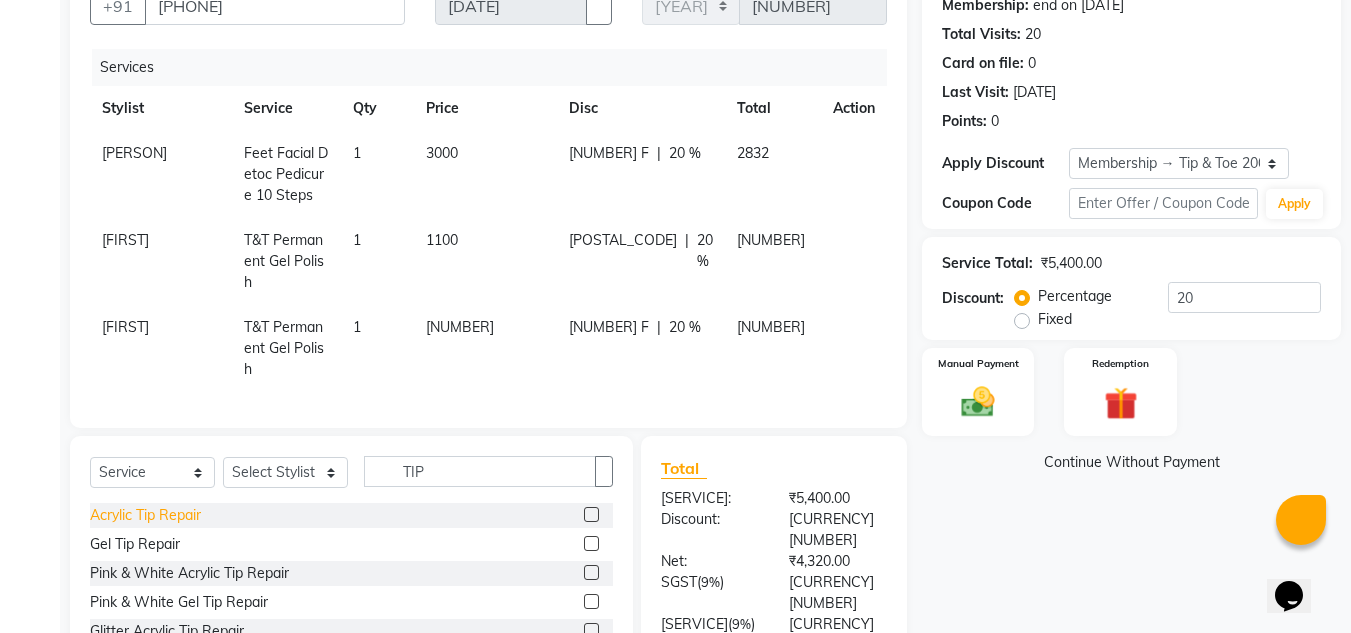 click on "Acrylic Tip Repair" at bounding box center [145, 515] 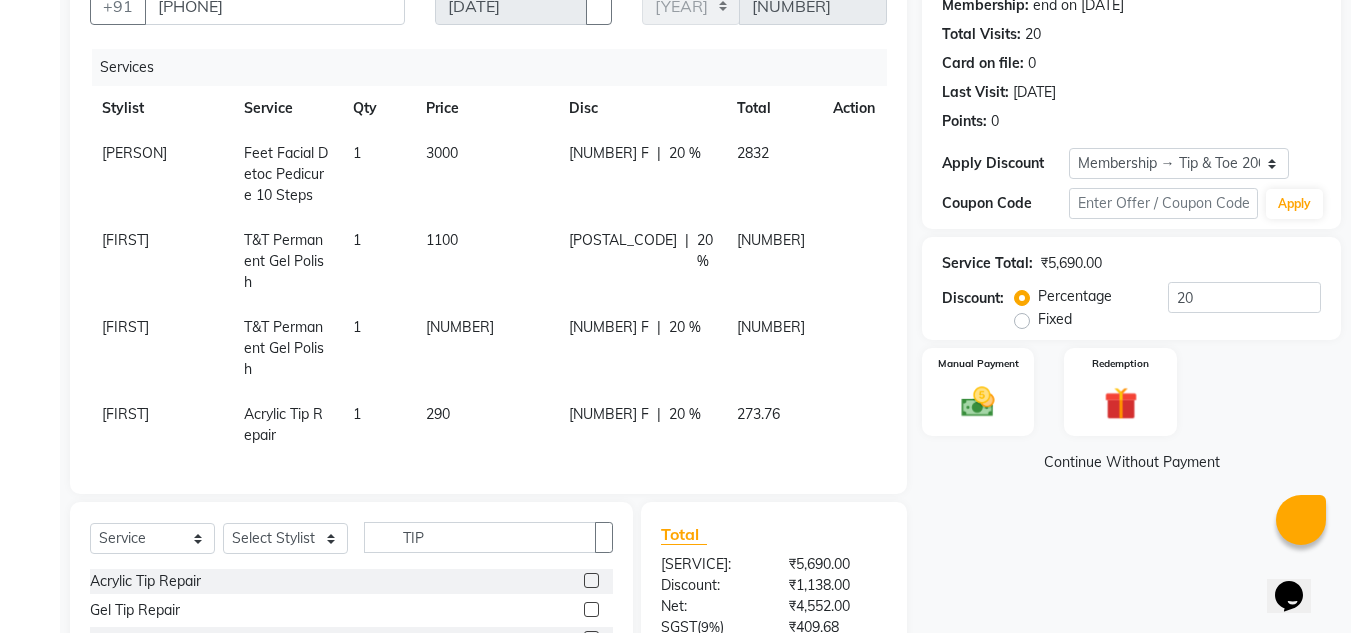 click on "Name: Dr. Shreejee  Membership: end on 26-11-2025 Total Visits:  20 Card on file:  0 Last Visit:   15-05-2025 Points:   0  Apply Discount Select Membership → Tip & Toe 2000 Membership Coupon Code Apply Service Total:  ₹5,690.00  Discount:  Percentage   Fixed  20 Manual Payment Redemption  Continue Without Payment" at bounding box center (1139, 439) 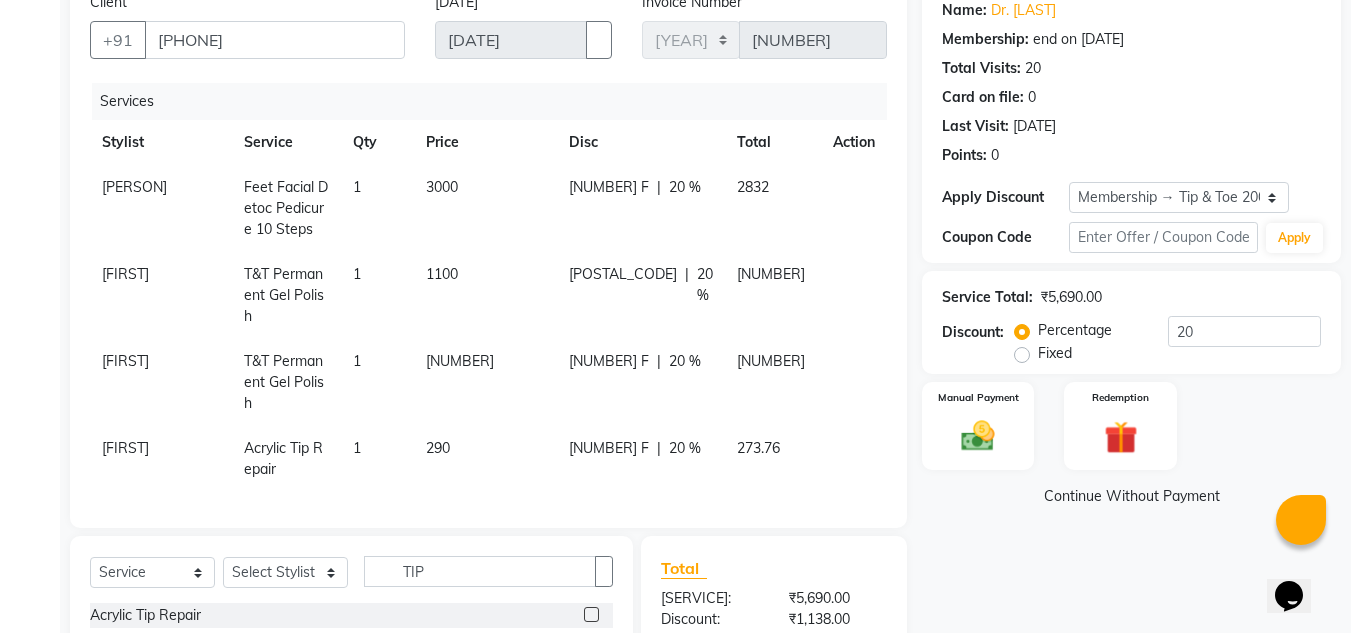 scroll, scrollTop: 366, scrollLeft: 0, axis: vertical 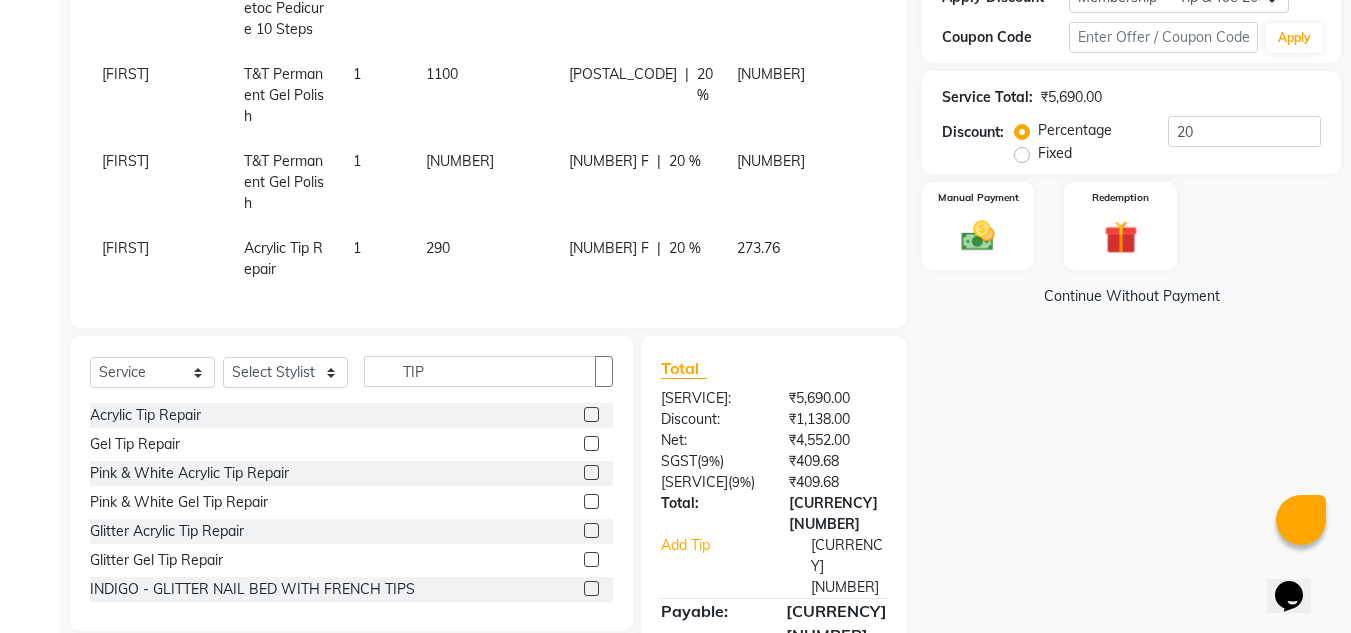 click on "Name: Dr. Shreejee  Membership: end on 26-11-2025 Total Visits:  20 Card on file:  0 Last Visit:   15-05-2025 Points:   0  Apply Discount Select Membership → Tip & Toe 2000 Membership Coupon Code Apply Service Total:  ₹5,690.00  Discount:  Percentage   Fixed  20 Manual Payment Redemption  Continue Without Payment" at bounding box center (1139, 273) 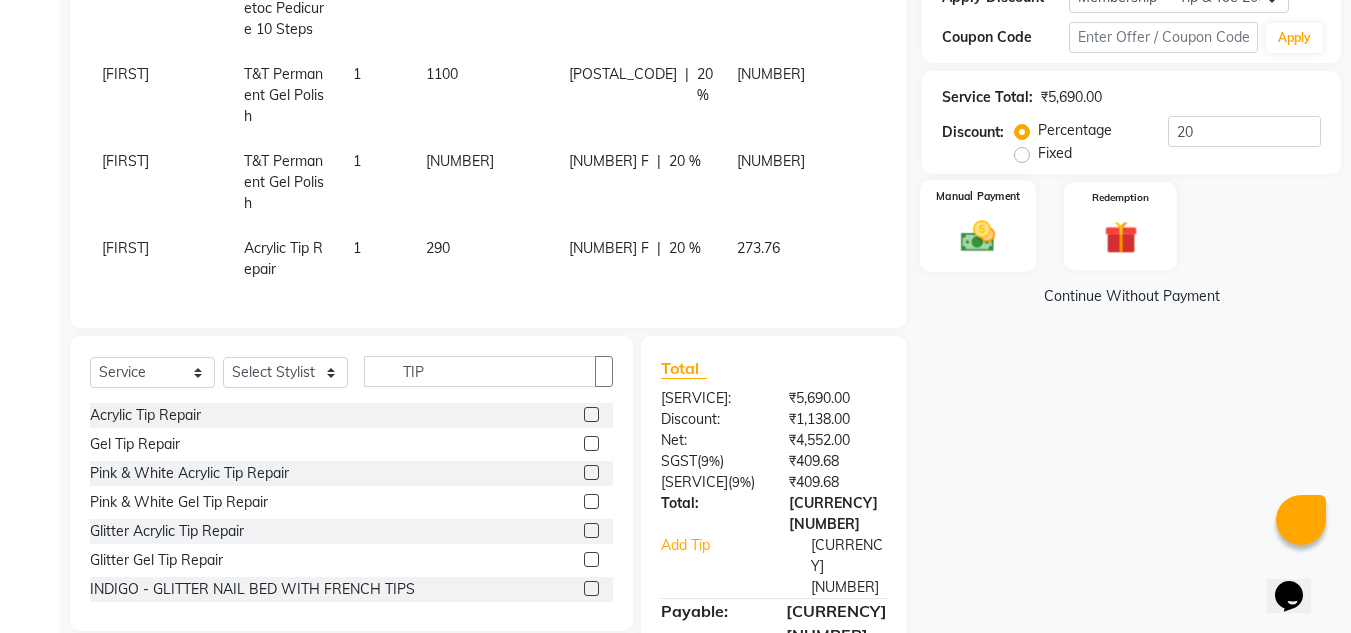 click on "Manual Payment" at bounding box center (978, 196) 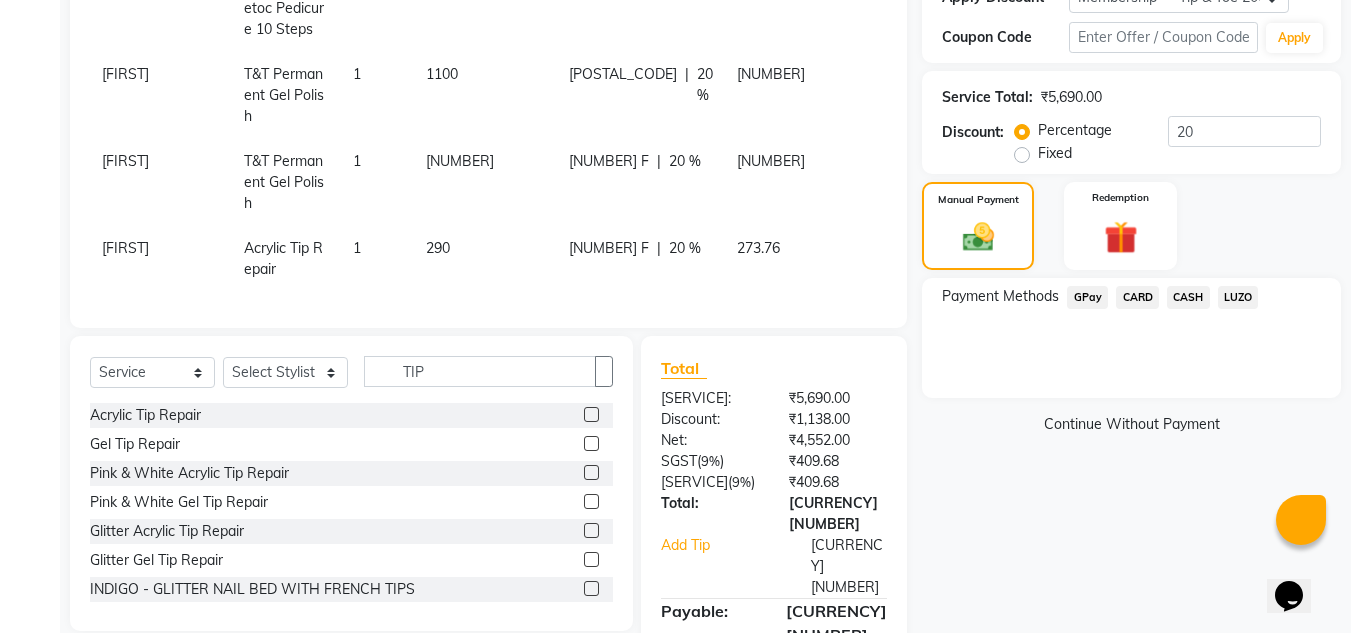 click on "CASH" at bounding box center (1087, 297) 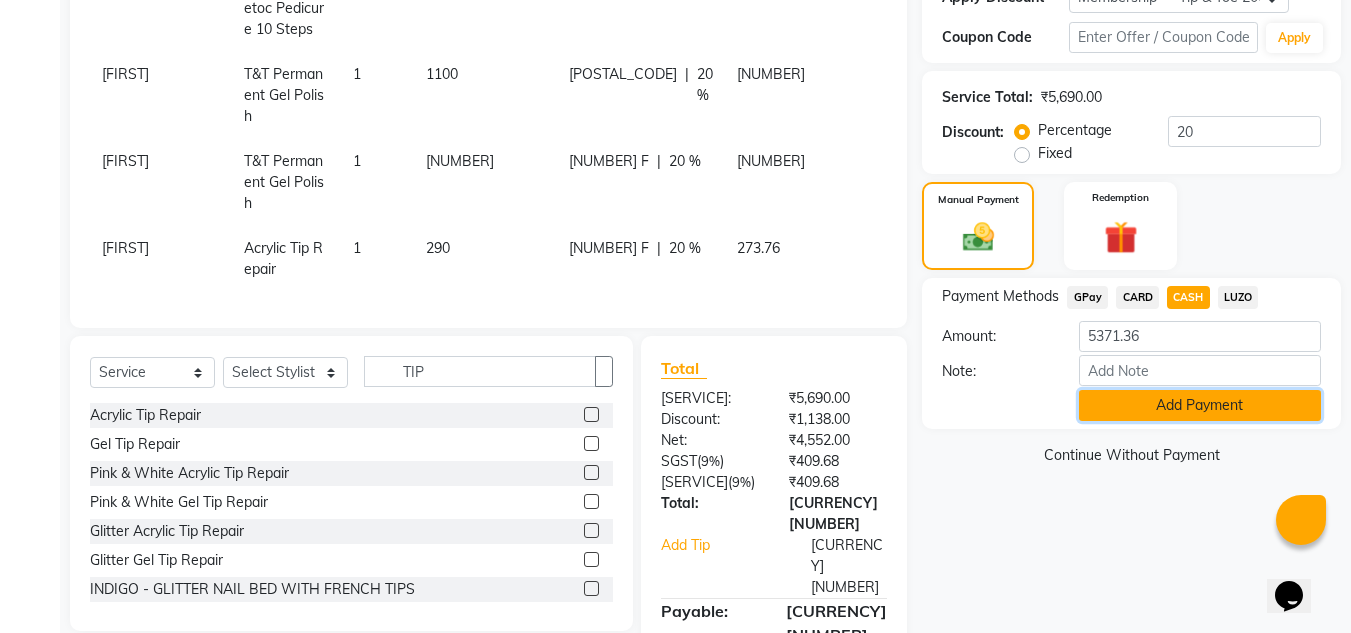 click on "Add Payment" at bounding box center [1200, 405] 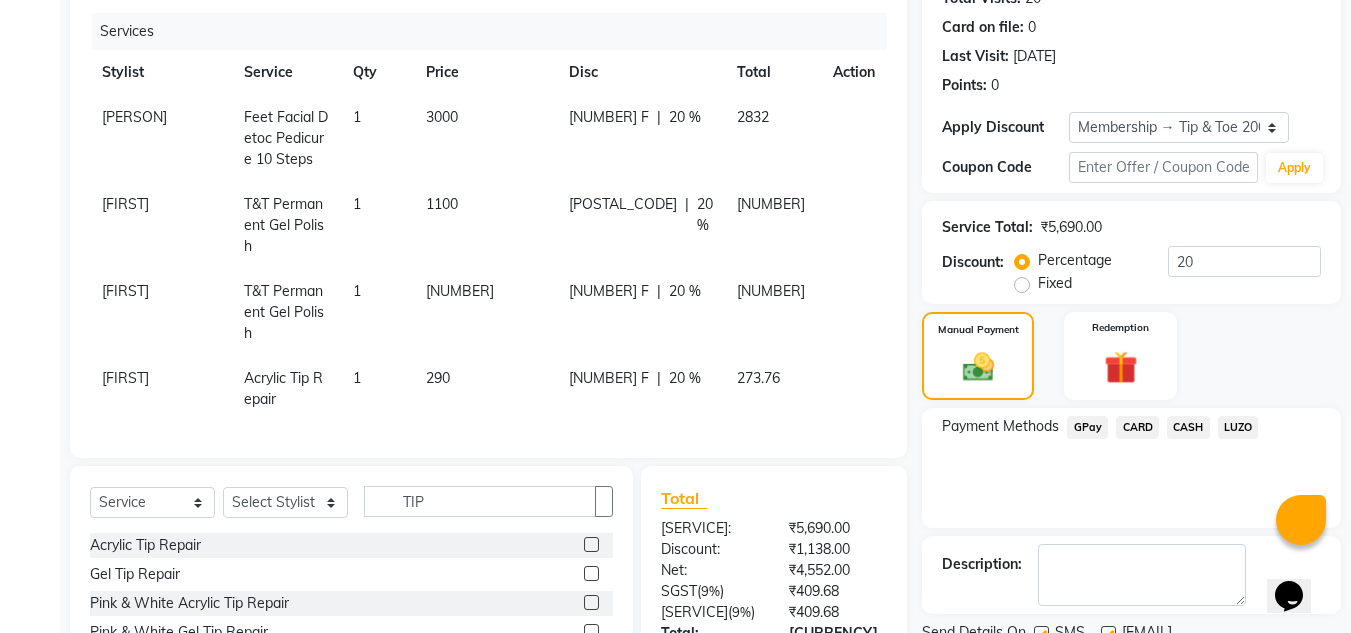 scroll, scrollTop: 436, scrollLeft: 0, axis: vertical 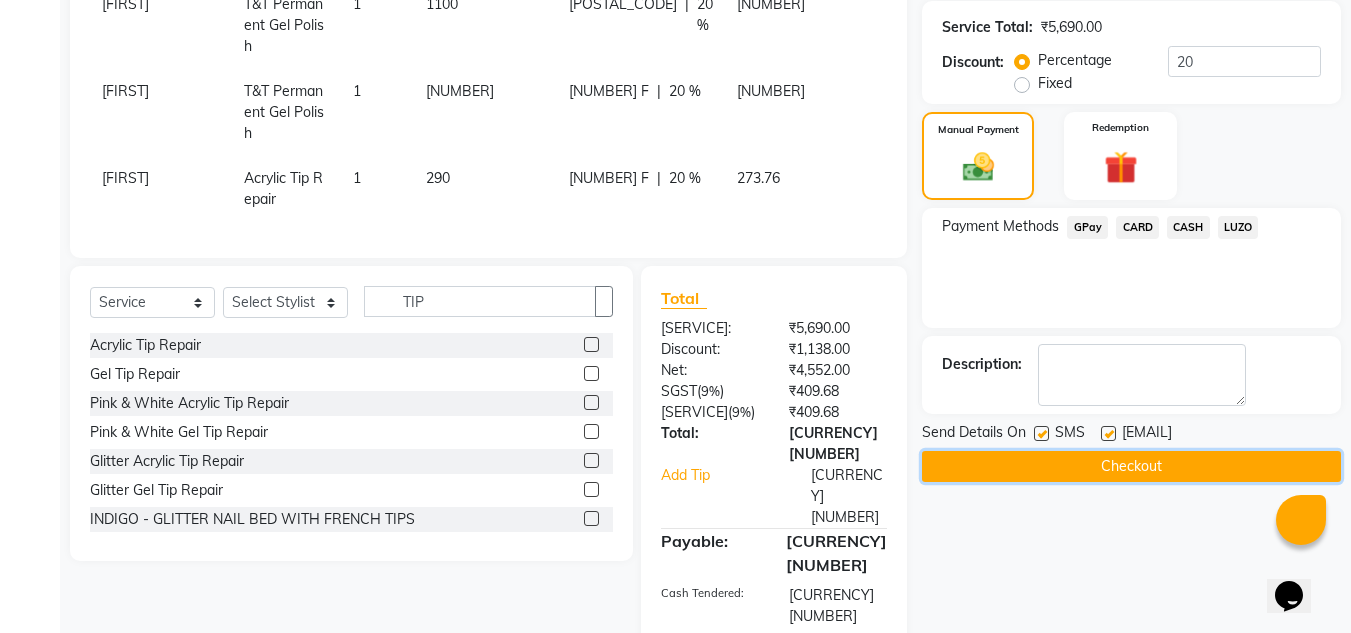 click on "Checkout" at bounding box center (1131, 466) 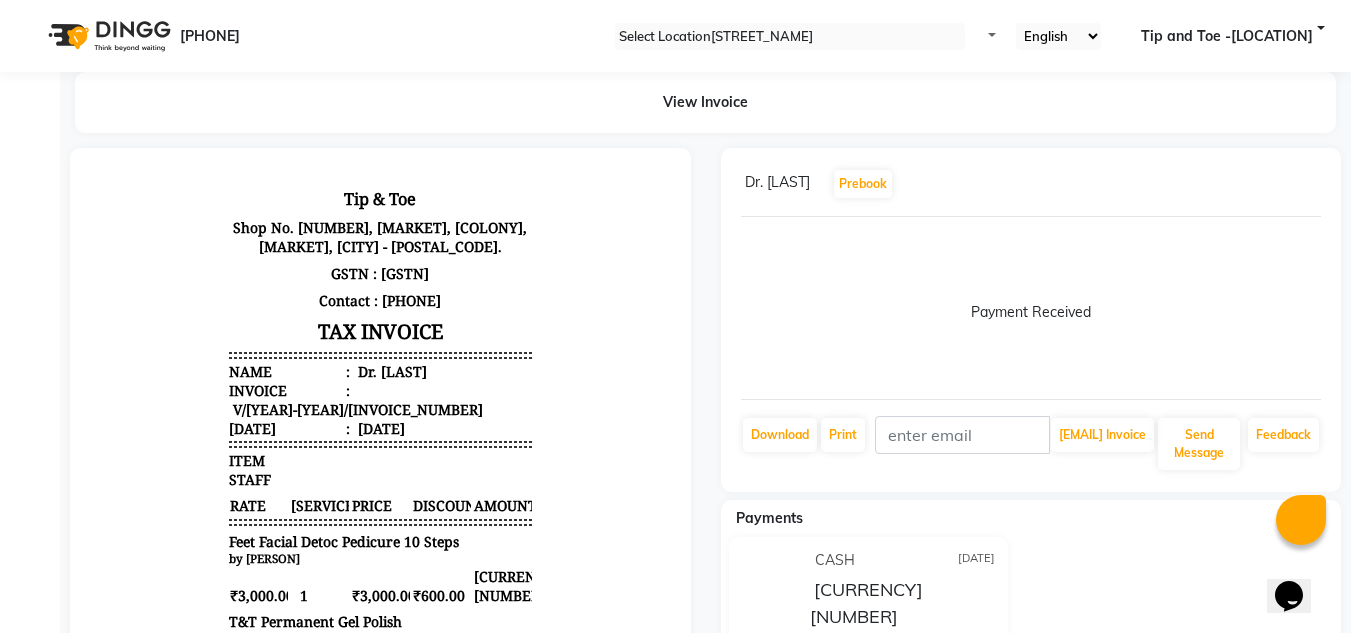 scroll, scrollTop: 0, scrollLeft: 0, axis: both 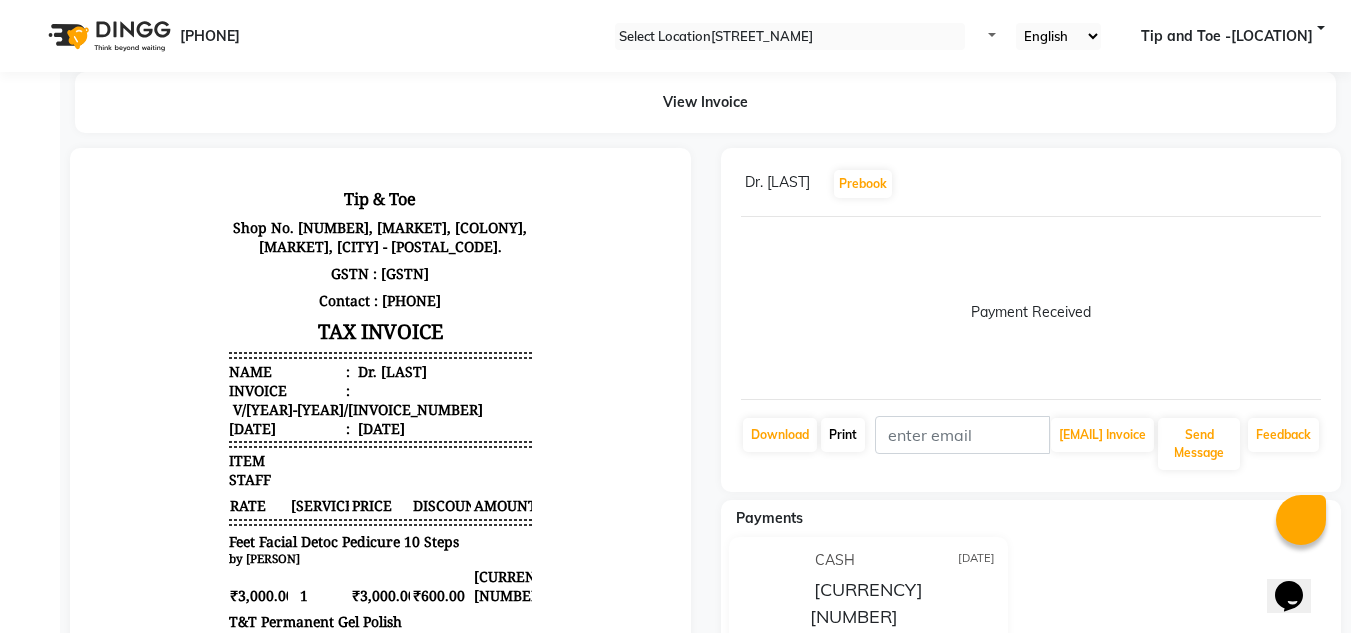 click on "Print" at bounding box center (780, 435) 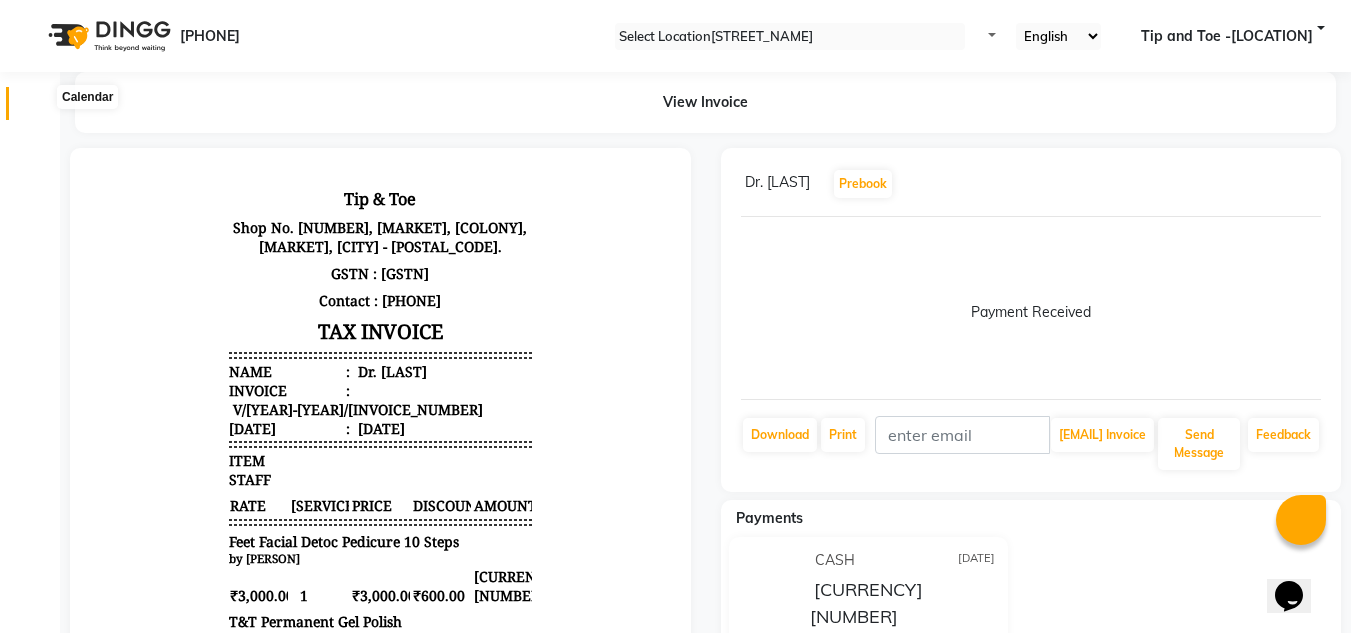 click at bounding box center (38, 108) 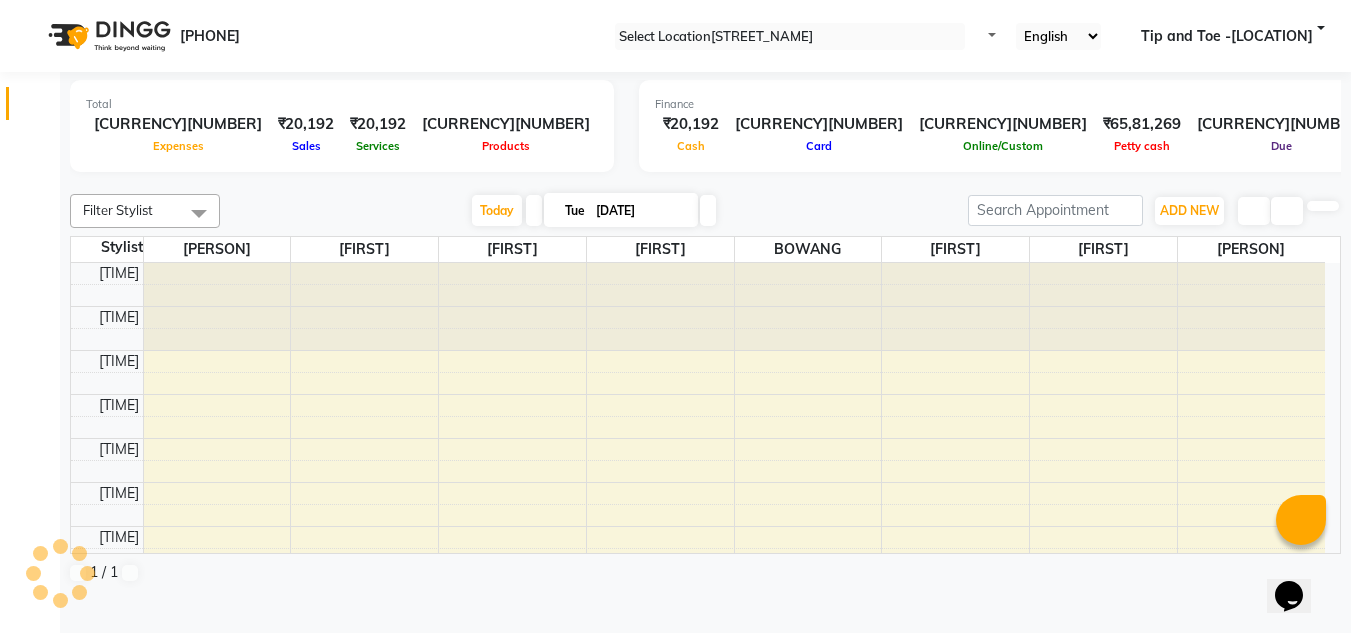 scroll, scrollTop: 793, scrollLeft: 0, axis: vertical 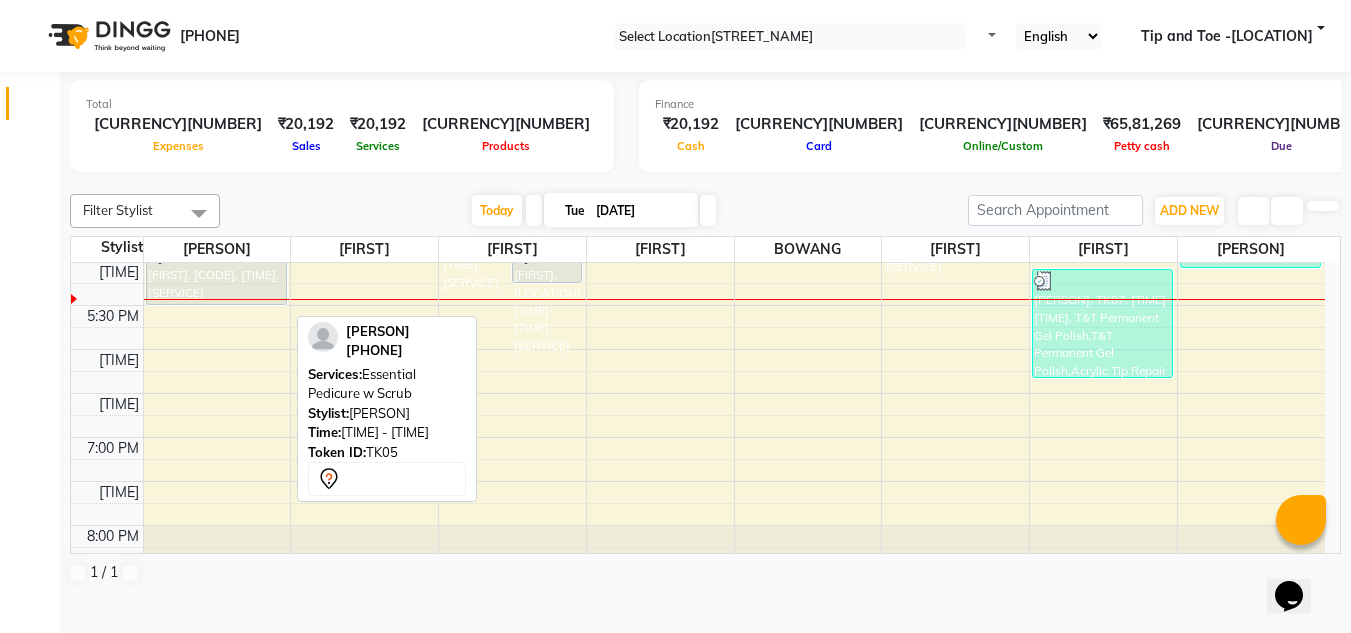 click on "[FIRST], TK05, 04:45 PM-05:30 PM, Essential Pedicure w Scrub" at bounding box center (216, 272) 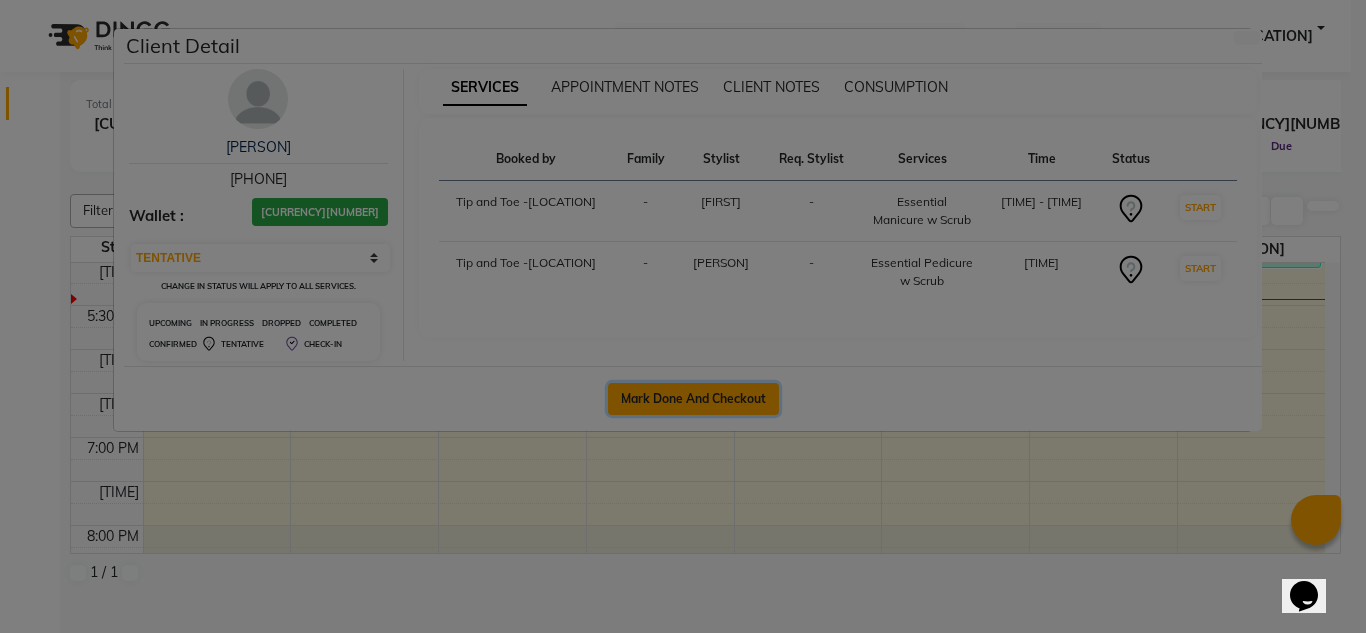 click on "Mark Done And Checkout" at bounding box center [693, 399] 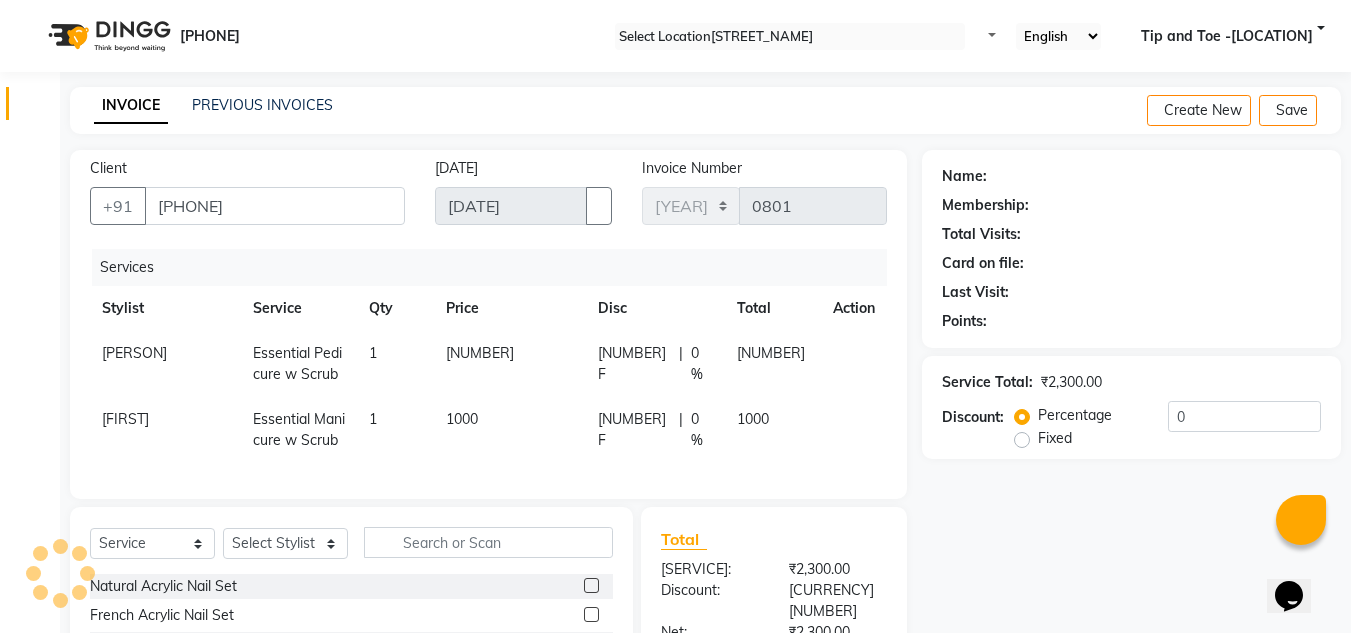 scroll, scrollTop: 213, scrollLeft: 0, axis: vertical 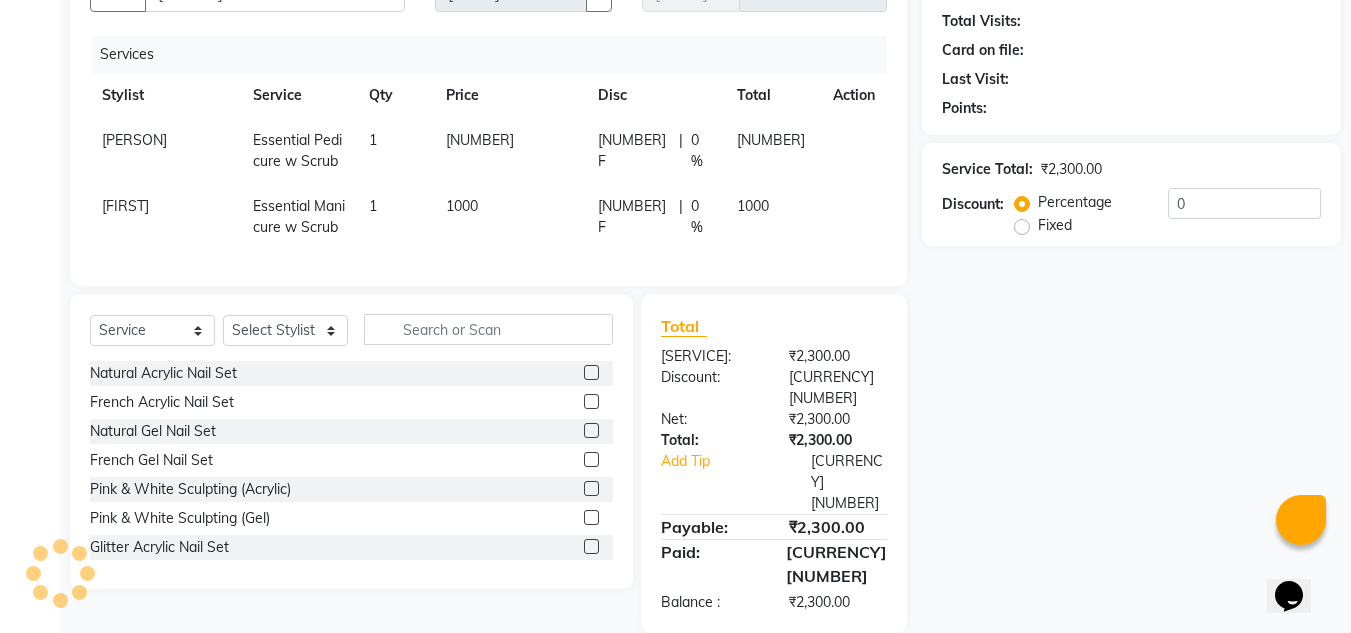 click on "Name: Membership: Total Visits: Card on file: Last Visit:  Points:  Service Total:  ₹2,300.00  Discount:  Percentage   Fixed  0" at bounding box center [1139, 285] 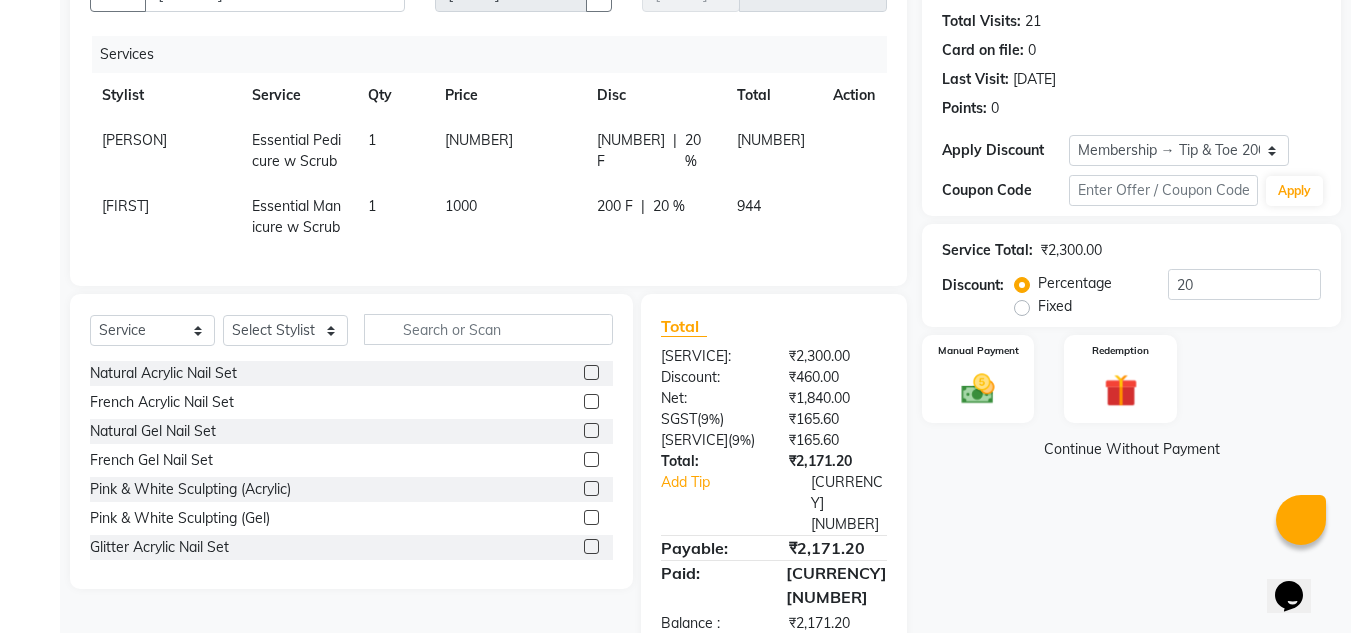 click on "Name: Kaushar  Membership: end on 06-10-2027 Total Visits:  21 Card on file:  0 Last Visit:   10-06-2025 Points:   0  Apply Discount Select Membership → Tip & Toe 2000 Membership Coupon Code Apply Service Total:  ₹2,300.00  Discount:  Percentage   Fixed  20 Manual Payment Redemption  Continue Without Payment" at bounding box center [1139, 295] 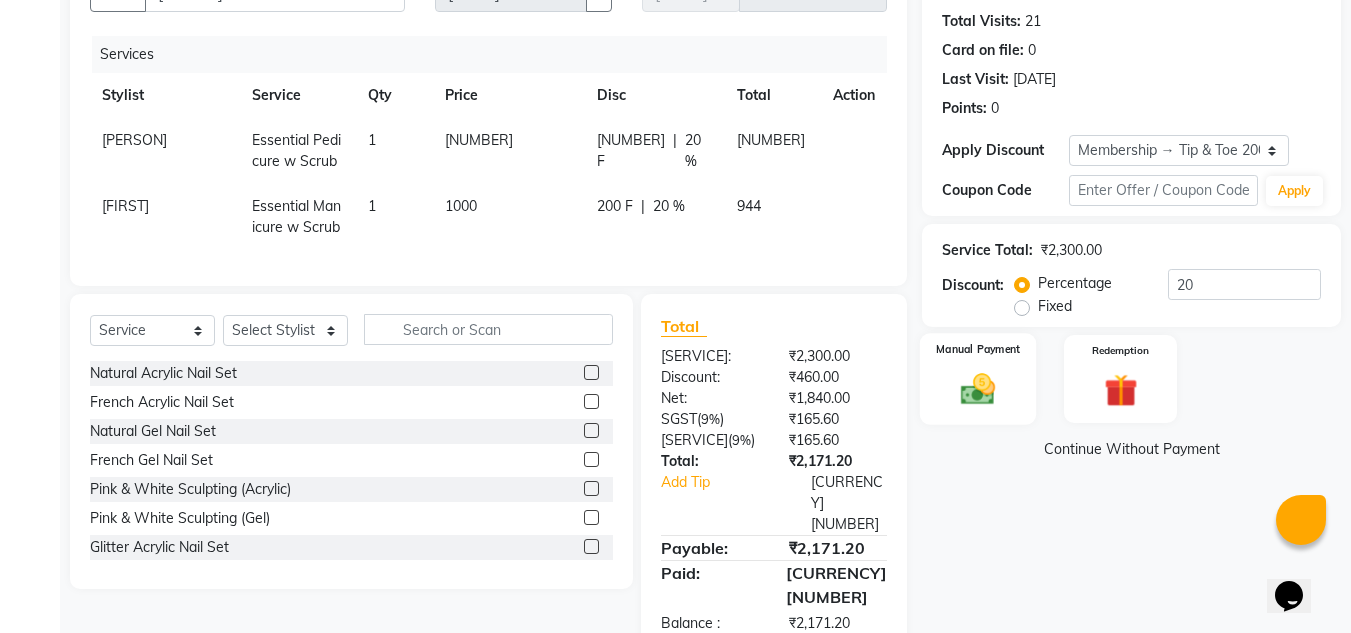 click on "Manual Payment" at bounding box center (978, 379) 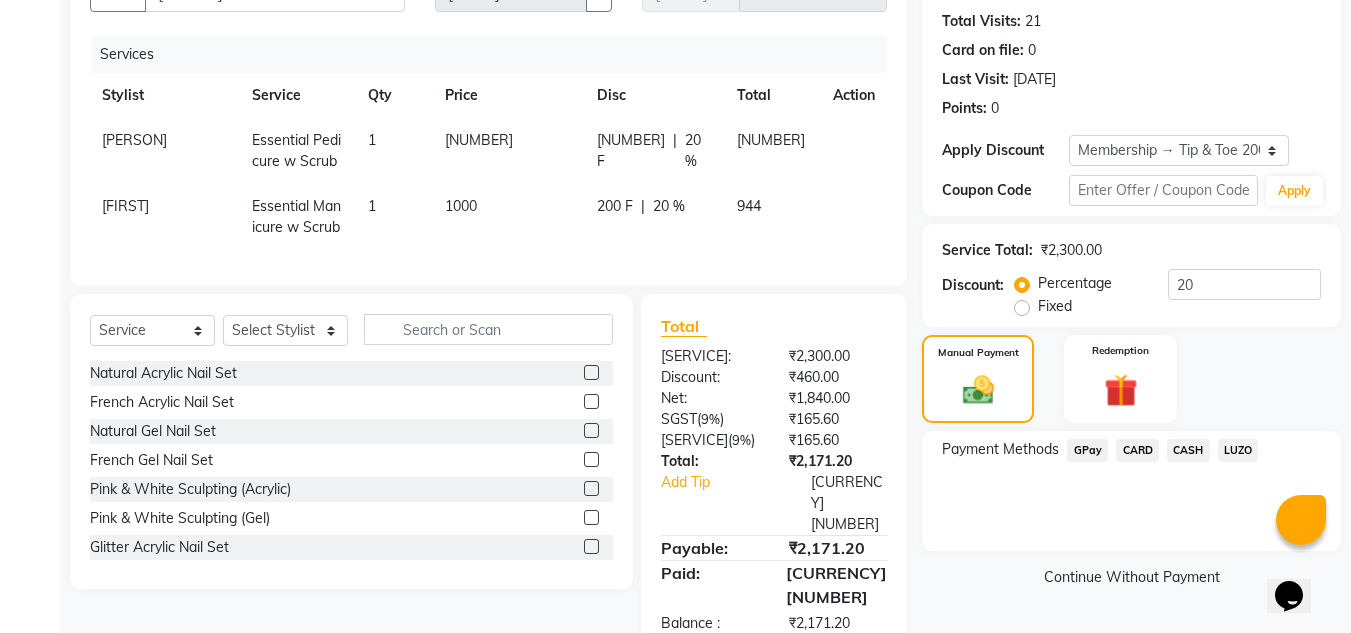 click on "CASH" at bounding box center (1087, 450) 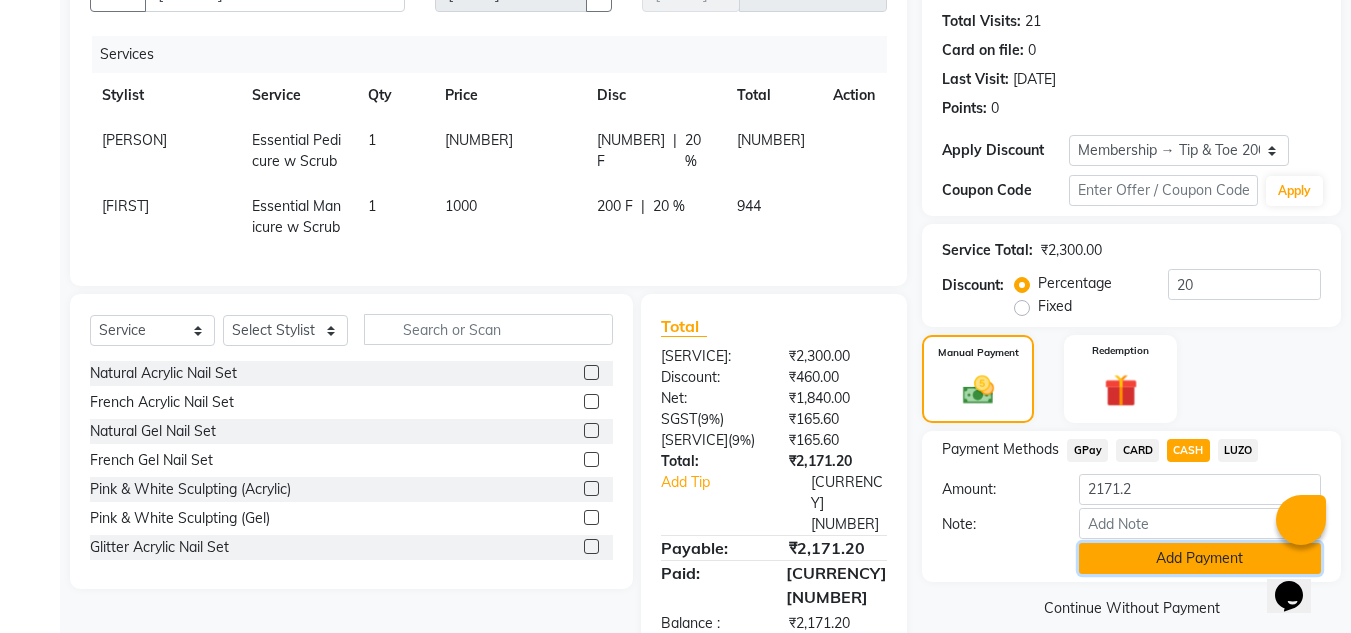 click on "Add Payment" at bounding box center [1200, 558] 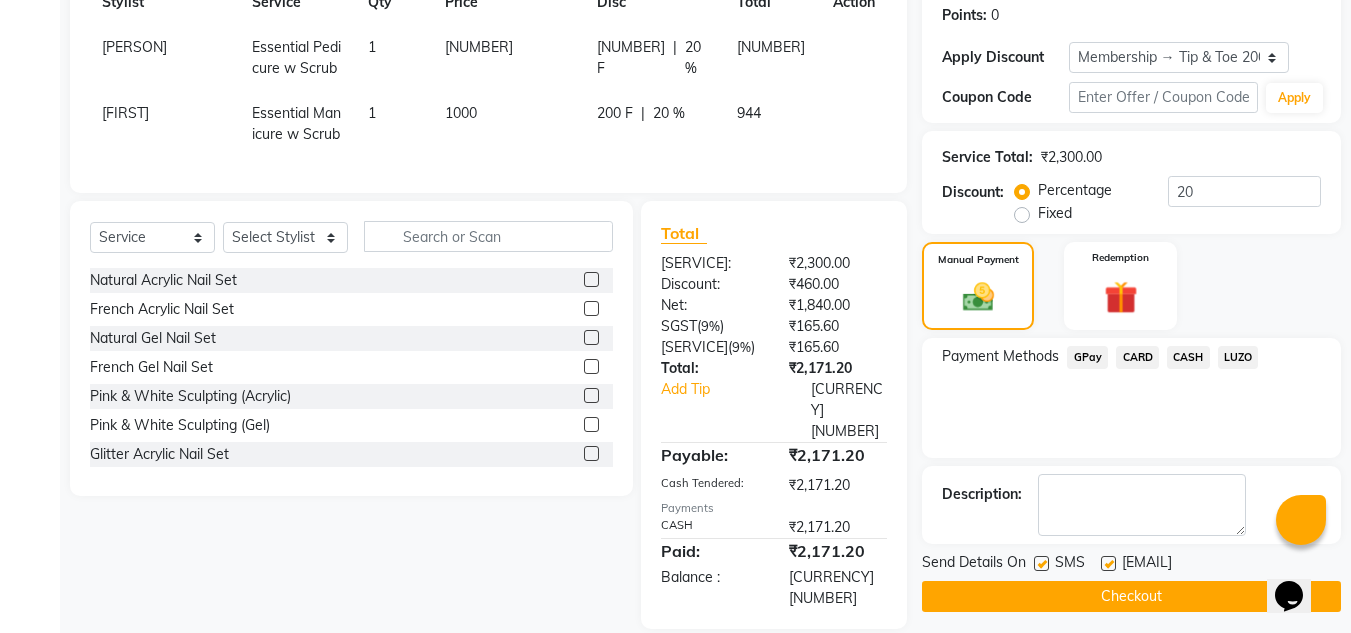 scroll, scrollTop: 322, scrollLeft: 0, axis: vertical 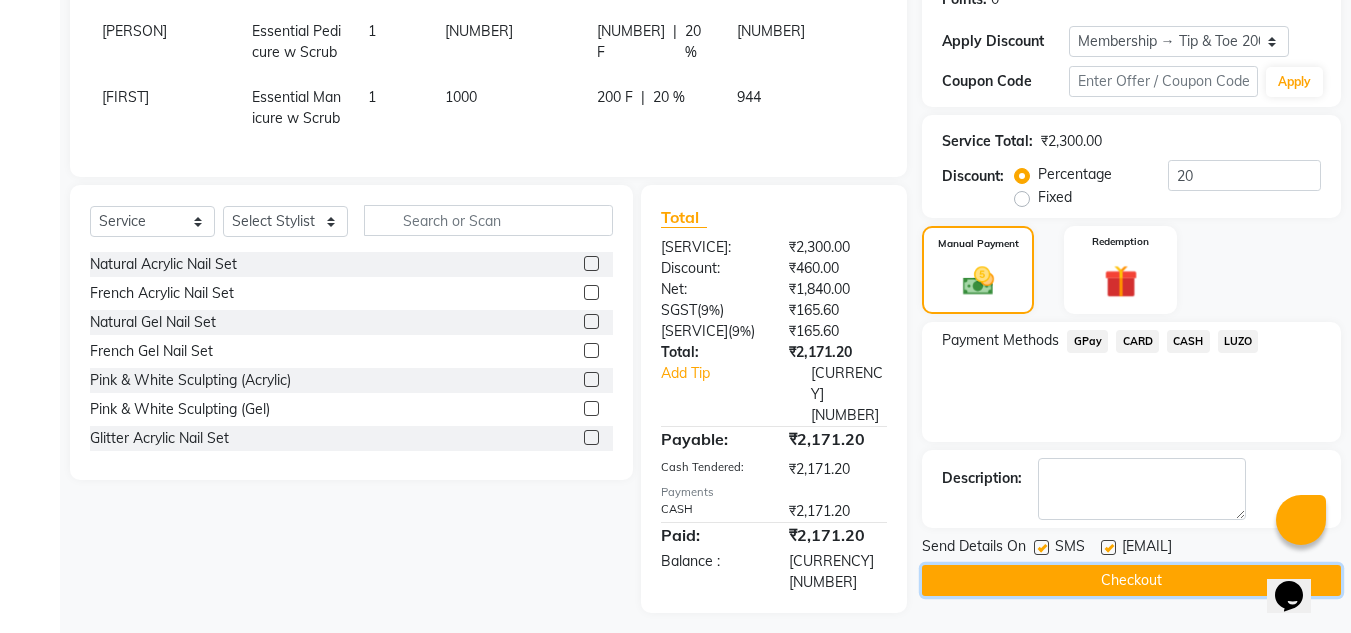 click on "Checkout" at bounding box center [1131, 580] 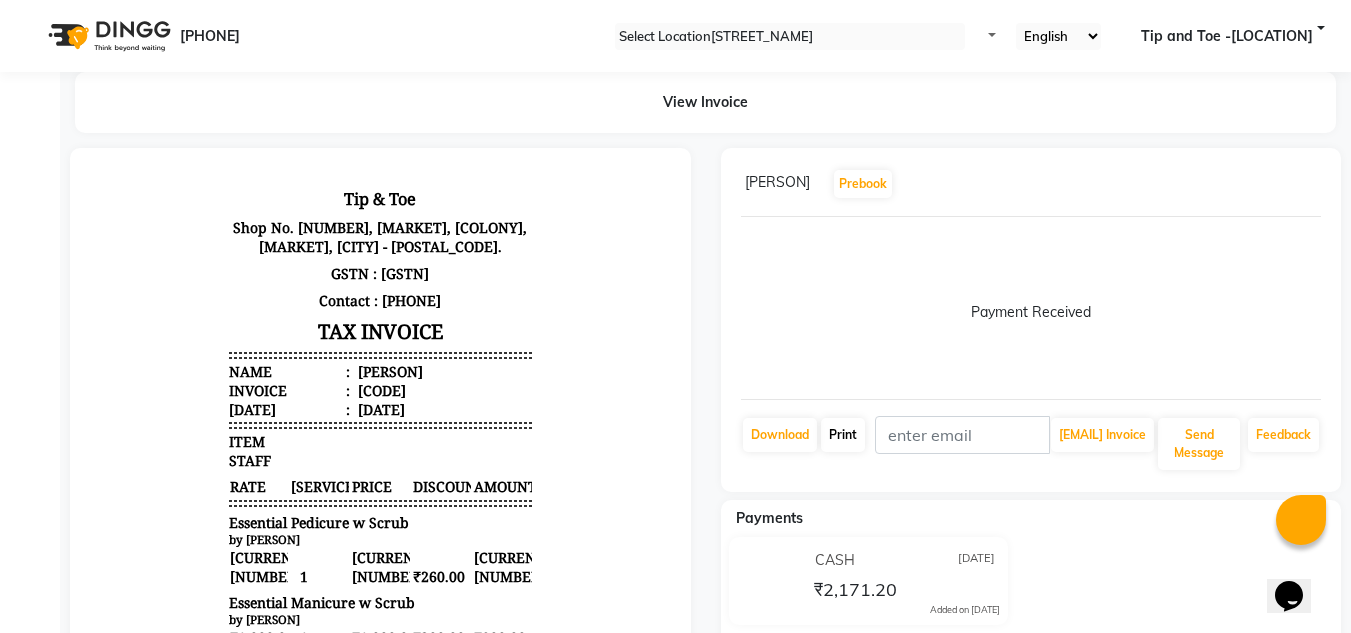 scroll, scrollTop: 0, scrollLeft: 0, axis: both 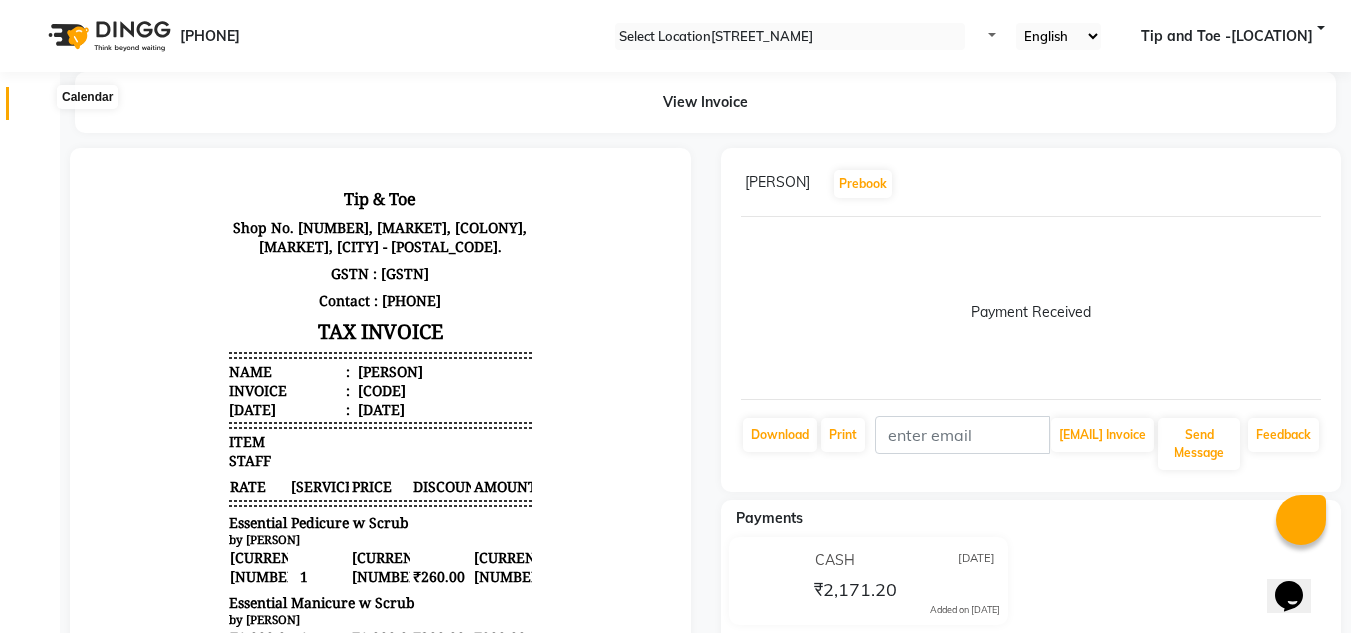 click at bounding box center [38, 108] 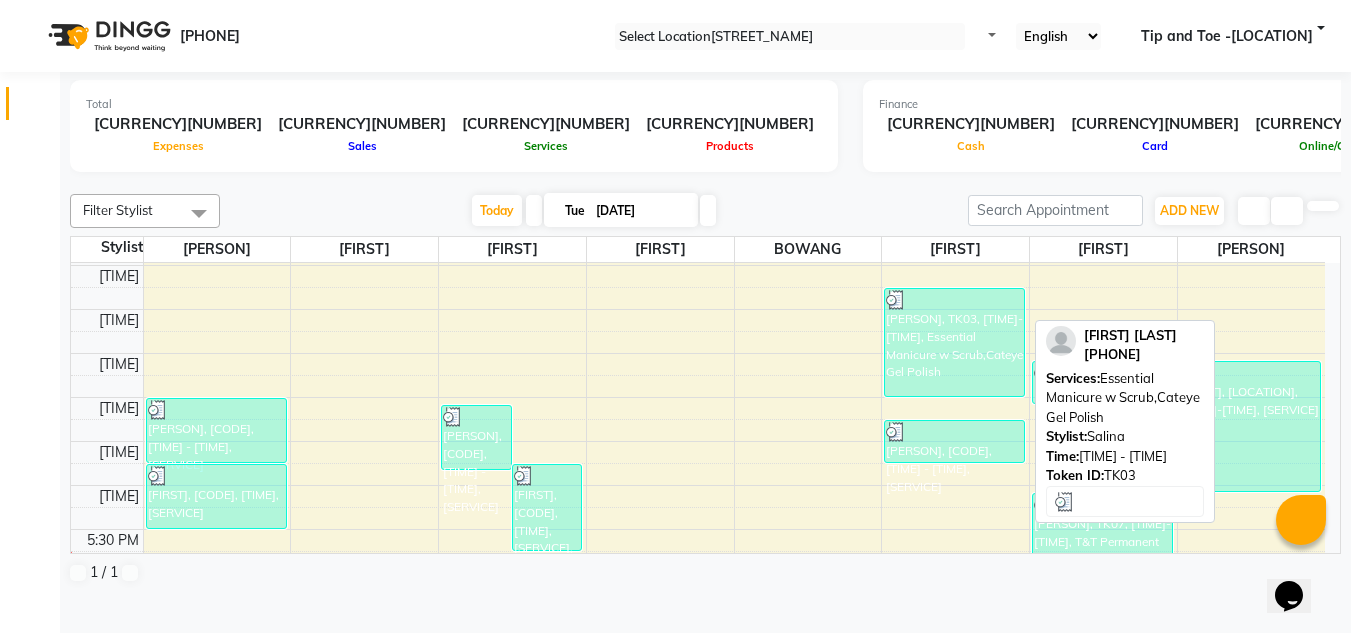 scroll, scrollTop: 700, scrollLeft: 0, axis: vertical 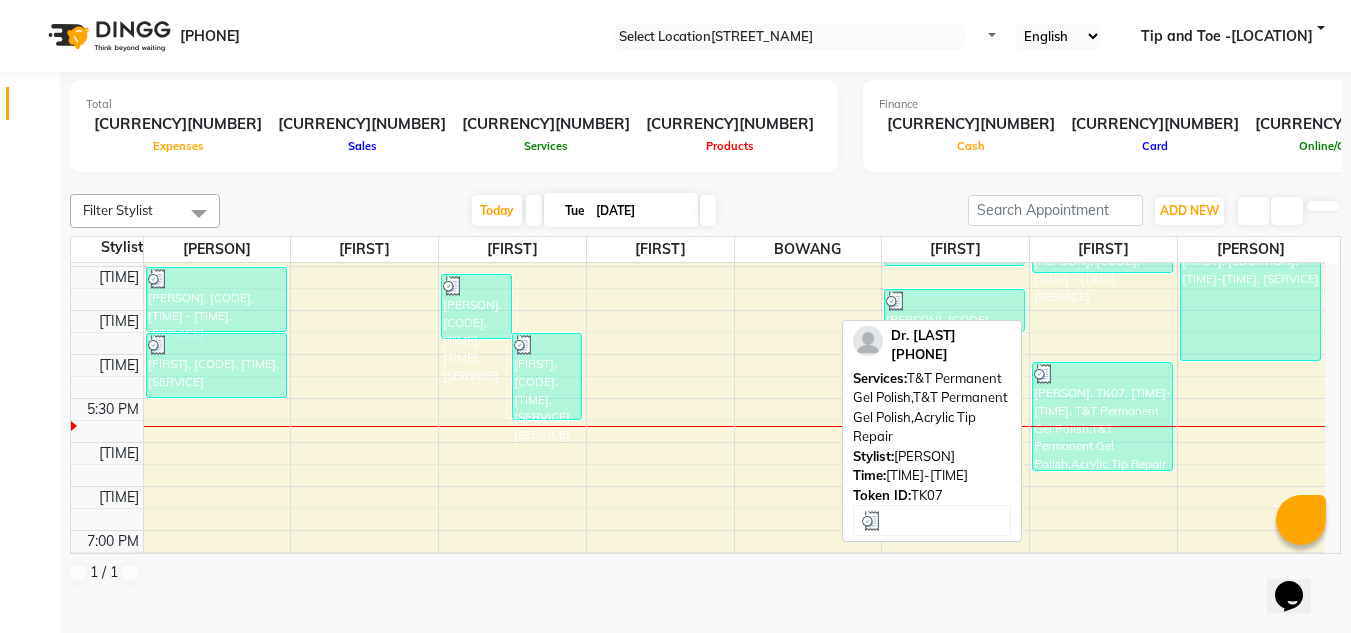 click on "DR. SHREEJEE, TK07, 05:05 PM-06:20 PM, T&T Permanent Gel Polish,T&T Permanent Gel Polish,Acrylic Tip Repair" at bounding box center [216, 299] 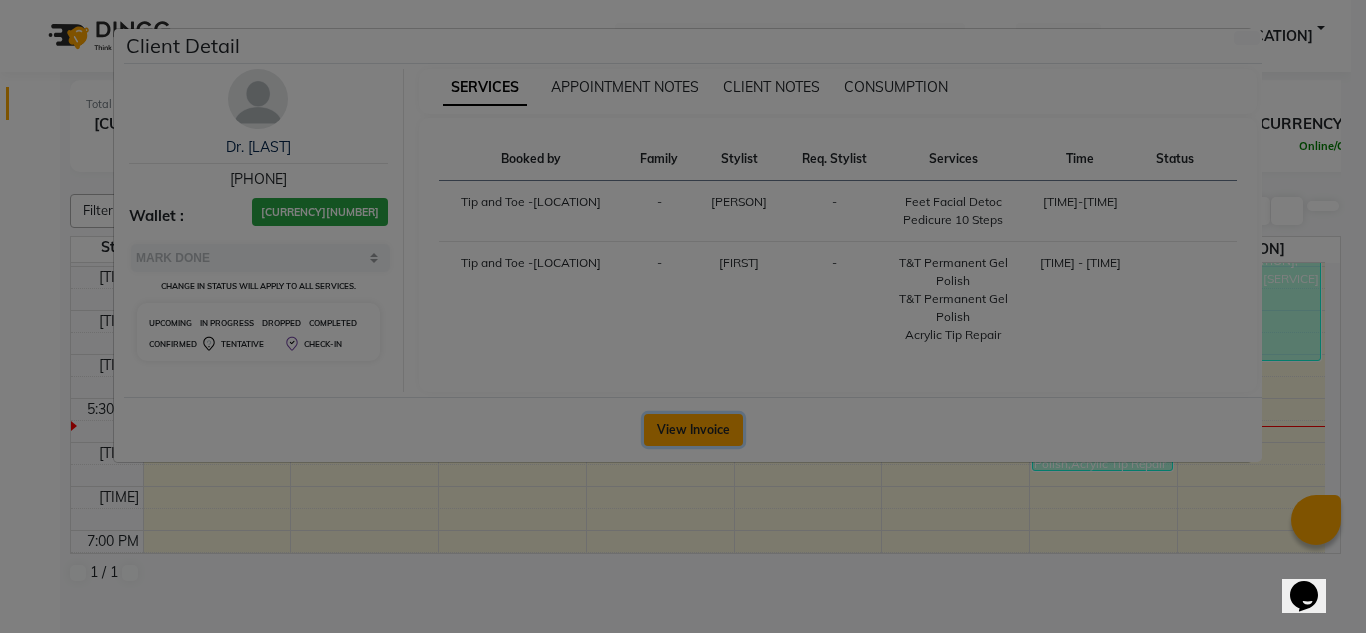 click on "View Invoice" at bounding box center [693, 430] 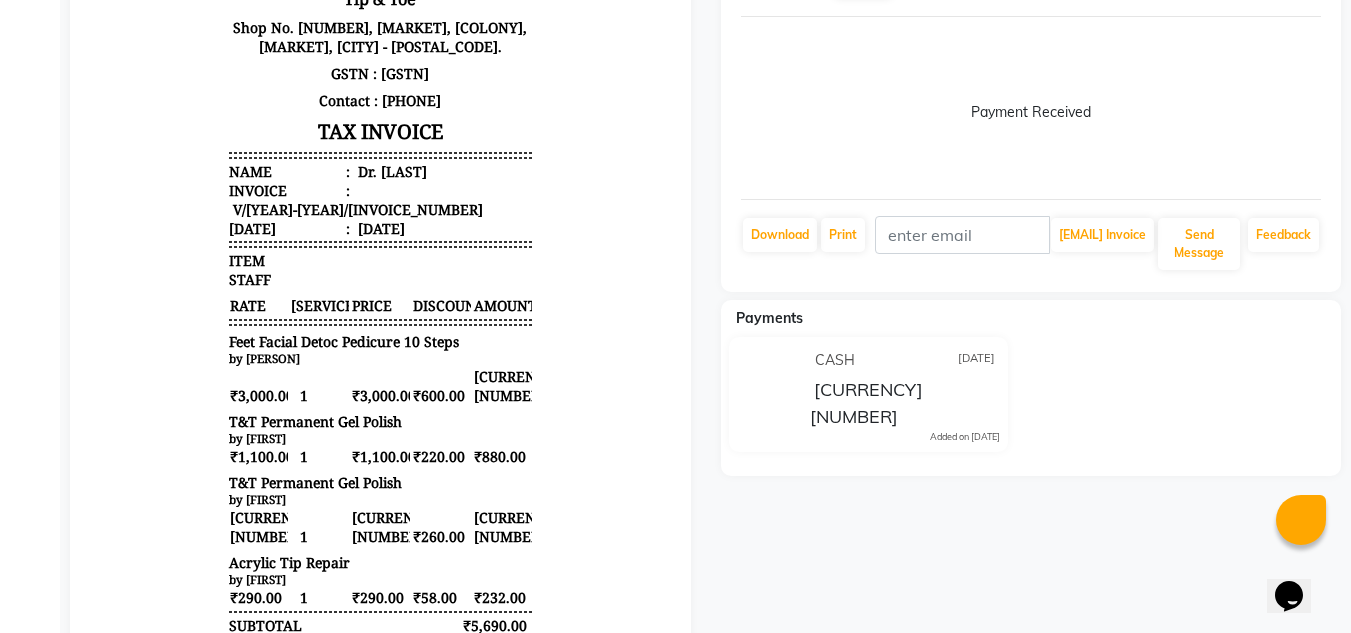 scroll, scrollTop: 0, scrollLeft: 0, axis: both 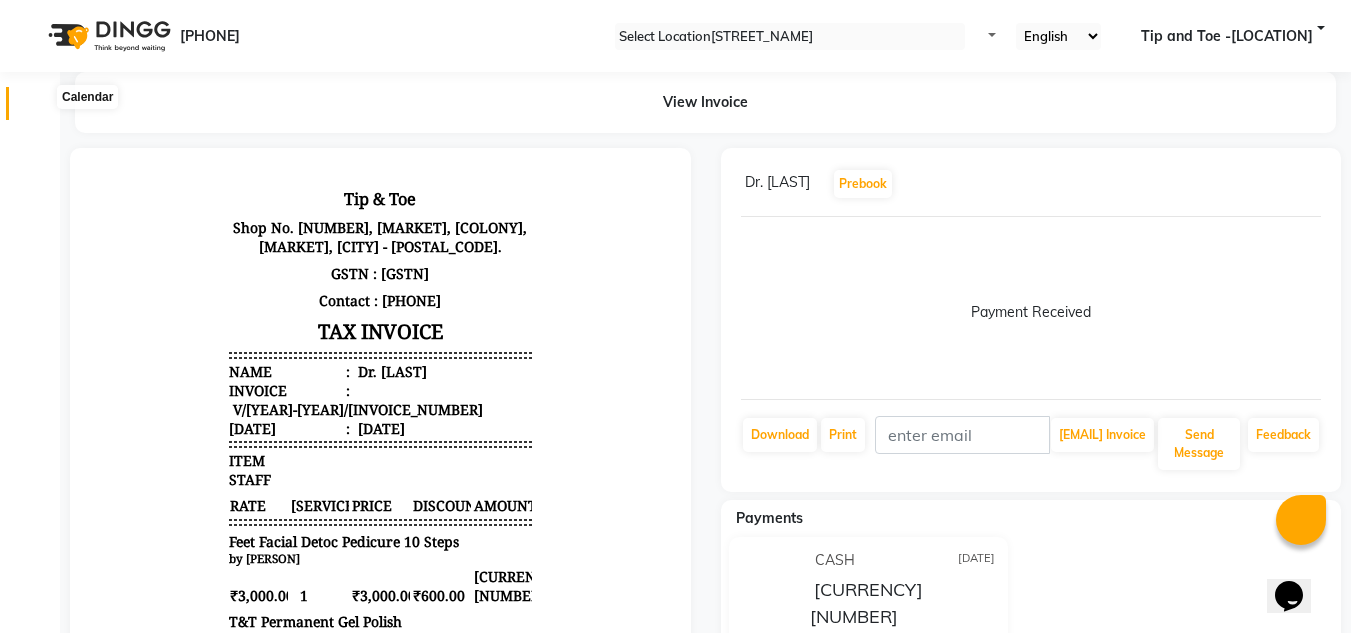 click at bounding box center [38, 108] 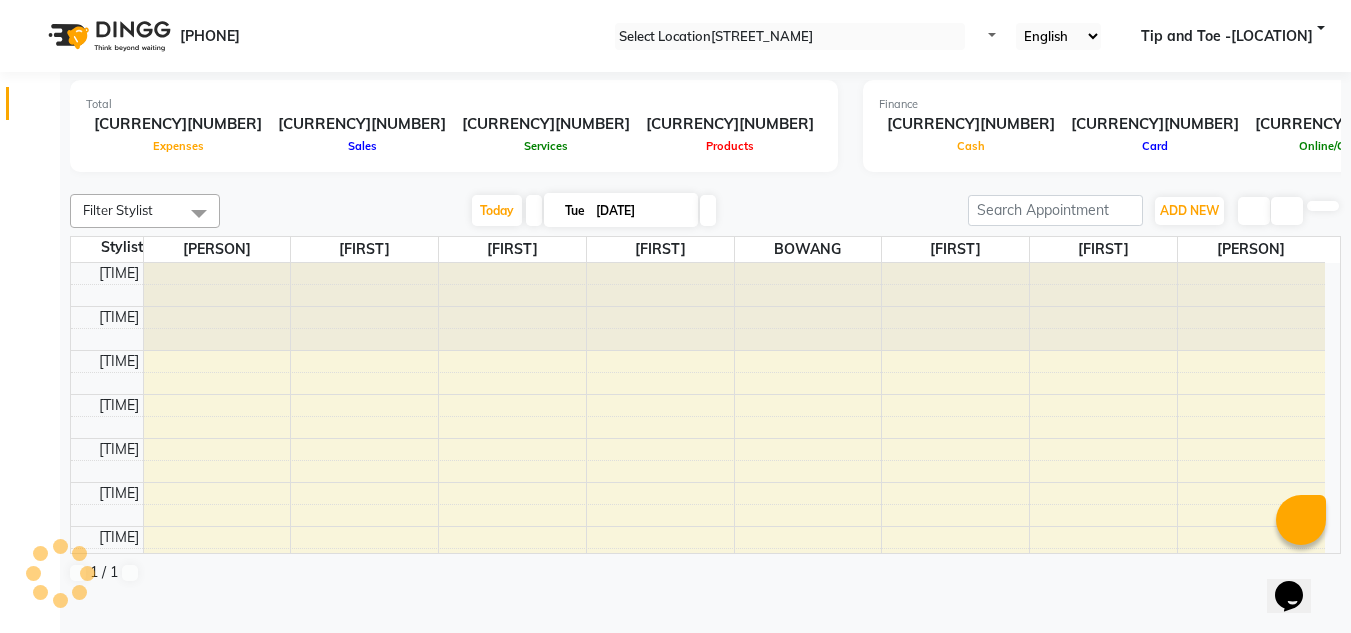 scroll, scrollTop: 0, scrollLeft: 0, axis: both 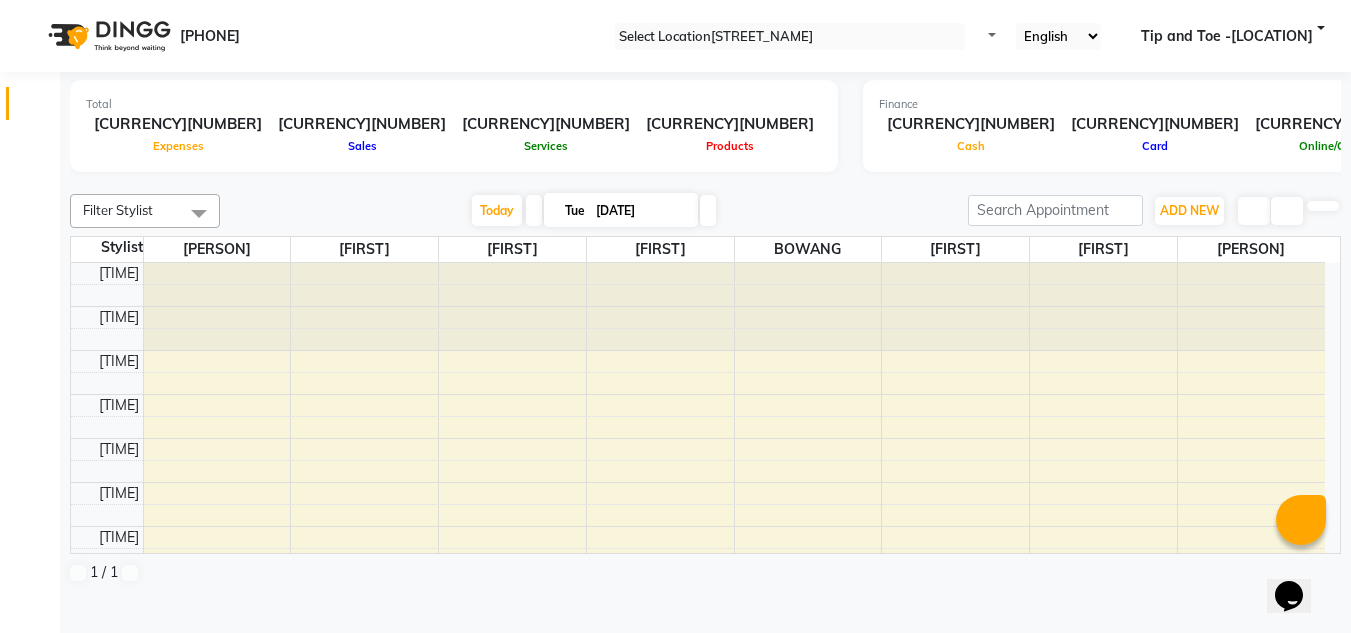 click on "Today  Tue 01-07-2025" at bounding box center [594, 211] 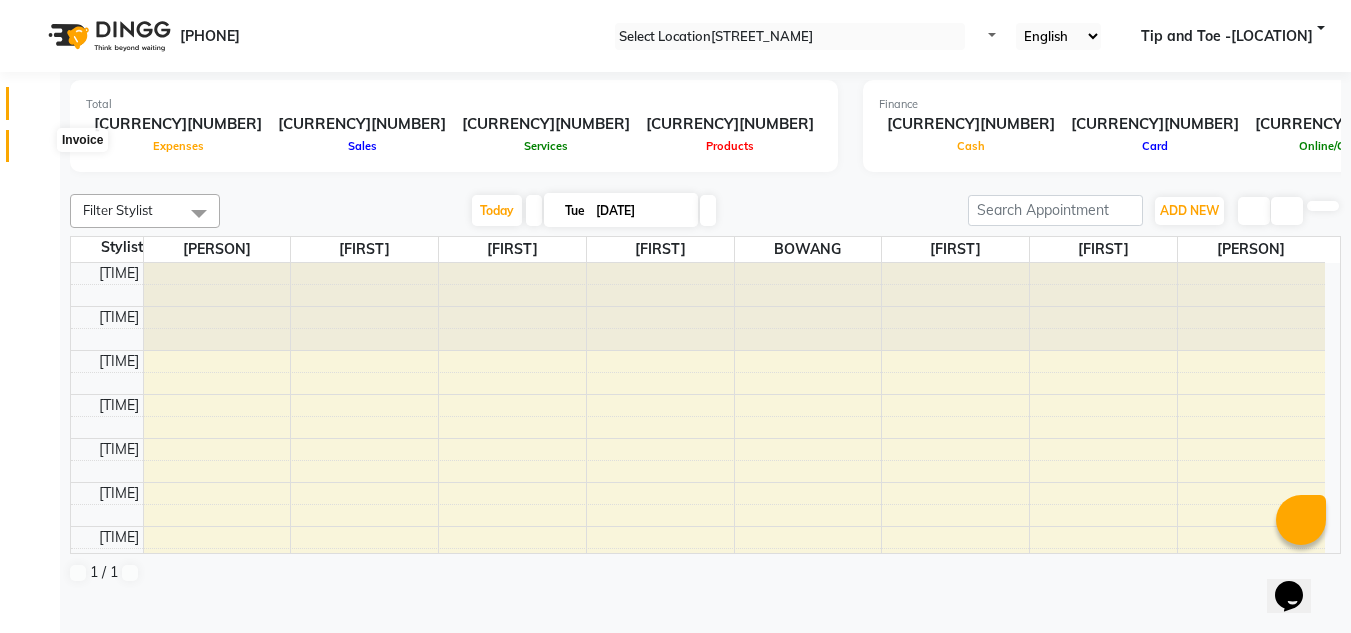 click at bounding box center (38, 151) 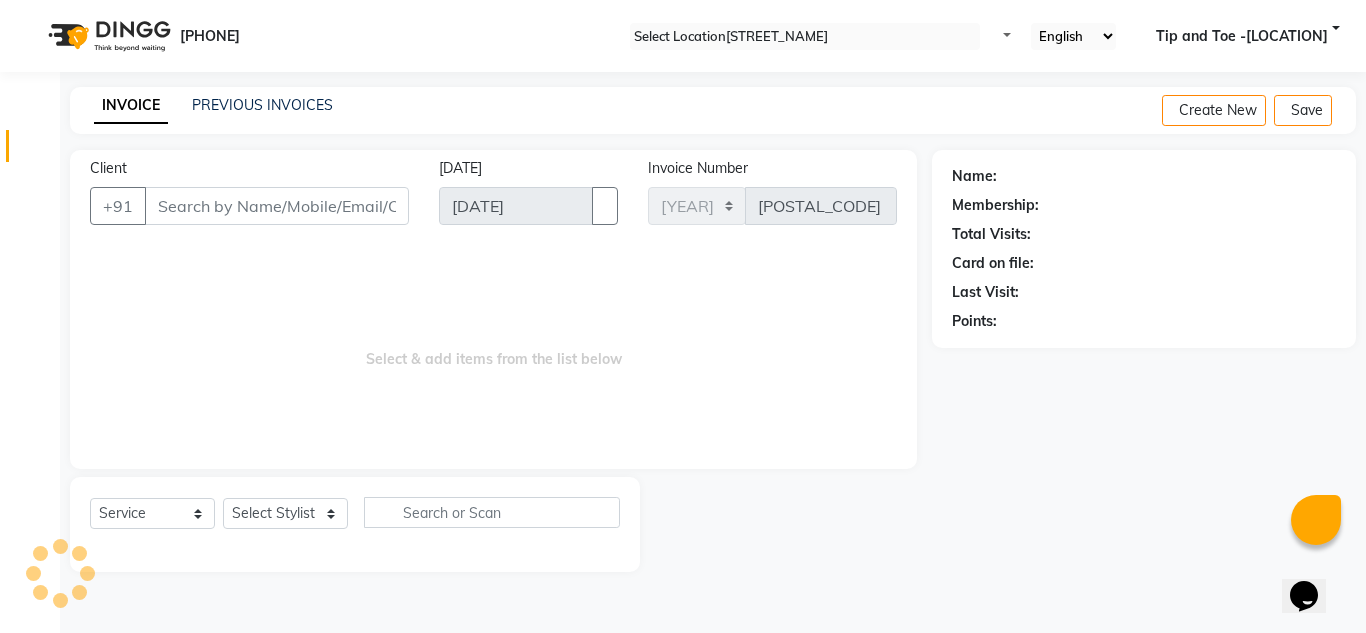 click on "Client" at bounding box center [277, 206] 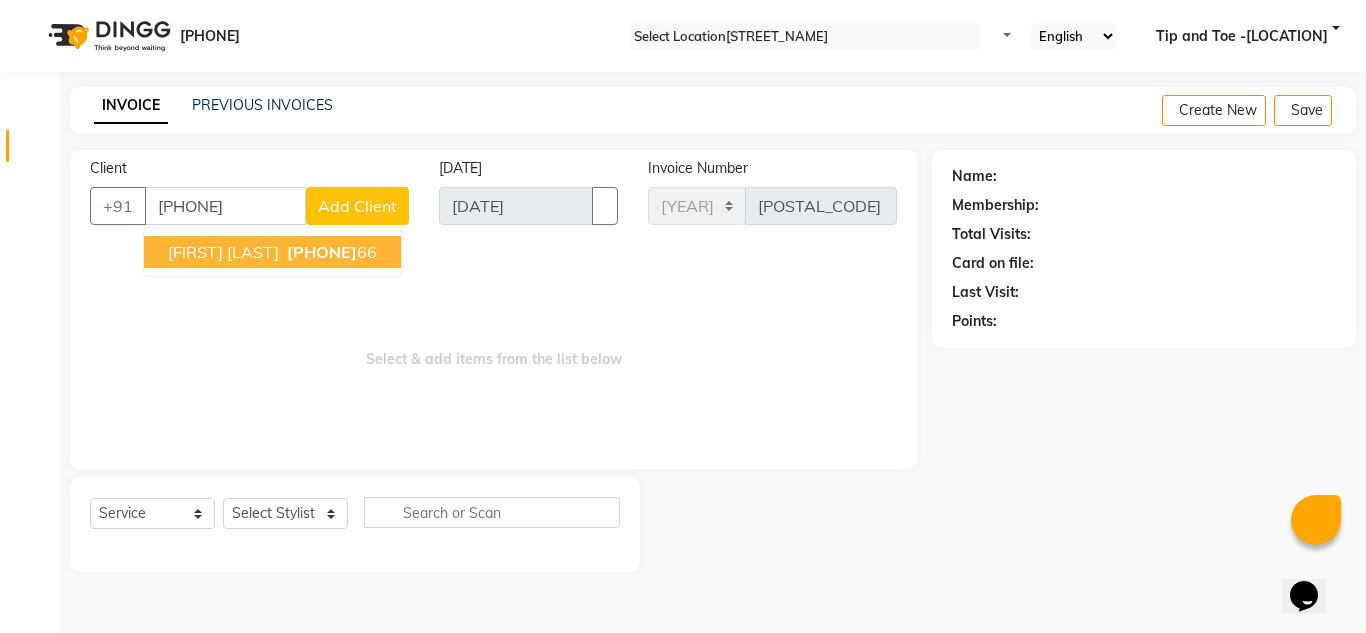 click on "NEHA HASSAN   99100060 66" at bounding box center [272, 252] 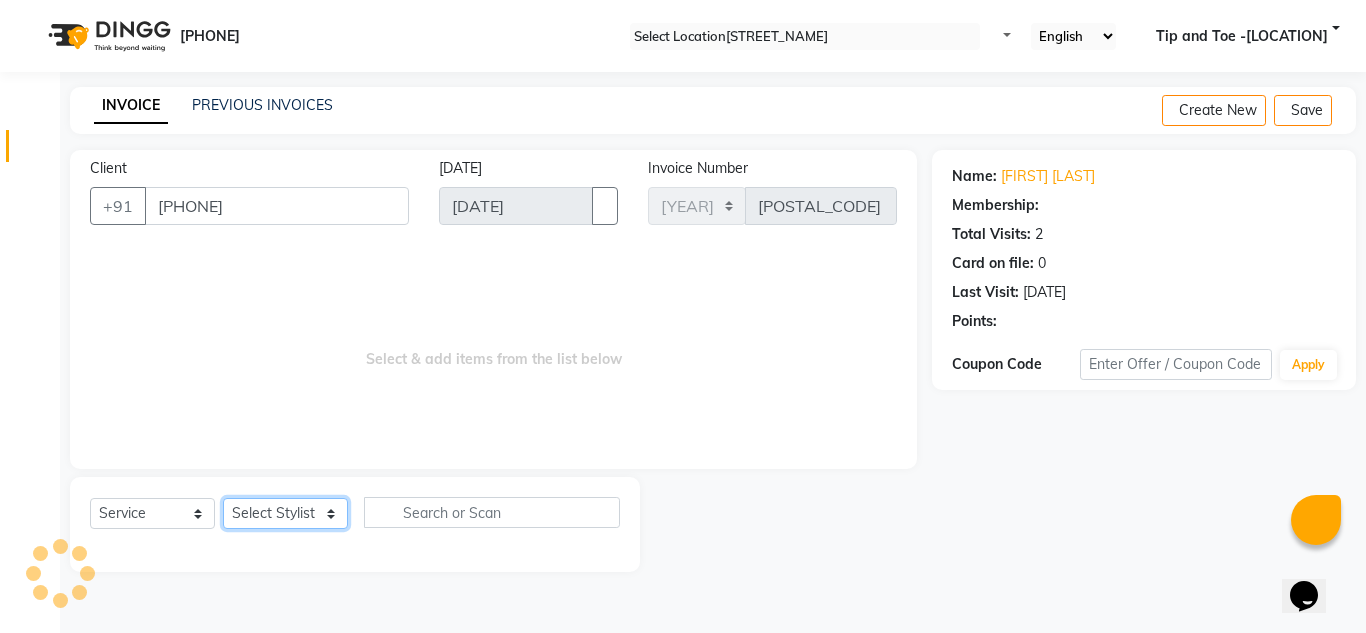 click on "Select Stylist Ashish BOWANG Delhi branch login Gopal KULDEEP Pinki SALINA Salman Sorin SOSHAN UMA" at bounding box center (285, 513) 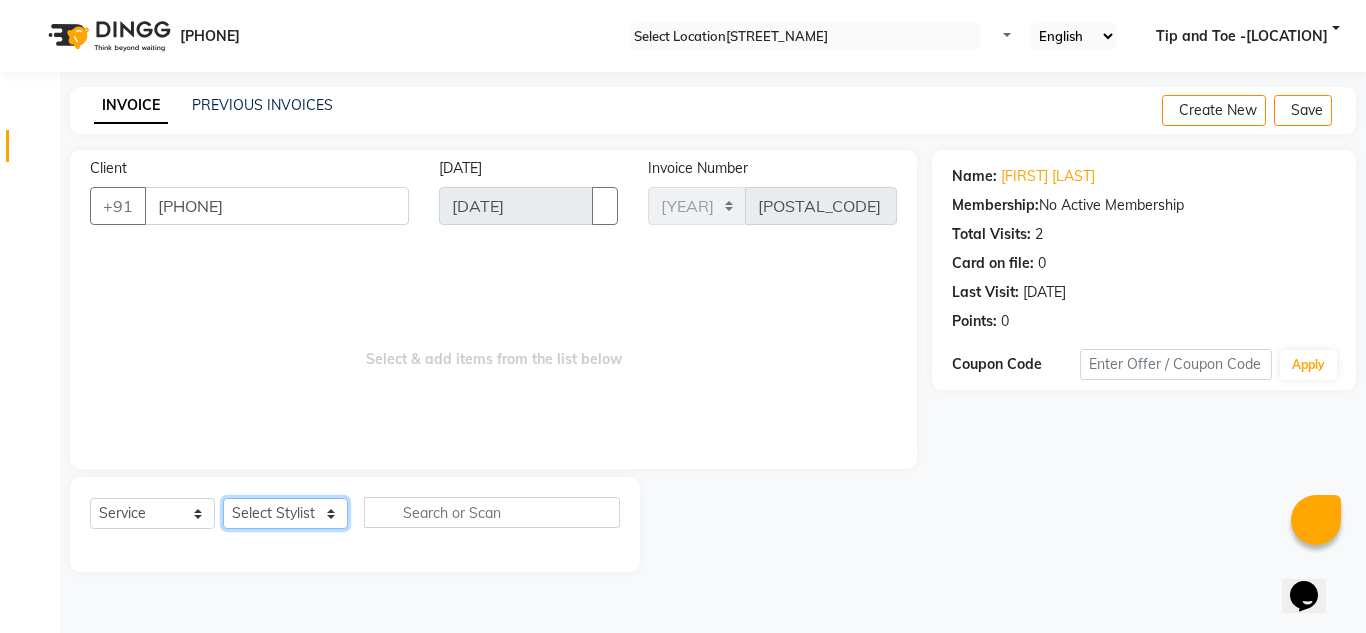 select on "41968" 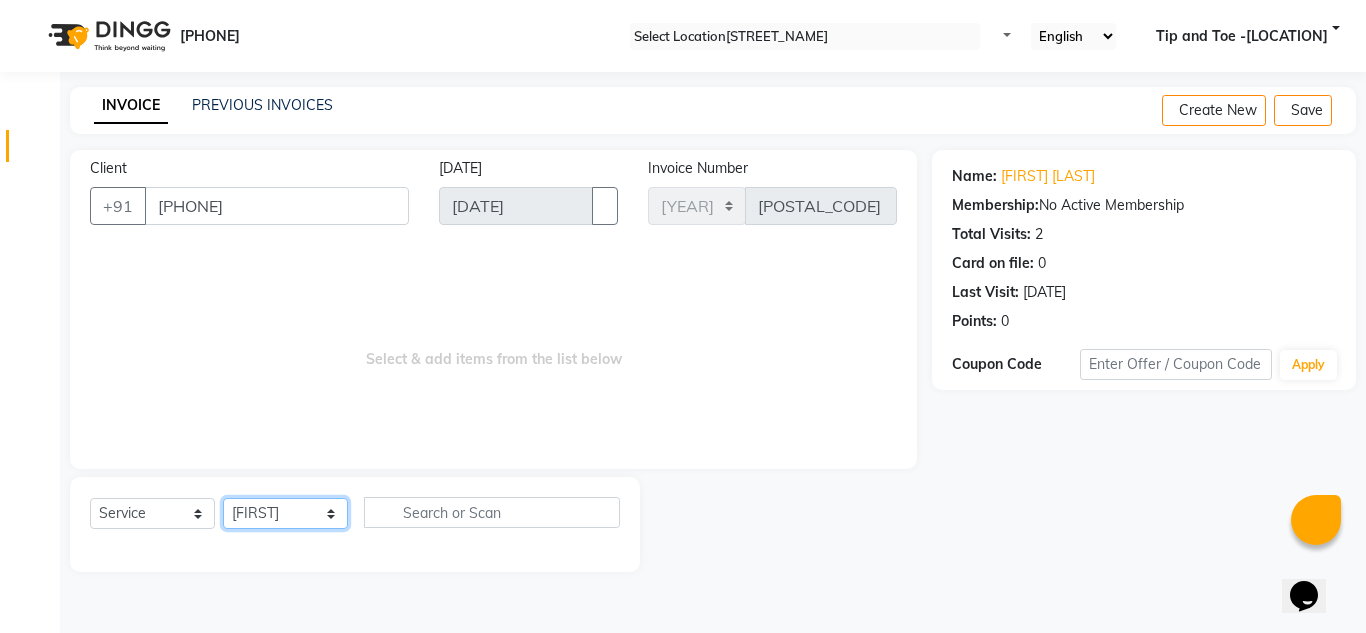 click on "Select Stylist Ashish BOWANG Delhi branch login Gopal KULDEEP Pinki SALINA Salman Sorin SOSHAN UMA" at bounding box center (285, 513) 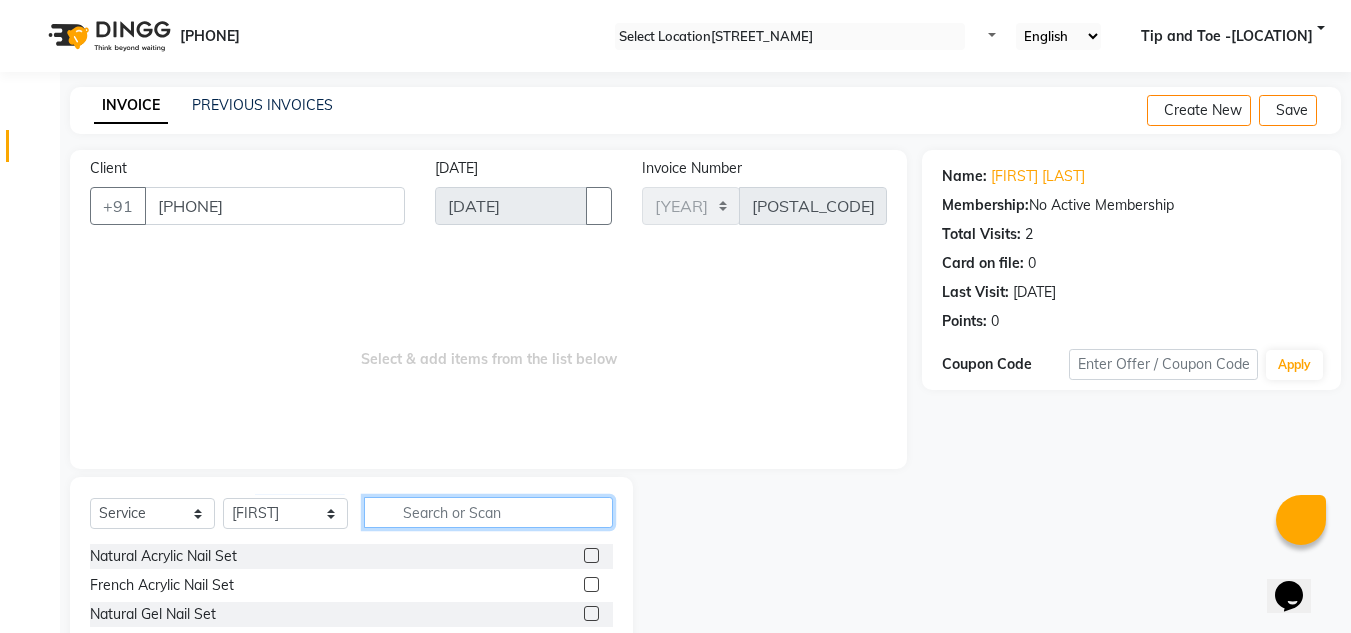 click at bounding box center (488, 512) 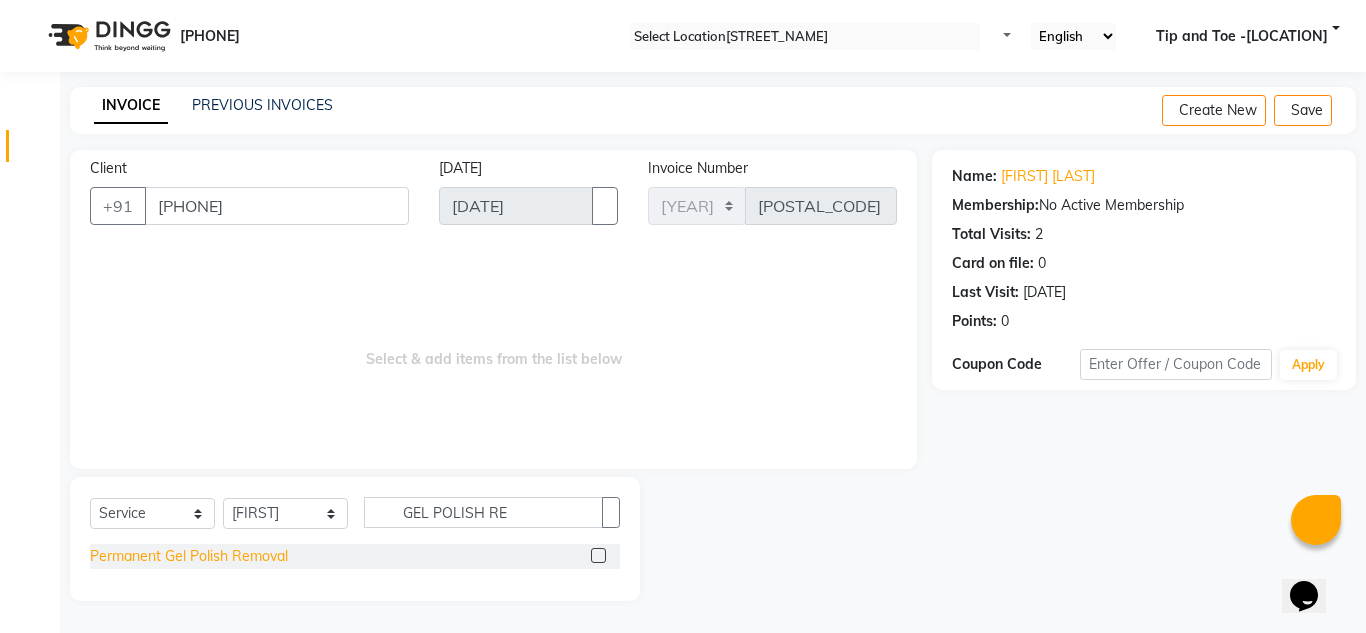click on "[ITEM]" at bounding box center (189, 556) 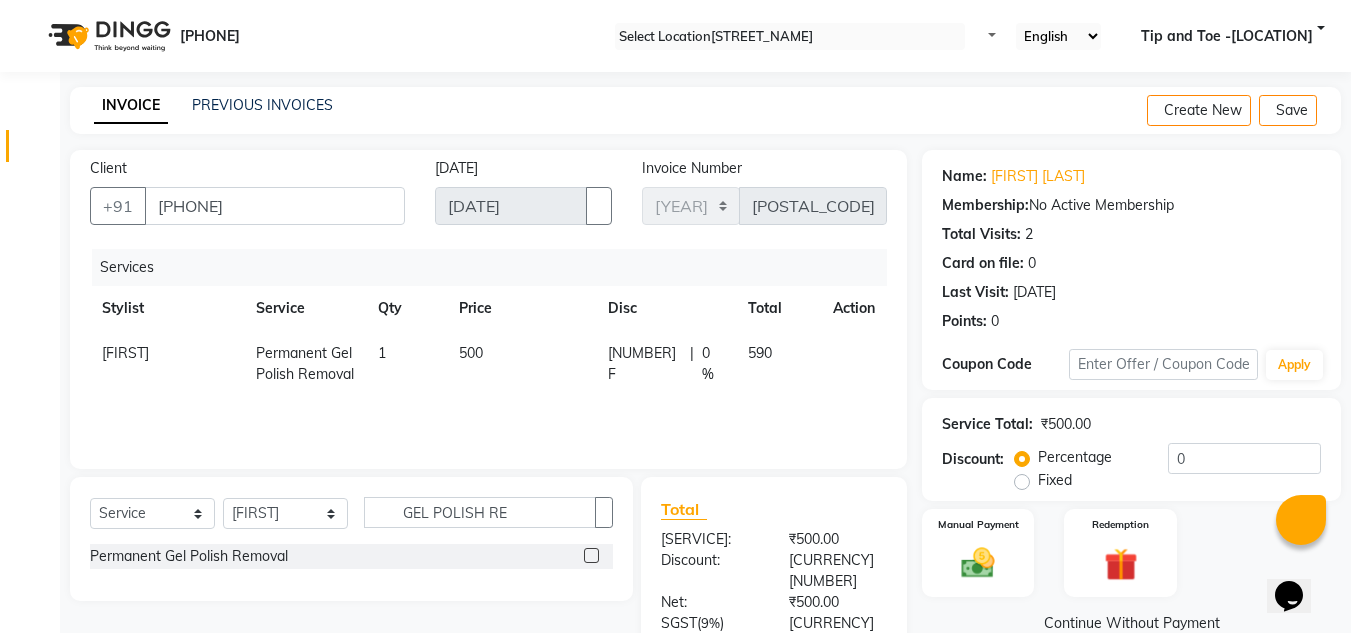 scroll, scrollTop: 167, scrollLeft: 0, axis: vertical 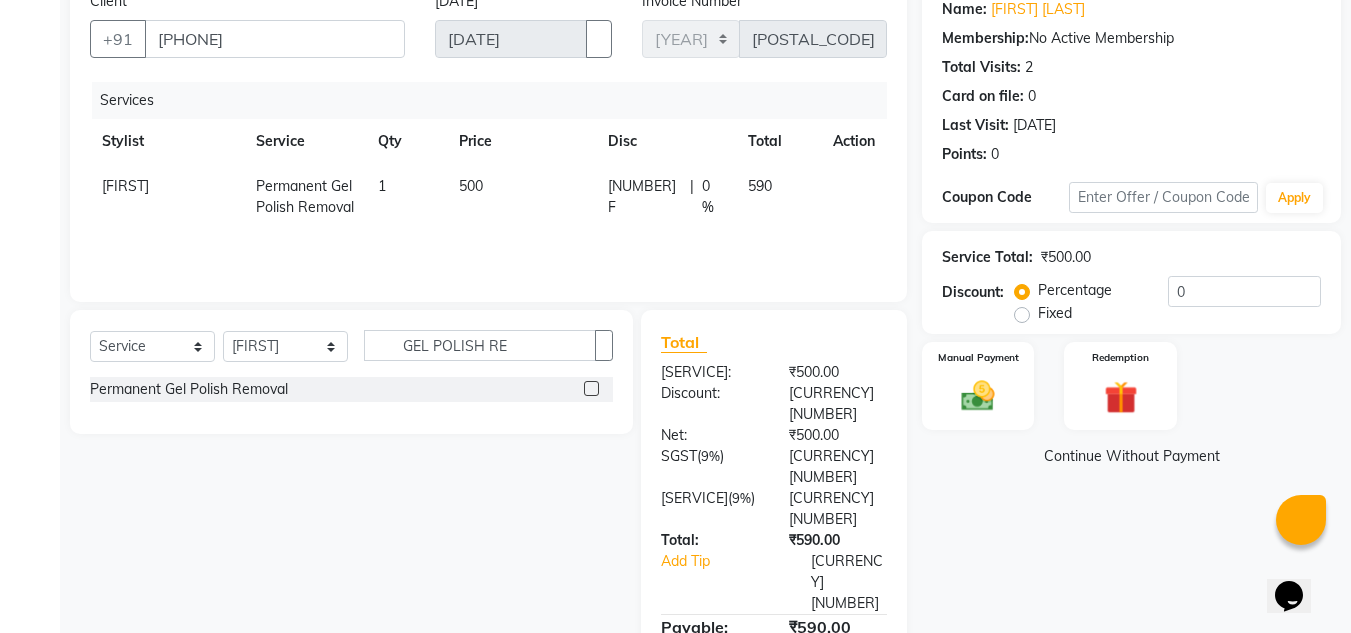 click on "Name: Neha Hassan Membership:  No Active Membership  Total Visits:  2 Card on file:  0 Last Visit:   07-06-2025 Points:   0  Coupon Code Apply Service Total:  ₹500.00  Discount:  Percentage   Fixed  0 Manual Payment Redemption  Continue Without Payment" at bounding box center [1139, 358] 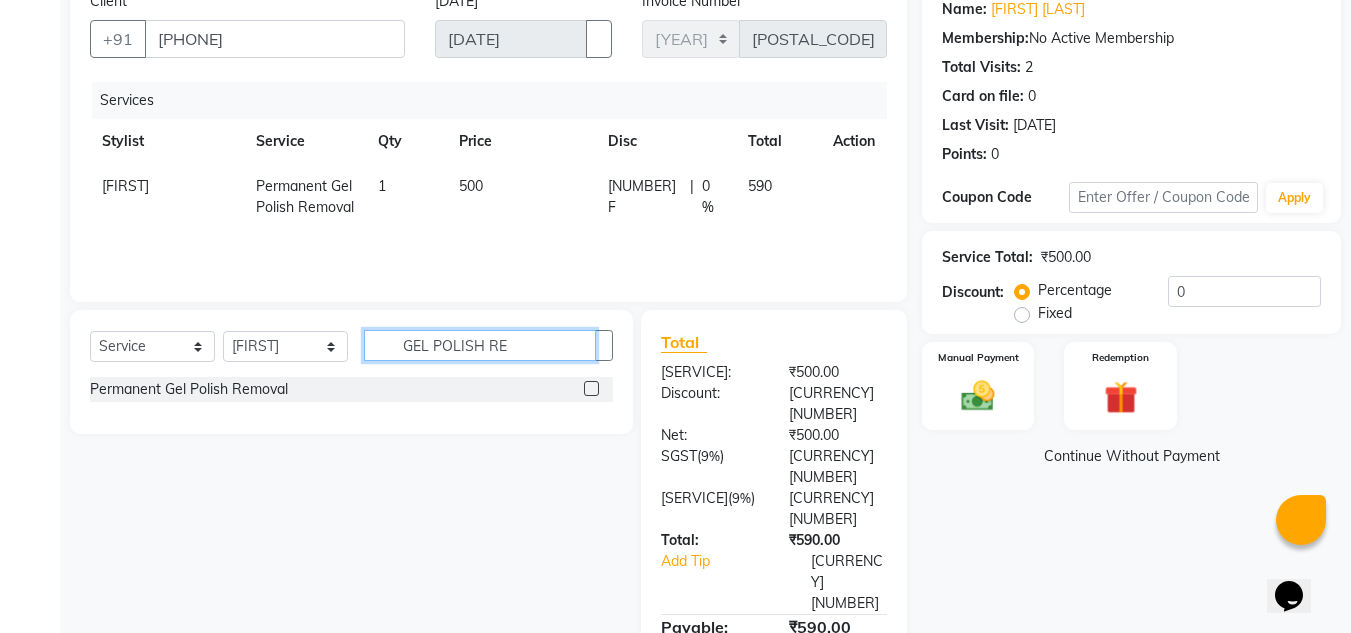 click on "GEL POLISH RE" at bounding box center [480, 345] 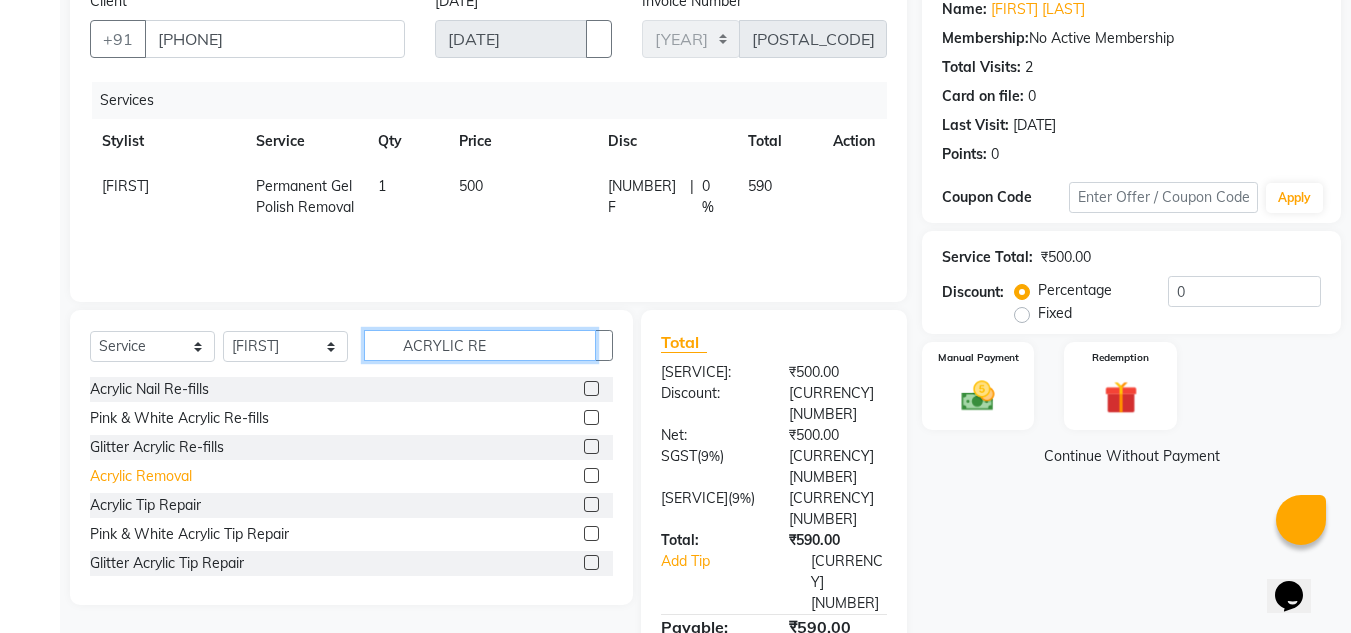 type on "ACRYLIC RE" 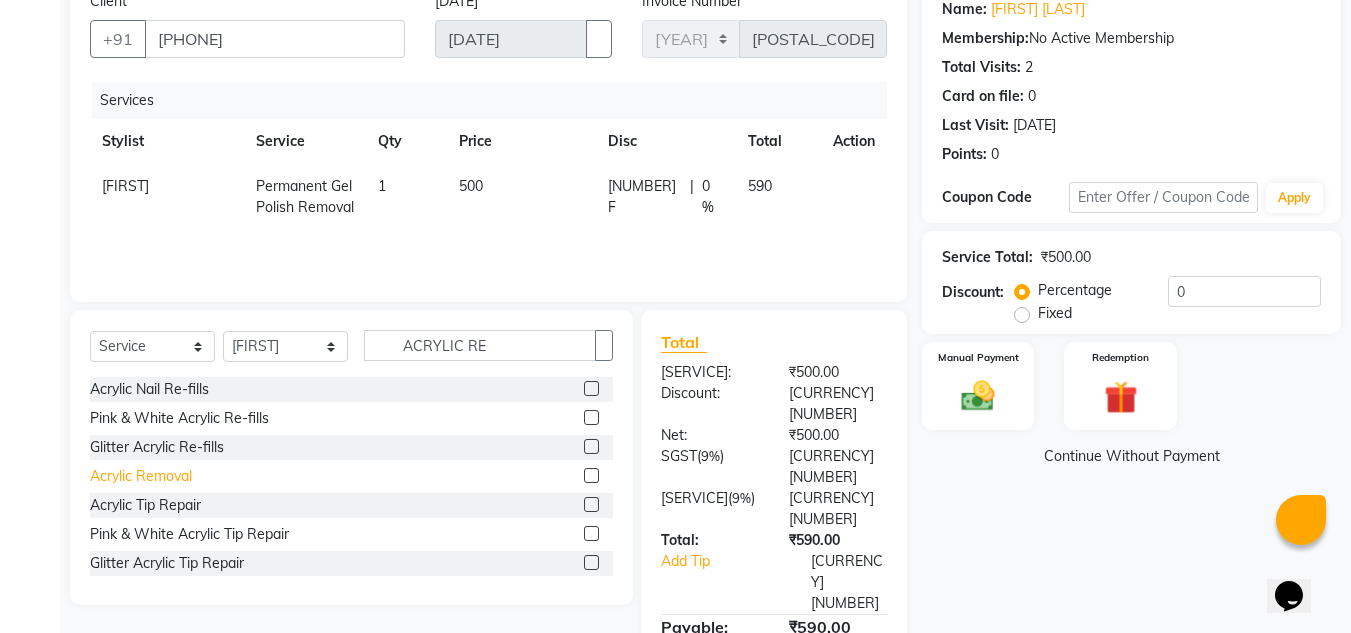 click on "Acrylic Removal" at bounding box center [149, 389] 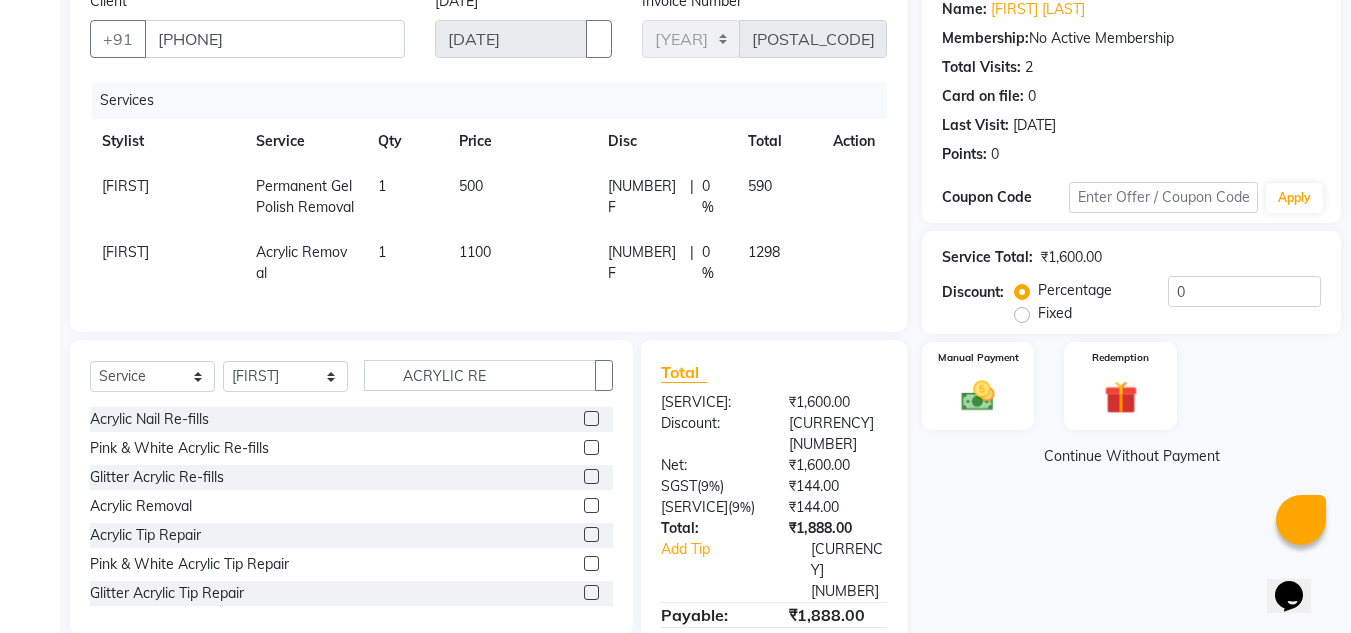 click on "1100" at bounding box center (521, 197) 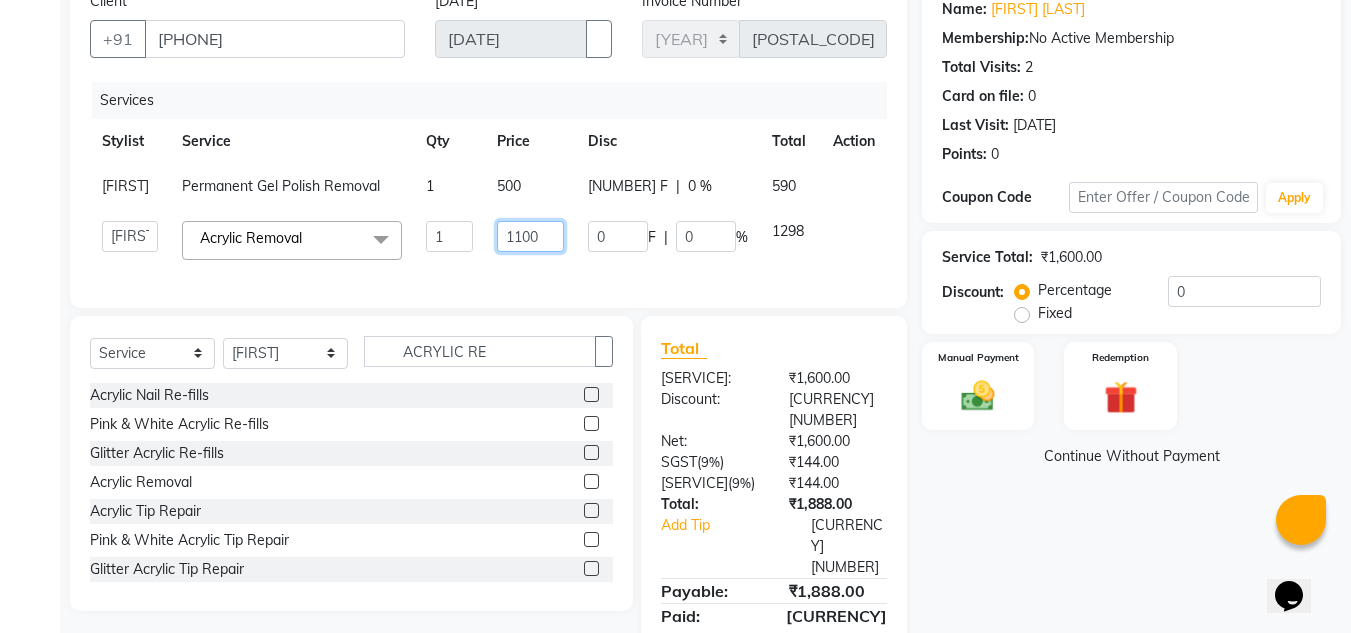 click on "1100" at bounding box center [449, 236] 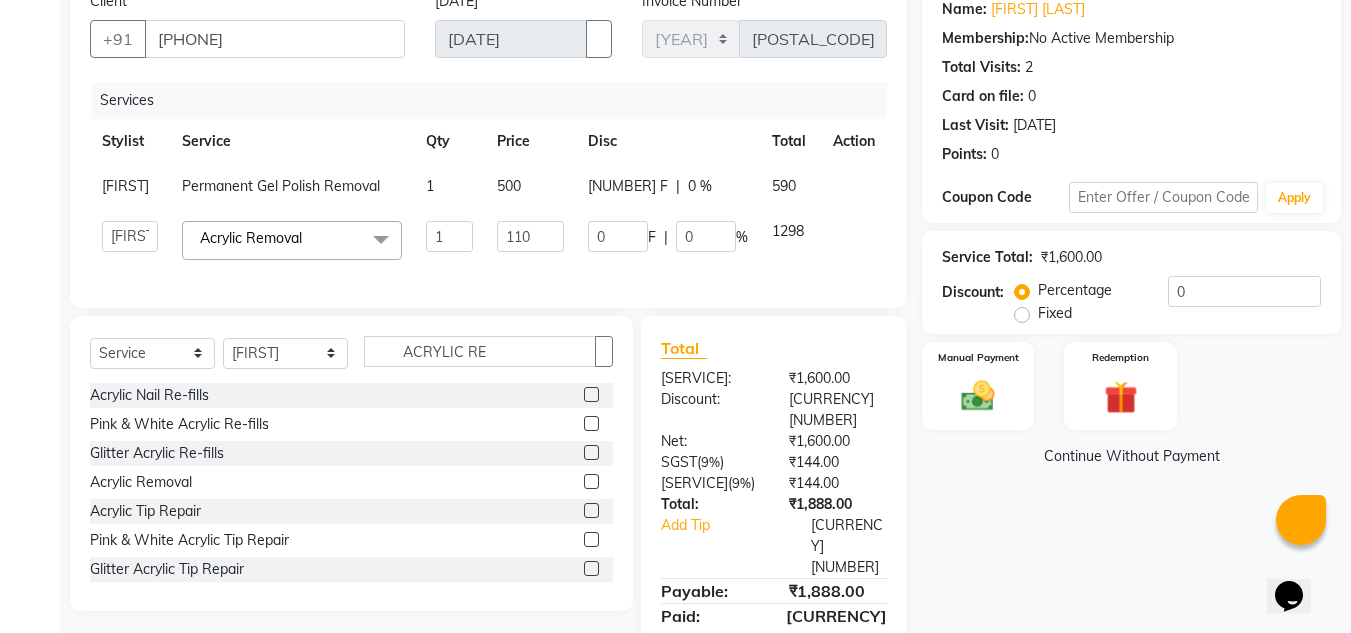click on "Name: Neha Hassan Membership:  No Active Membership  Total Visits:  2 Card on file:  0 Last Visit:   07-06-2025 Points:   0  Coupon Code Apply Service Total:  ₹1,600.00  Discount:  Percentage   Fixed  0 Manual Payment Redemption  Continue Without Payment" at bounding box center [1139, 340] 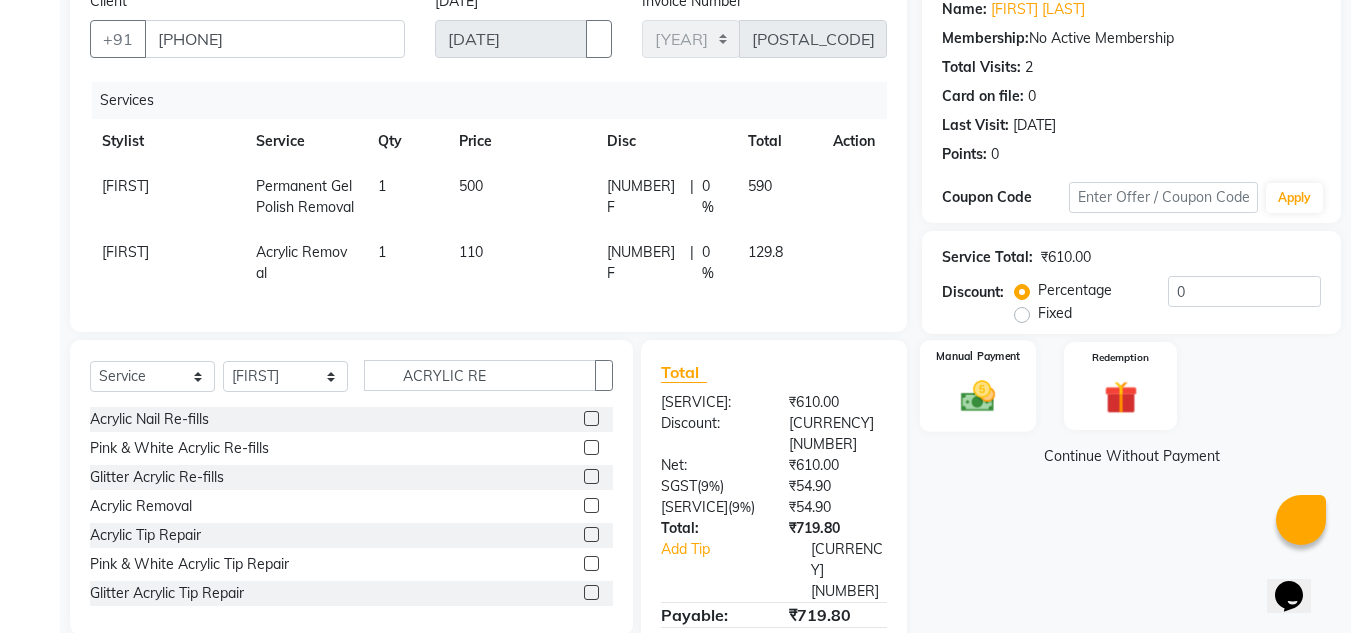 click on "Manual Payment" at bounding box center (978, 386) 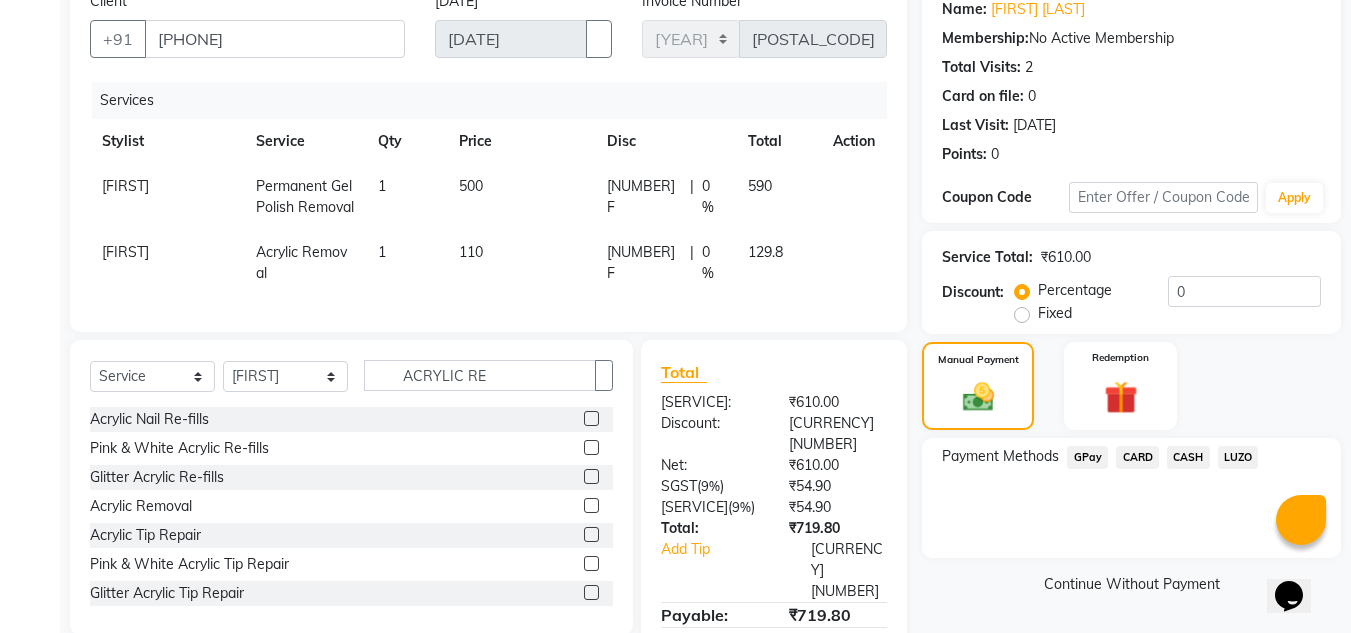 click on "CASH" at bounding box center [1087, 457] 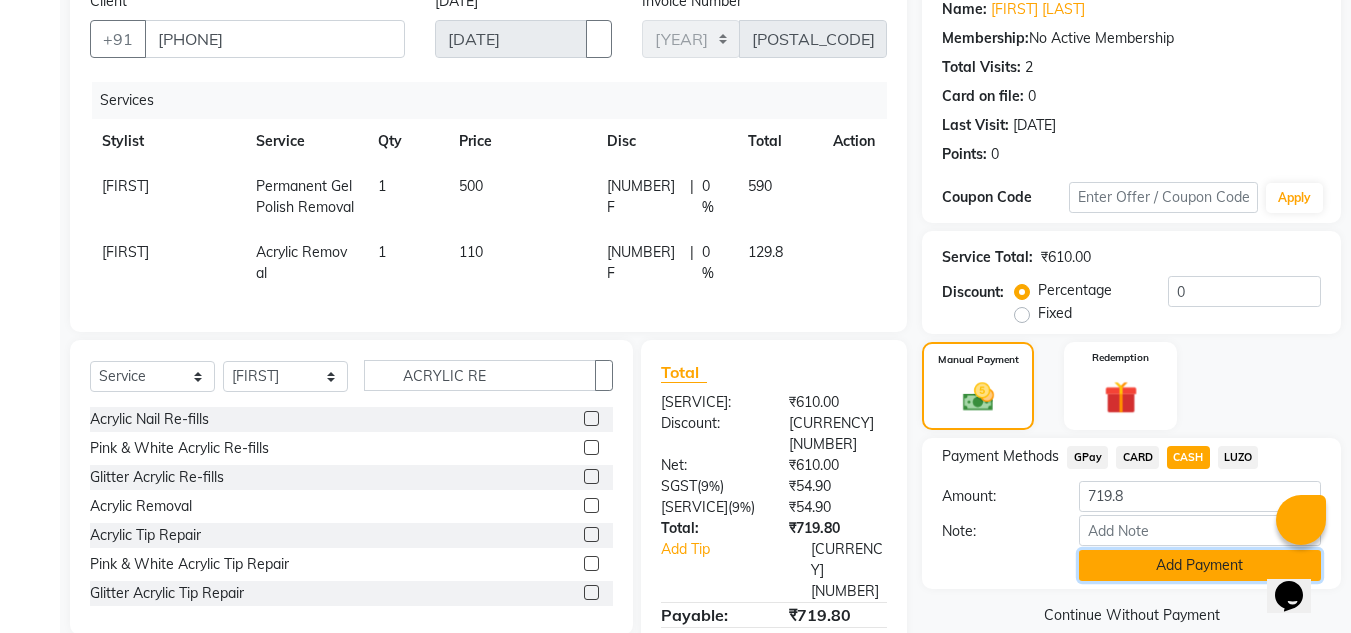 click on "Add Payment" at bounding box center (1200, 565) 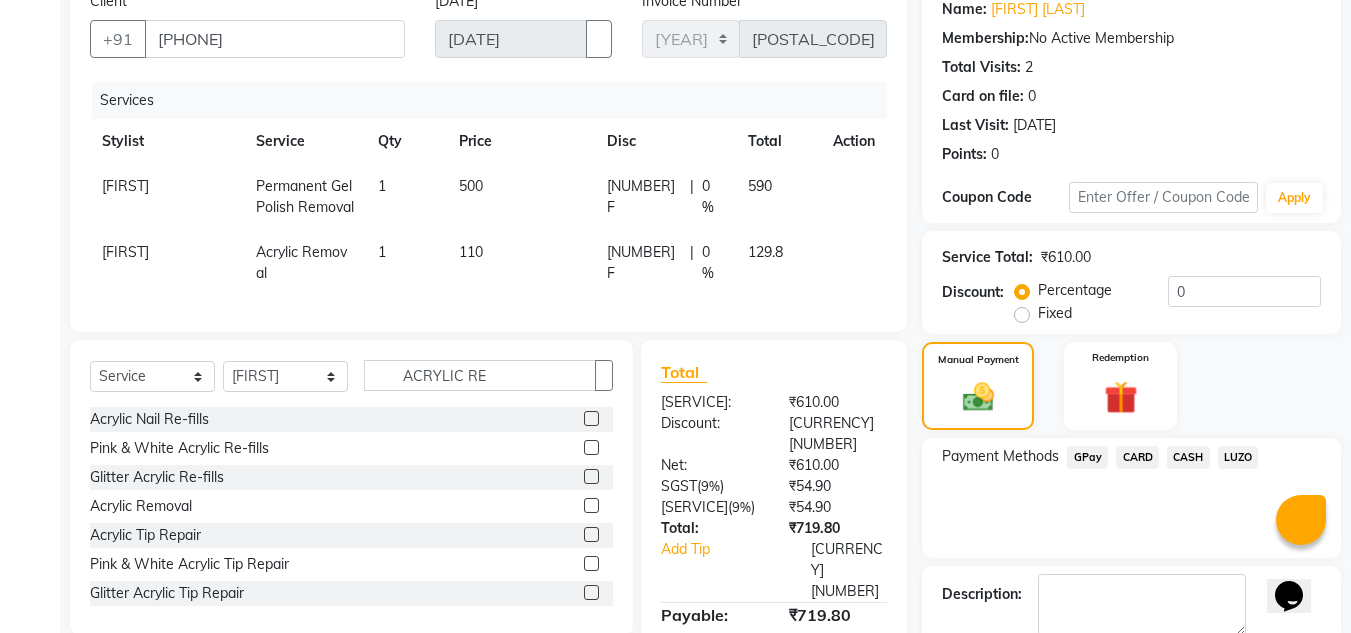 scroll, scrollTop: 283, scrollLeft: 0, axis: vertical 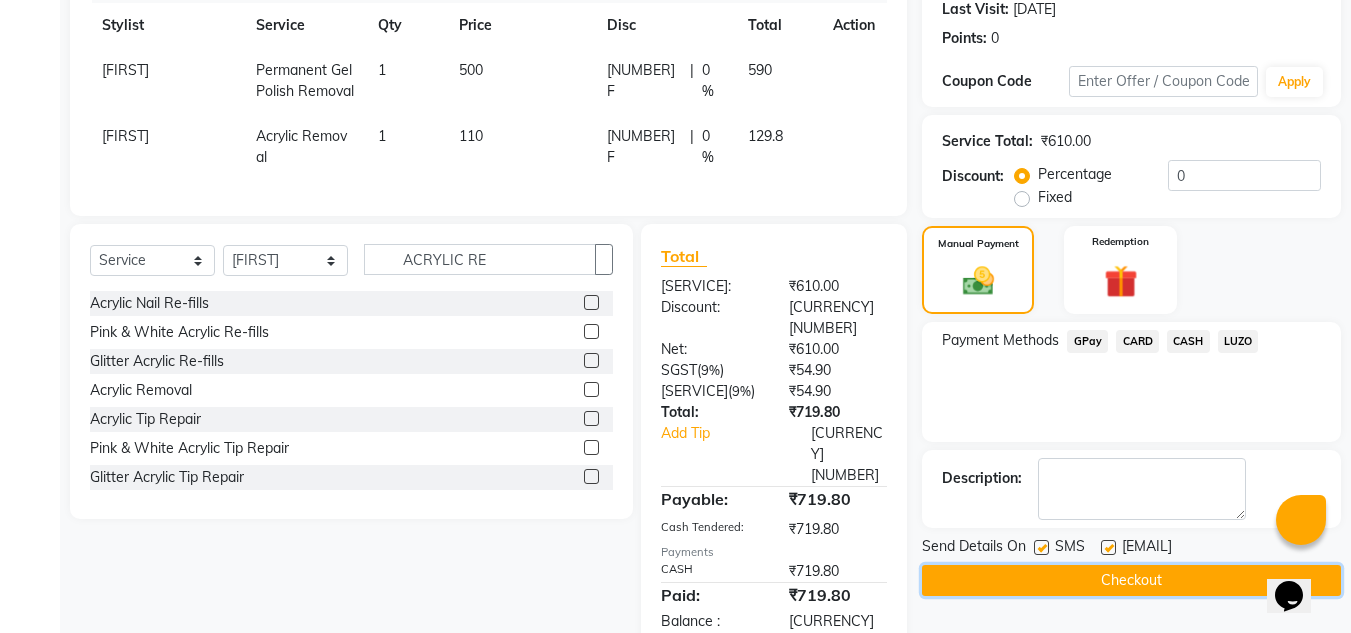 click on "Checkout" at bounding box center (1131, 580) 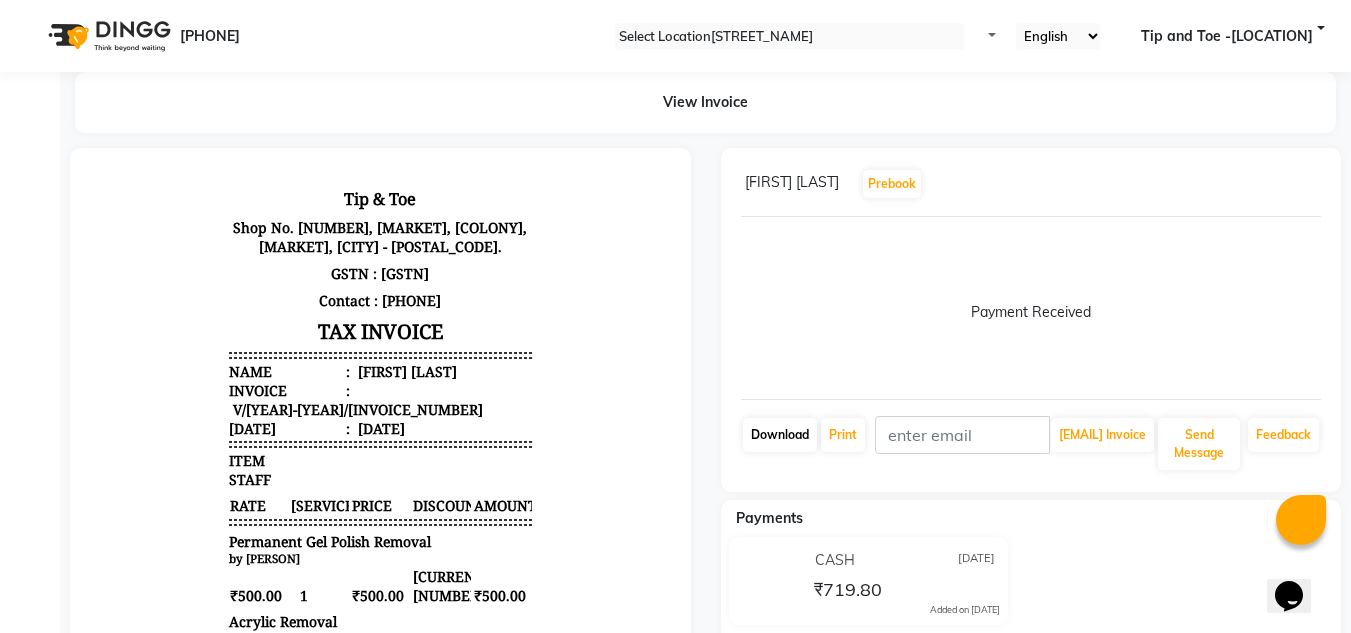 scroll, scrollTop: 0, scrollLeft: 0, axis: both 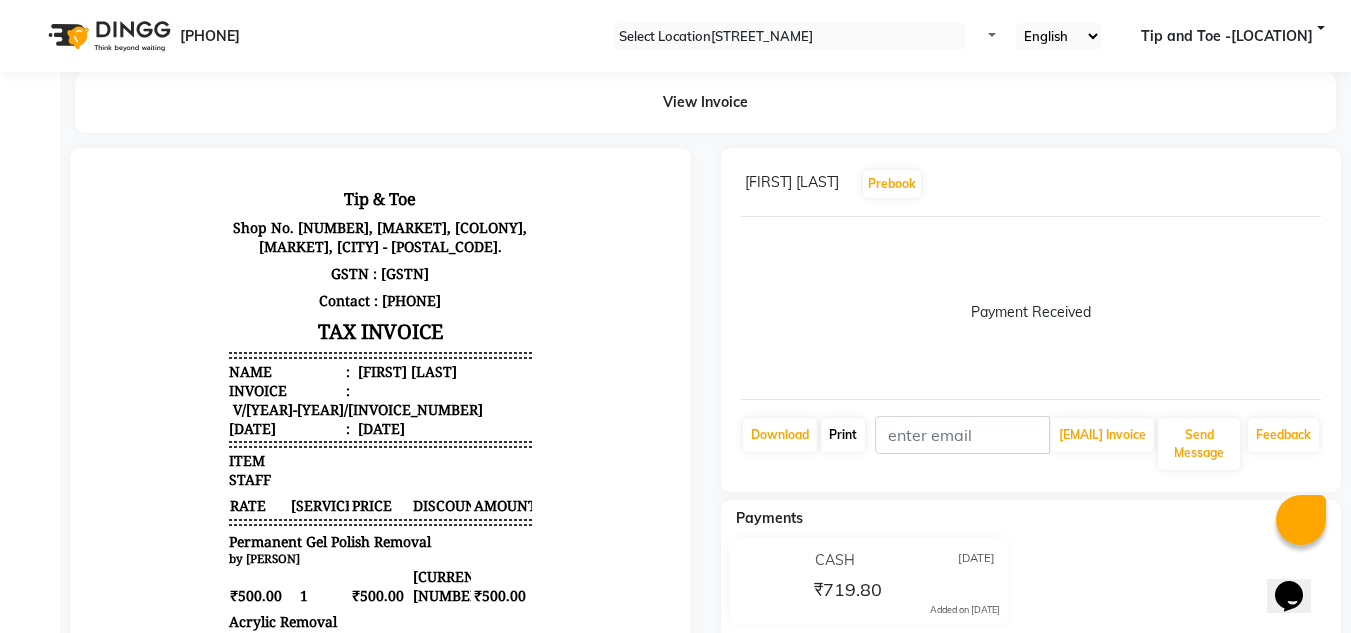 click on "Print" at bounding box center (780, 435) 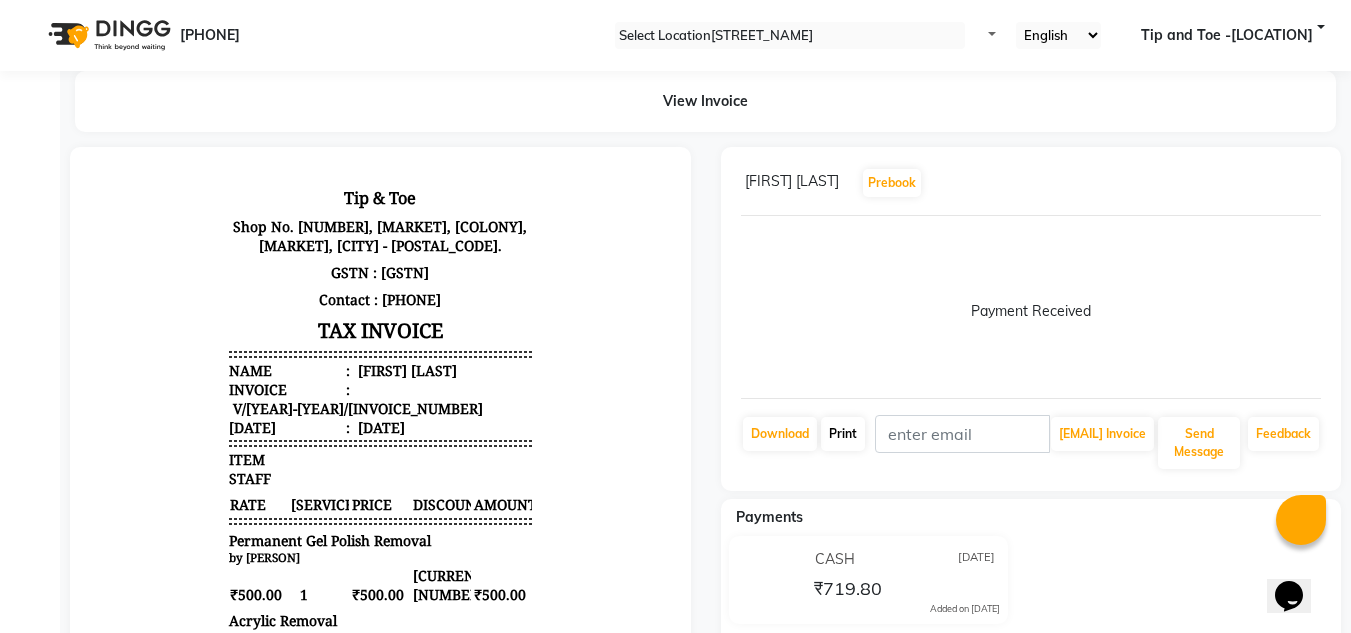 scroll, scrollTop: 5, scrollLeft: 0, axis: vertical 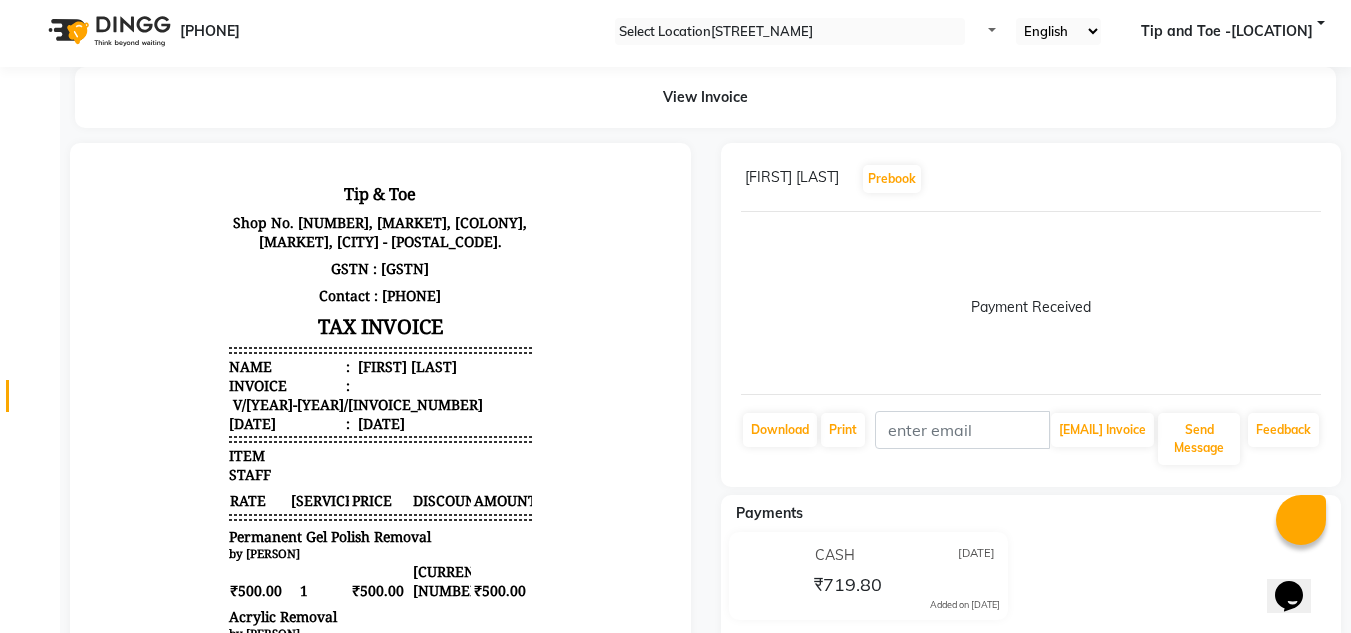 click at bounding box center (38, 401) 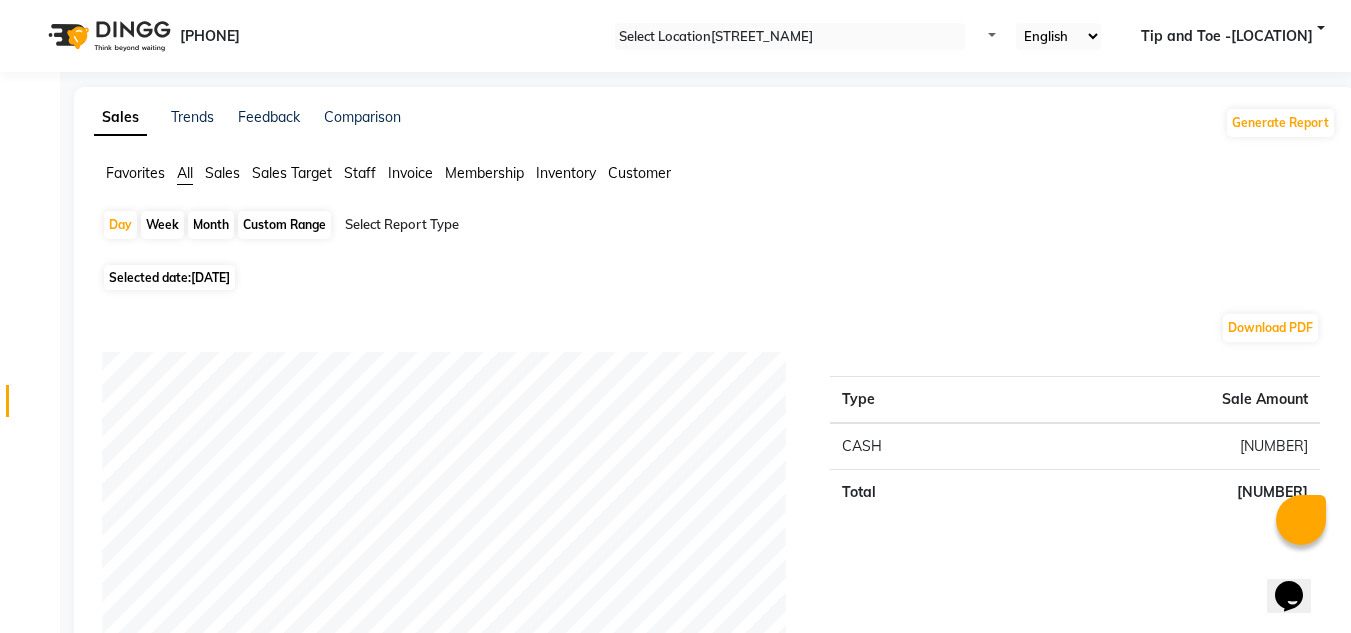 scroll, scrollTop: 300, scrollLeft: 0, axis: vertical 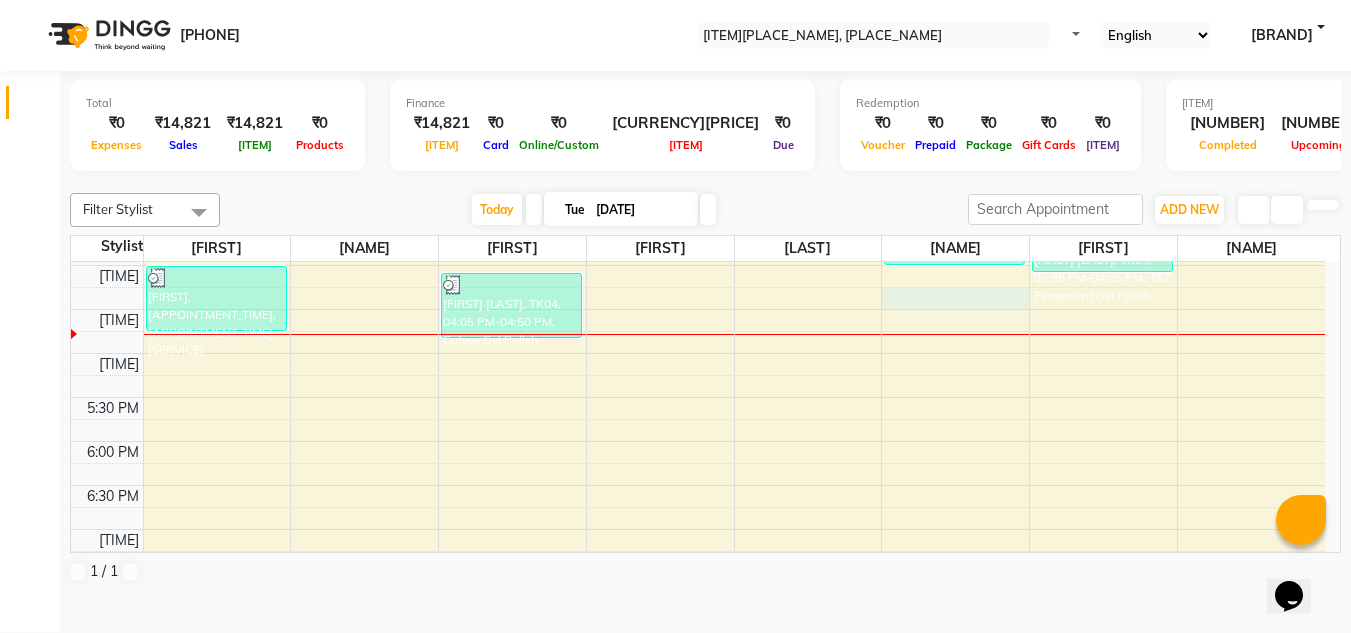 click on "[TIME] [TIME] [TIME] [TIME] [TIME] [TIME] [TIME] [TIME] [TIME] [TIME] [TIME] [TIME] [TIME] [TIME] [TIME] [TIME] [TIME] [TIME] [TIME] [TIME] [TIME] [TIME] [TIME] [TIME] [TIME] [TIME]     [FIRST] [LAST], [CODE], [TIME]-[TIME], [ITEM]     [FIRST], [CODE], [TIME]-[TIME], [ITEM]     [FIRST] [LAST], [CODE], [TIME]-[TIME], [ITEM]     [FIRST] [LAST], [CODE], [TIME]-[TIME], [ITEM]     [FIRST] [LAST], [CODE], [TIME]-[TIME], [ITEM]     [FIRST] [LAST], [CODE], [TIME]-[TIME], [ITEM]" at bounding box center (698, 133) 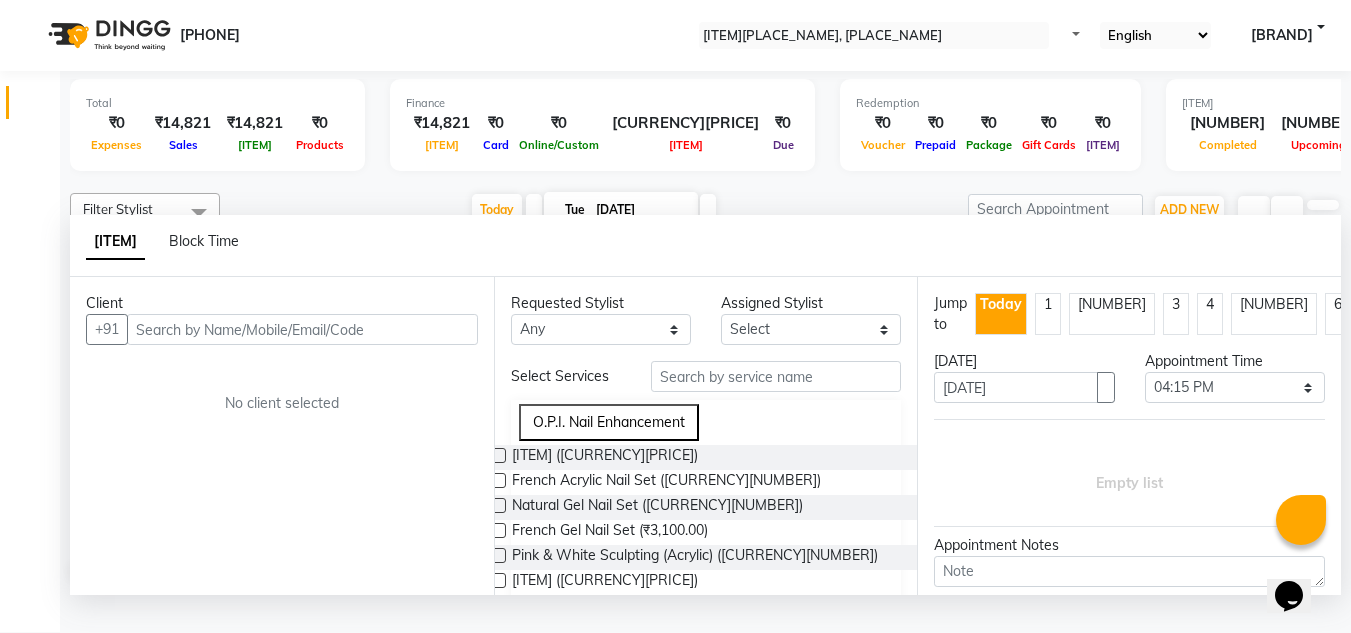 click at bounding box center [302, 329] 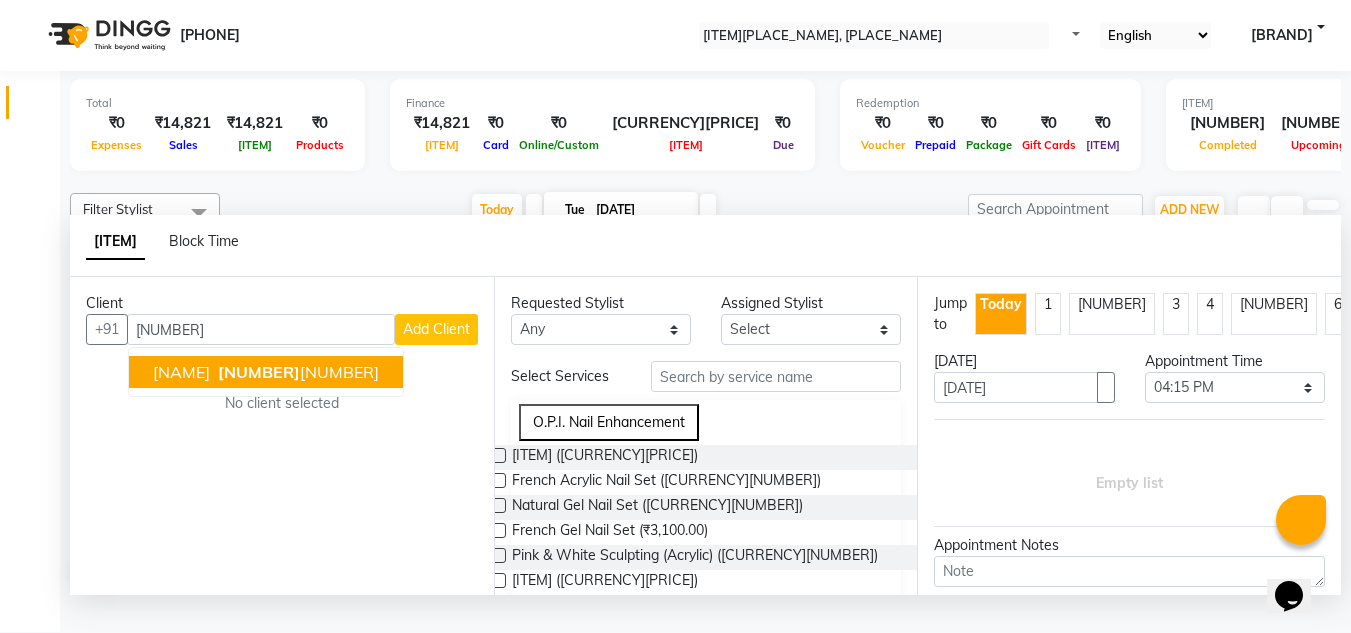 click on "[PHONE]" at bounding box center (296, 372) 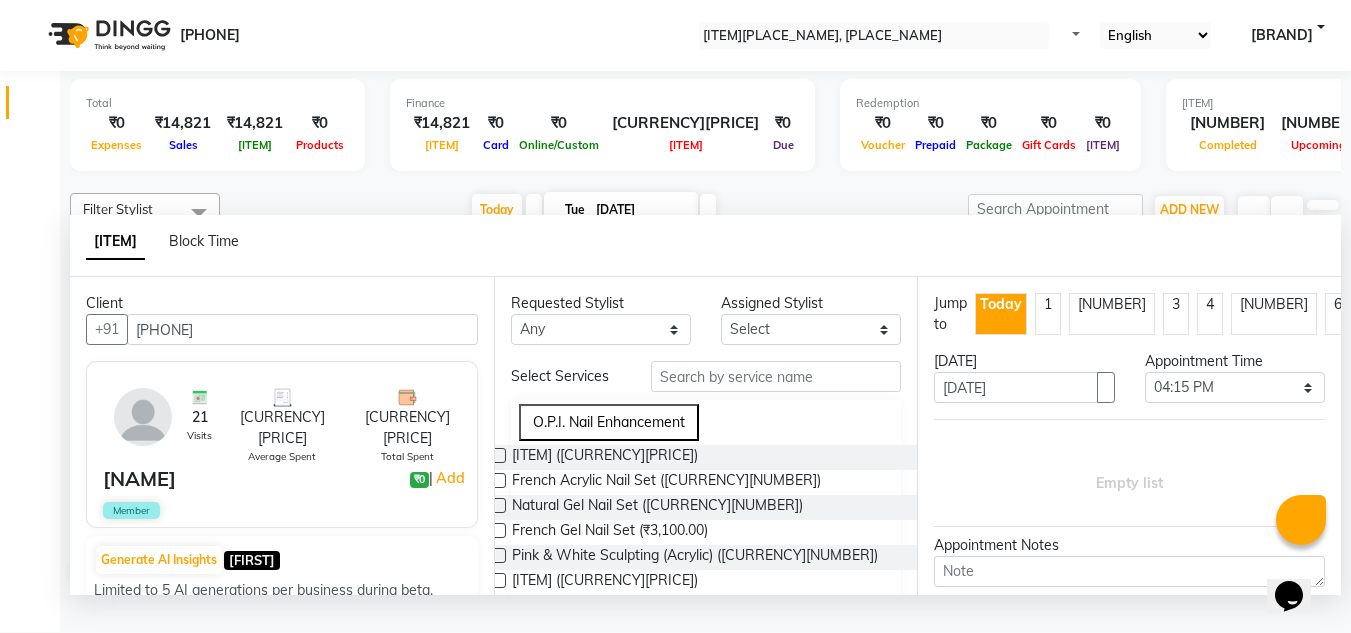 type on "[PHONE]" 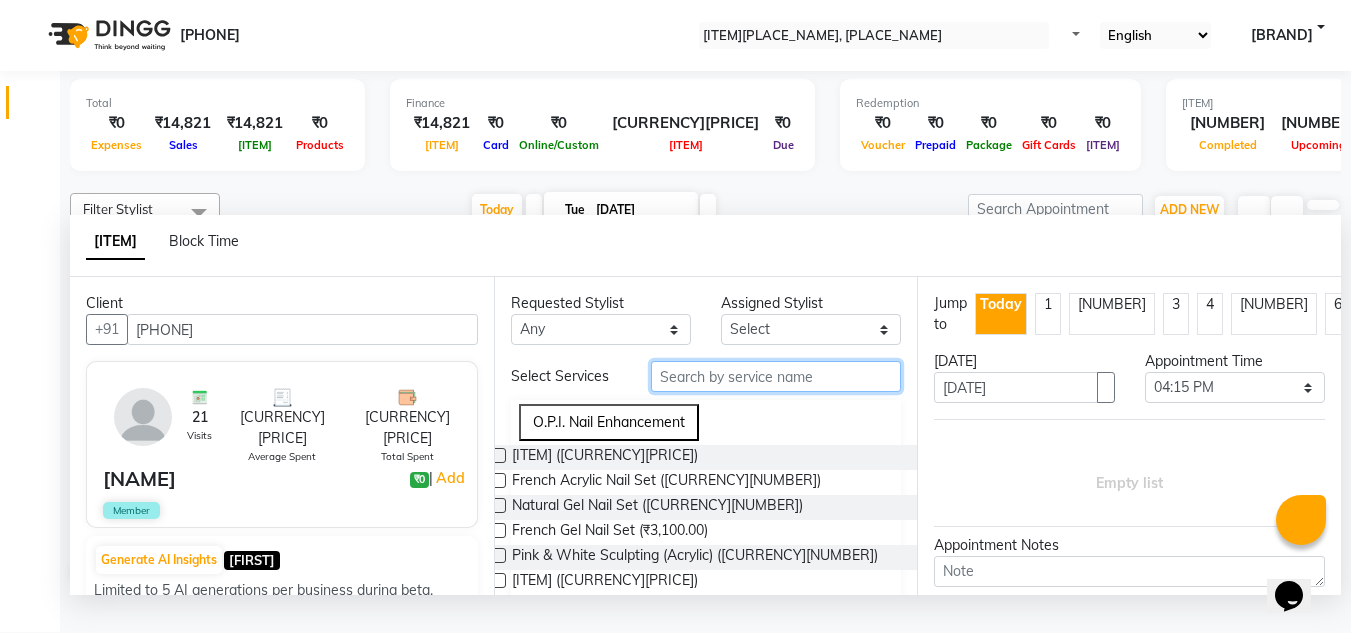 click at bounding box center [776, 376] 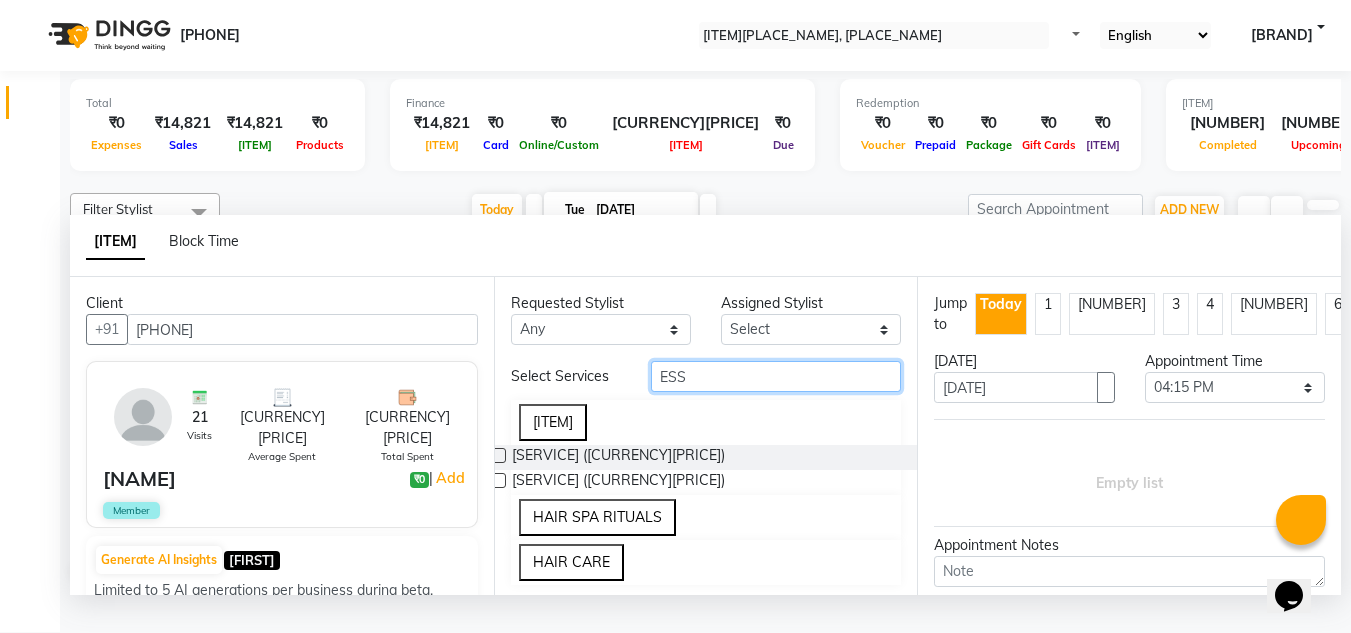 type on "ESS" 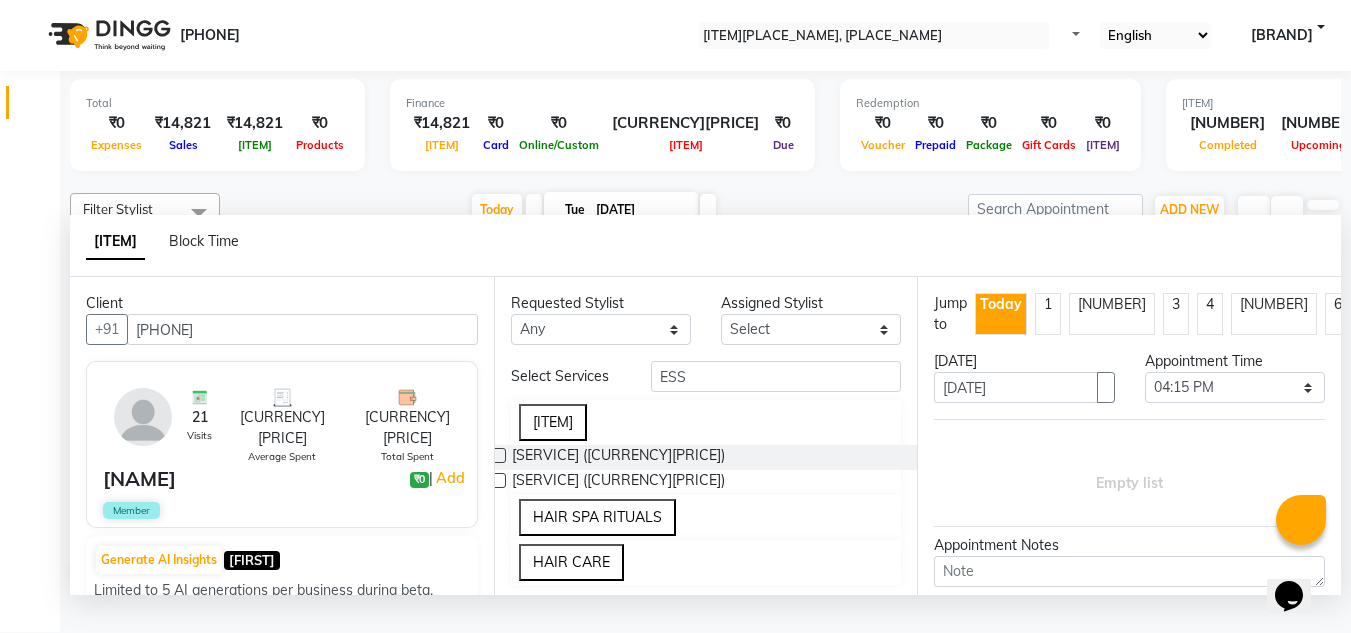 click on "Requested Stylist Any [NAME] [NAME] [NAME] [NAME] [NAME] [NAME] [NAME] Assigned Stylist Select [NAME] [NAME] [NAME] [NAME] [NAME] [NAME] [NAME] Select Services ESS Feet Treatment Essential Pedicure w Scrub ([CURRENCY][NUMBER]) Essential Manicure w Scrub ([CURRENCY][NUMBER]) HAIR SPA RITUALS HAIR CARE" at bounding box center (706, 436) 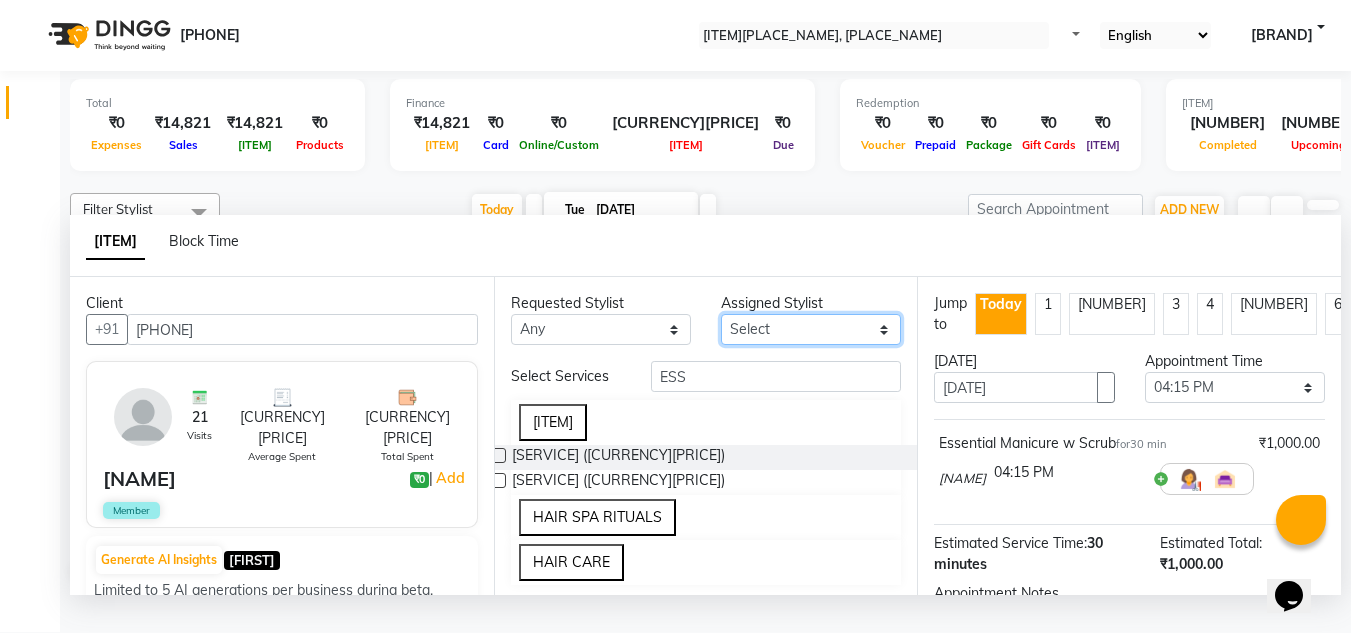 click on "Select [FIRST] [FIRST] [FIRST] [FIRST] [FIRST] [FIRST] [FIRST]" at bounding box center (601, 329) 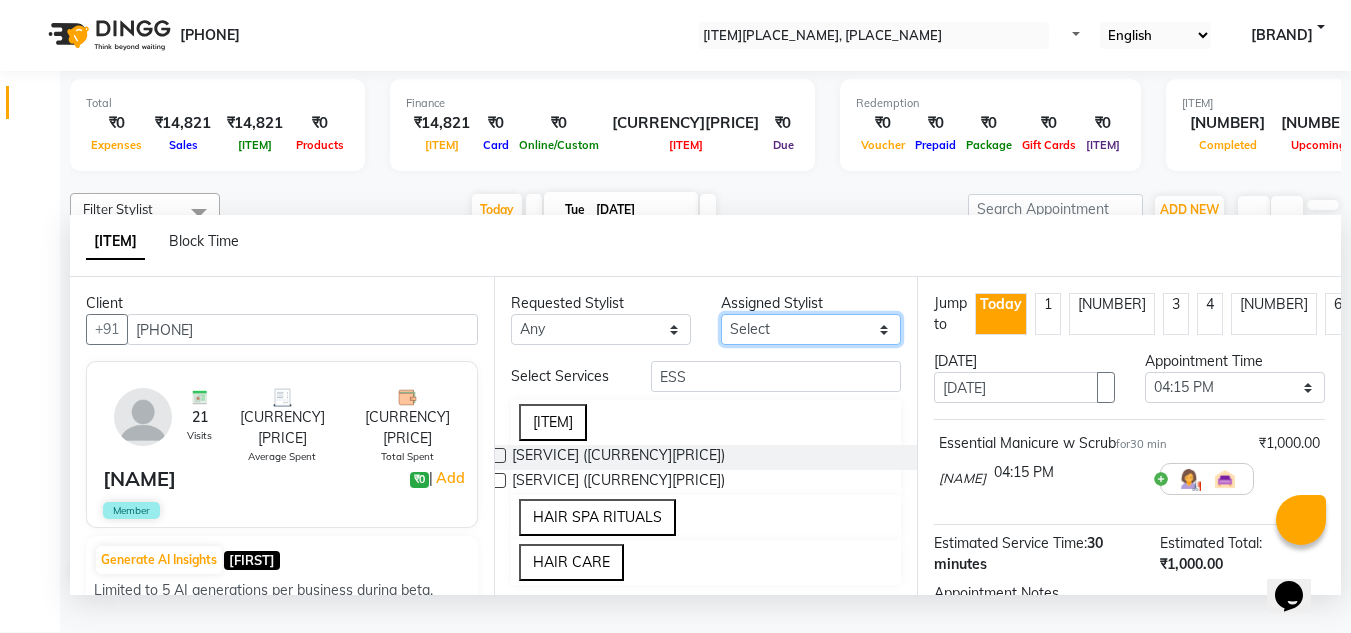 click on "Select [FIRST] [FIRST] [FIRST] [FIRST] [FIRST] [FIRST] [FIRST]" at bounding box center (601, 329) 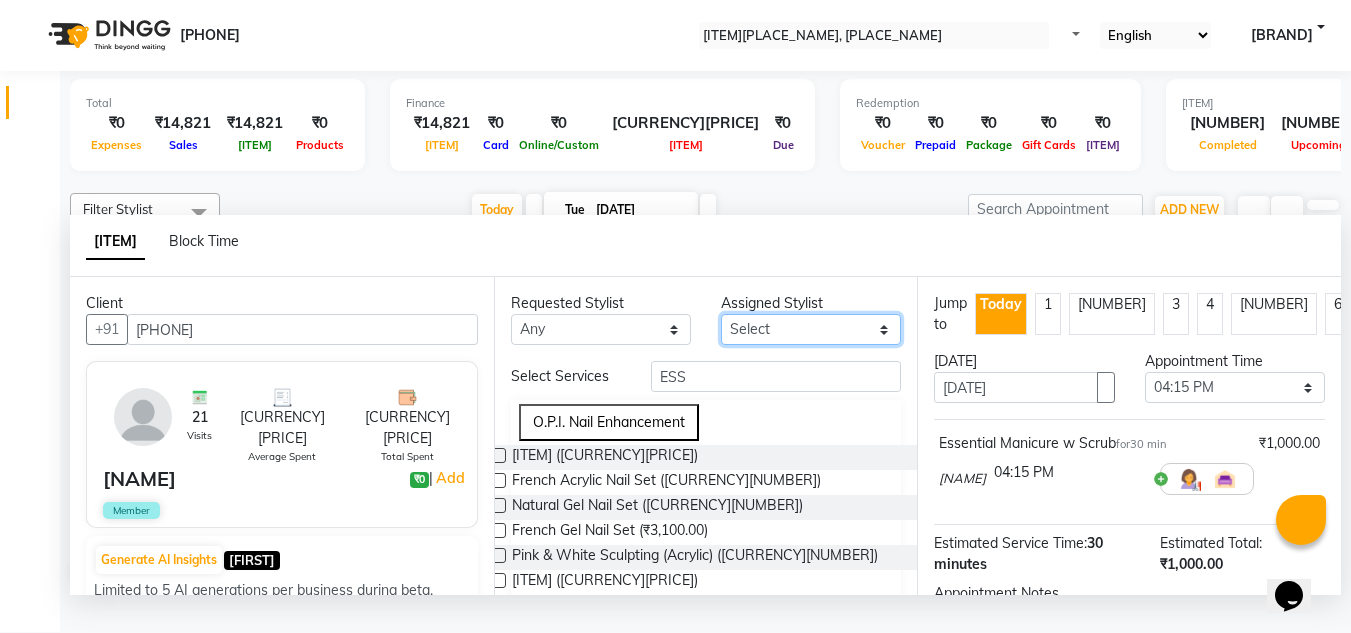 click on "Select [FIRST] [FIRST] [FIRST] [FIRST] [FIRST] [FIRST] [FIRST]" at bounding box center (811, 329) 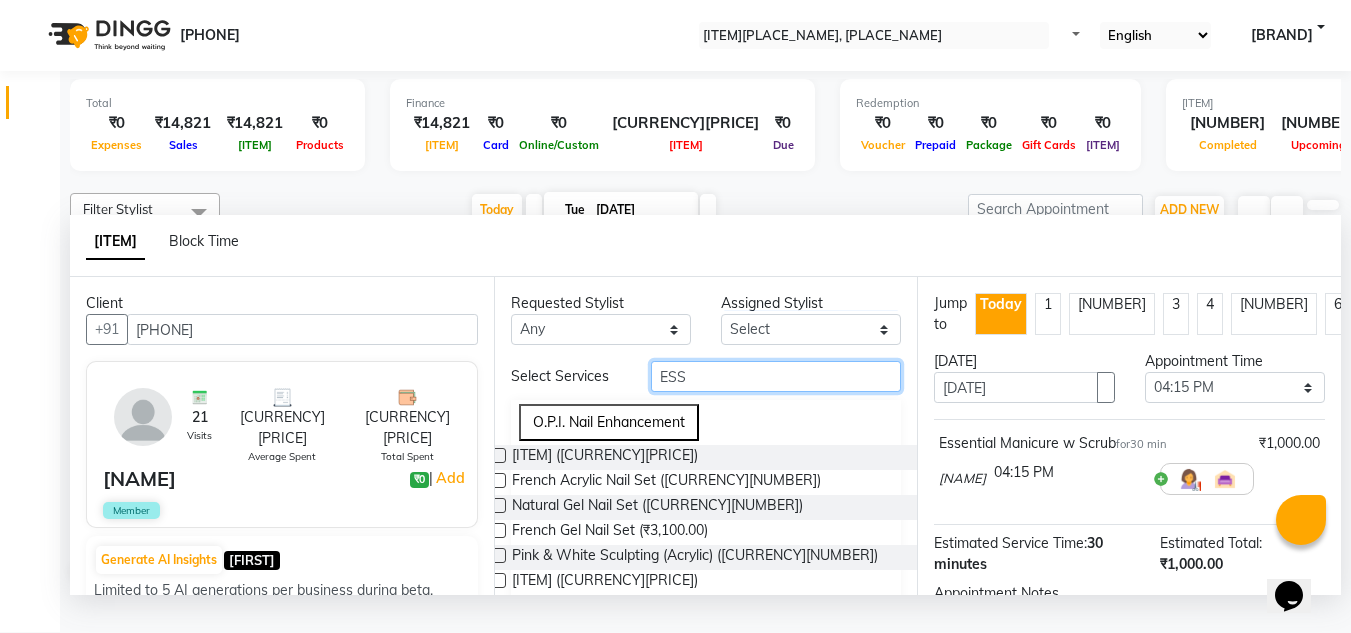 click on "ESS" at bounding box center (776, 376) 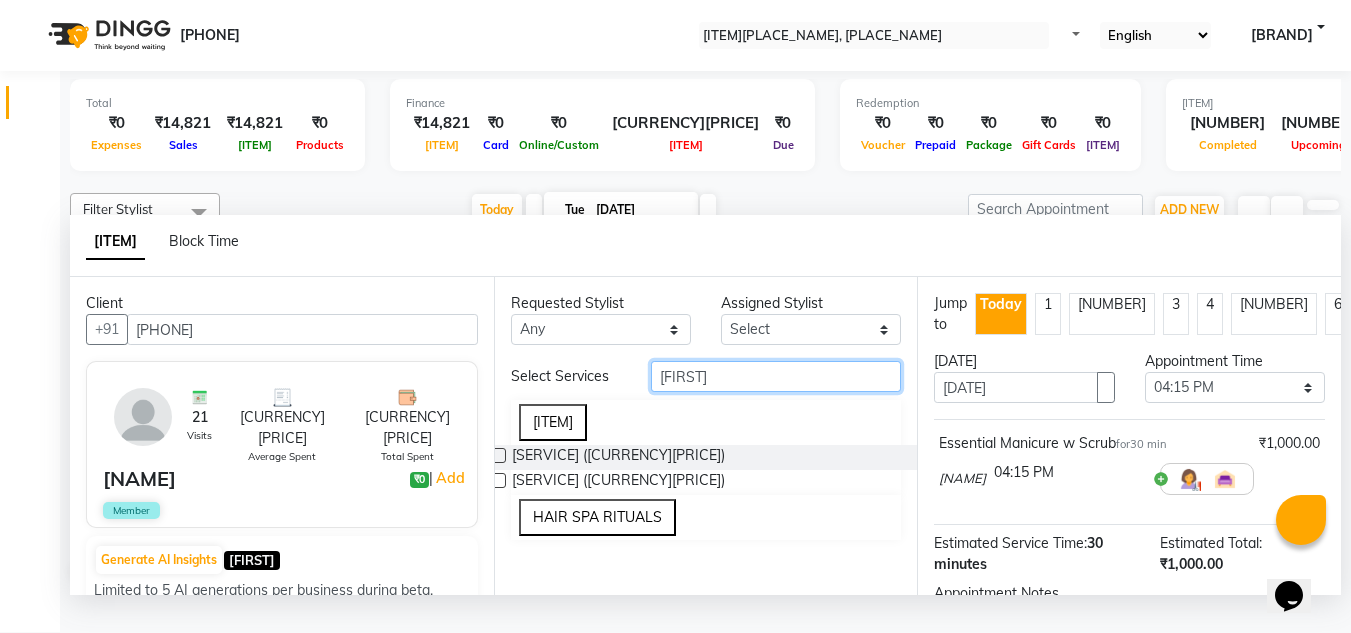 type on "[FIRST]" 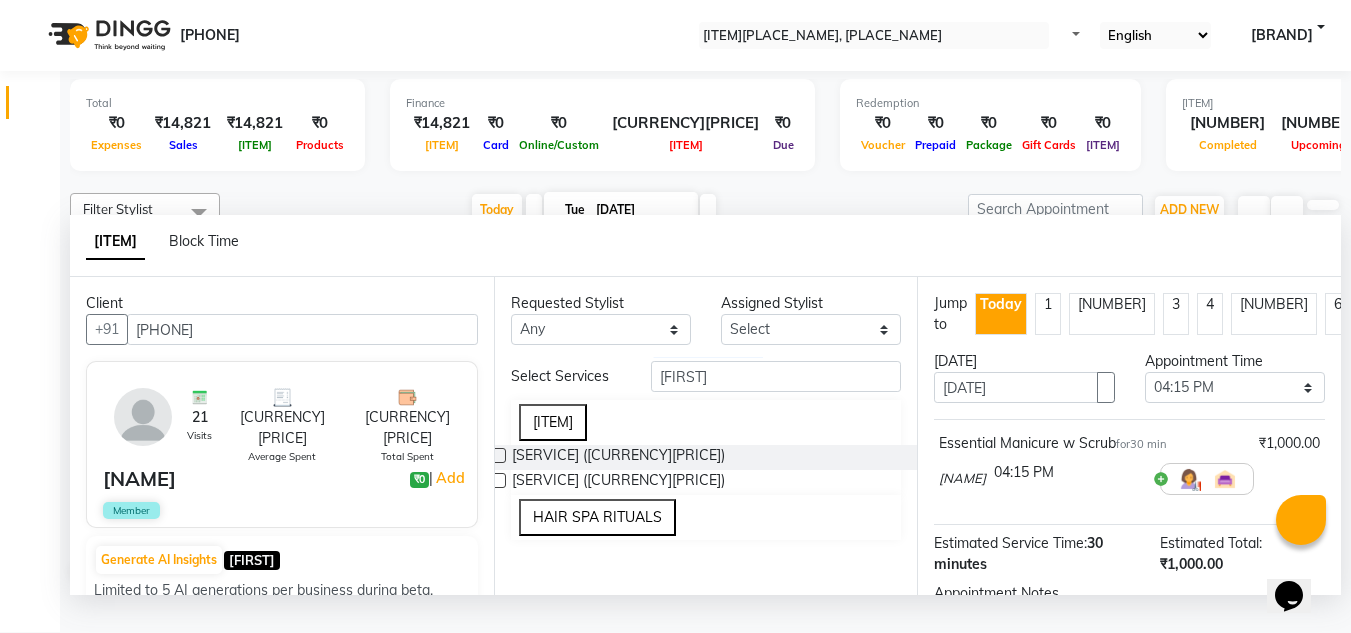 click at bounding box center (498, 455) 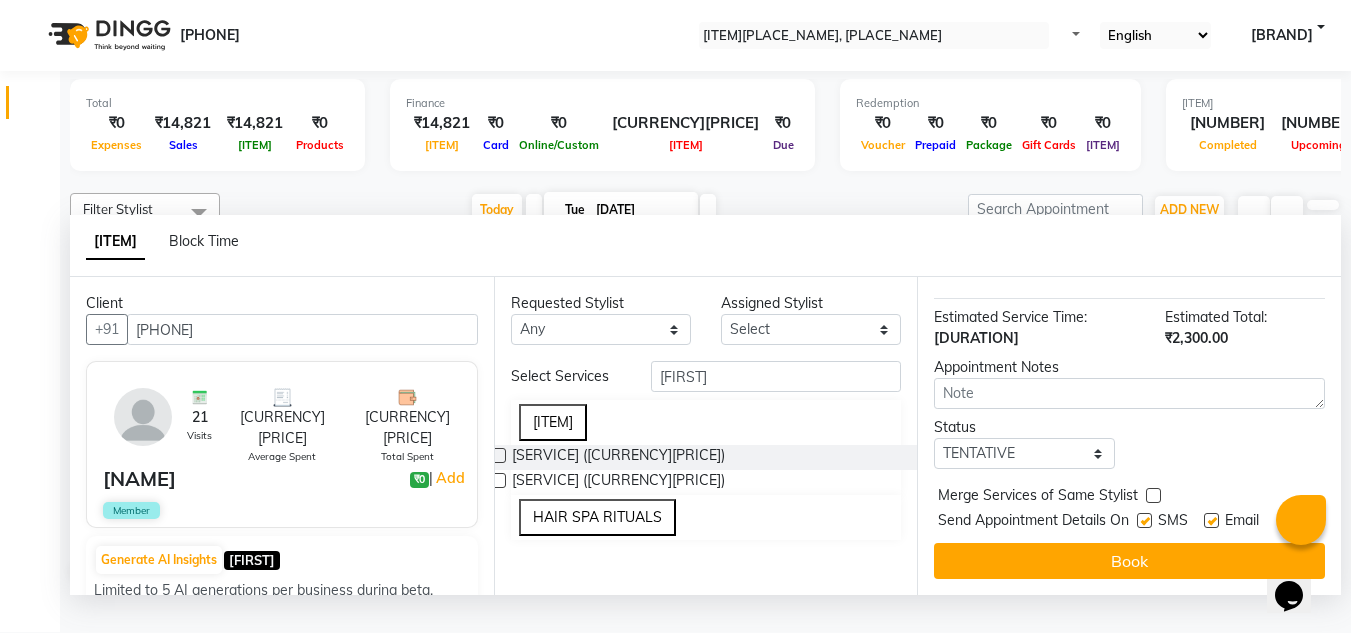 scroll, scrollTop: 335, scrollLeft: 0, axis: vertical 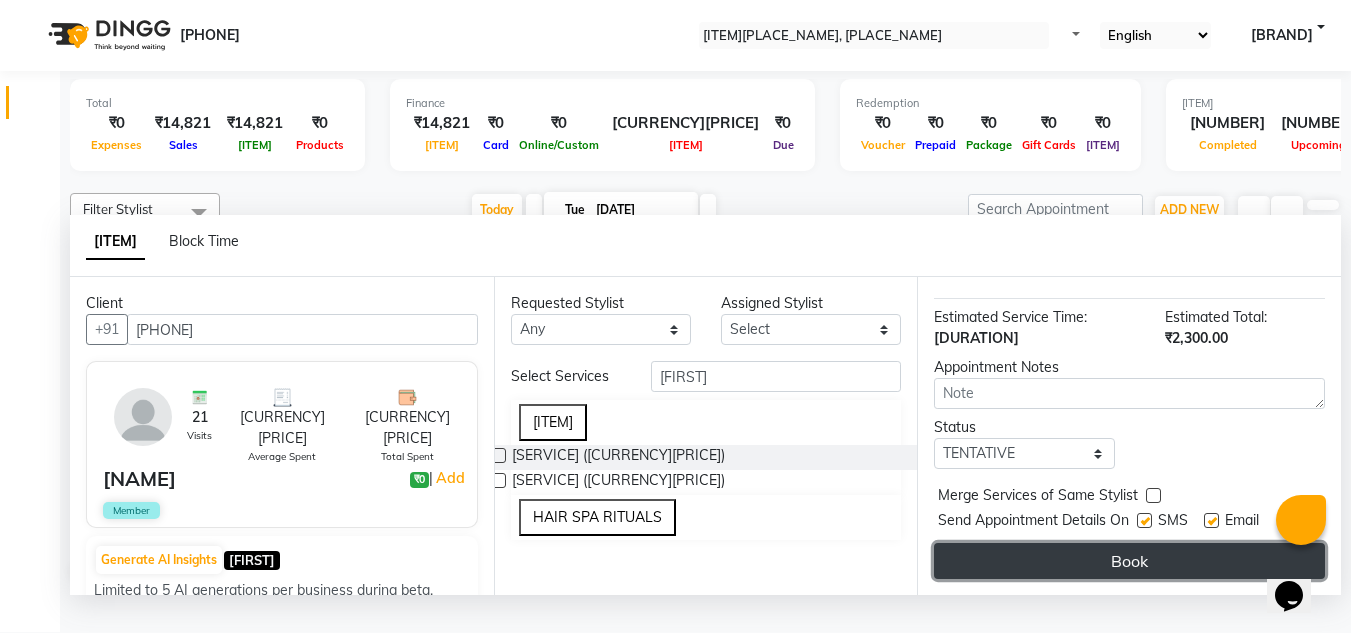 click on "Book" at bounding box center (1129, 561) 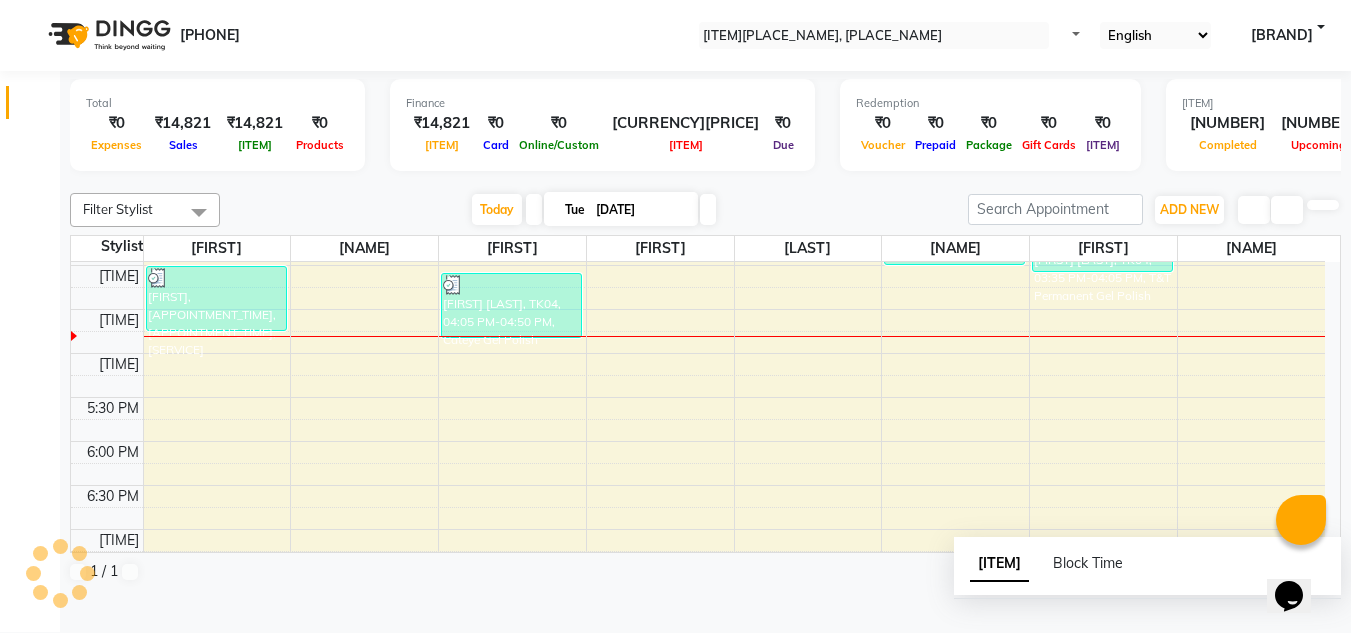 scroll, scrollTop: 0, scrollLeft: 0, axis: both 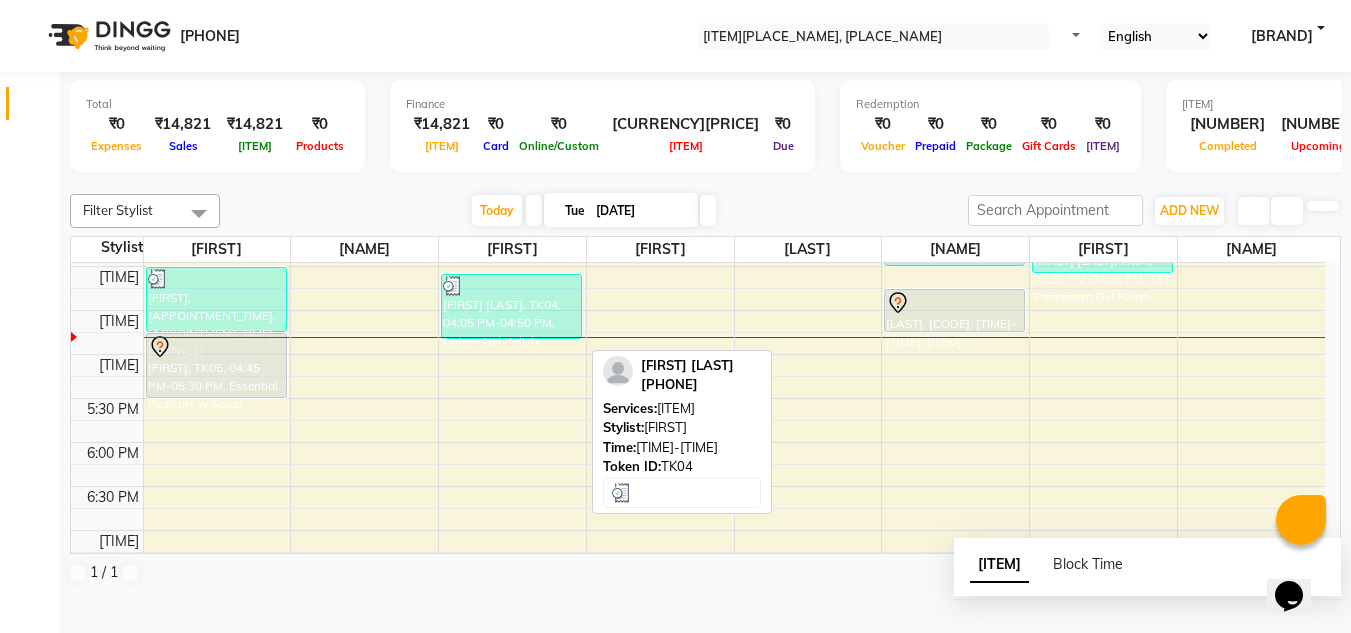 click on "[FIRST] [LAST], TK04, 04:05 PM-04:50 PM, Cateye Gel Polish" at bounding box center (216, 299) 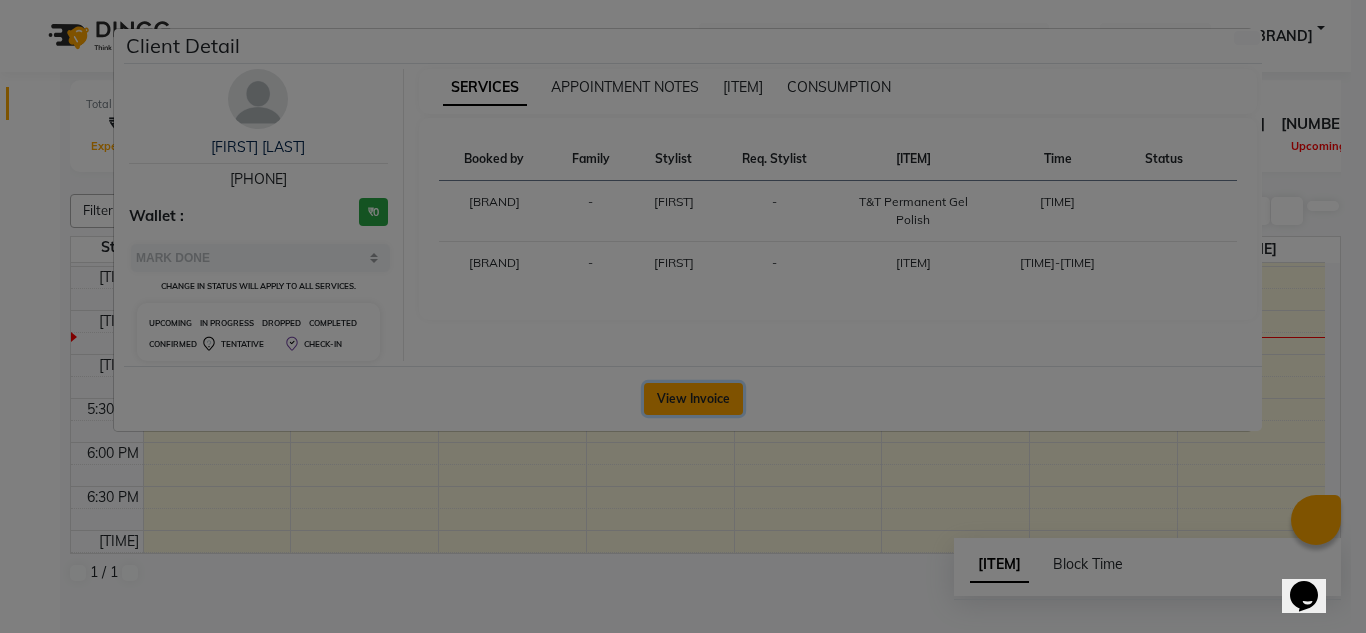 click on "View Invoice" at bounding box center (693, 399) 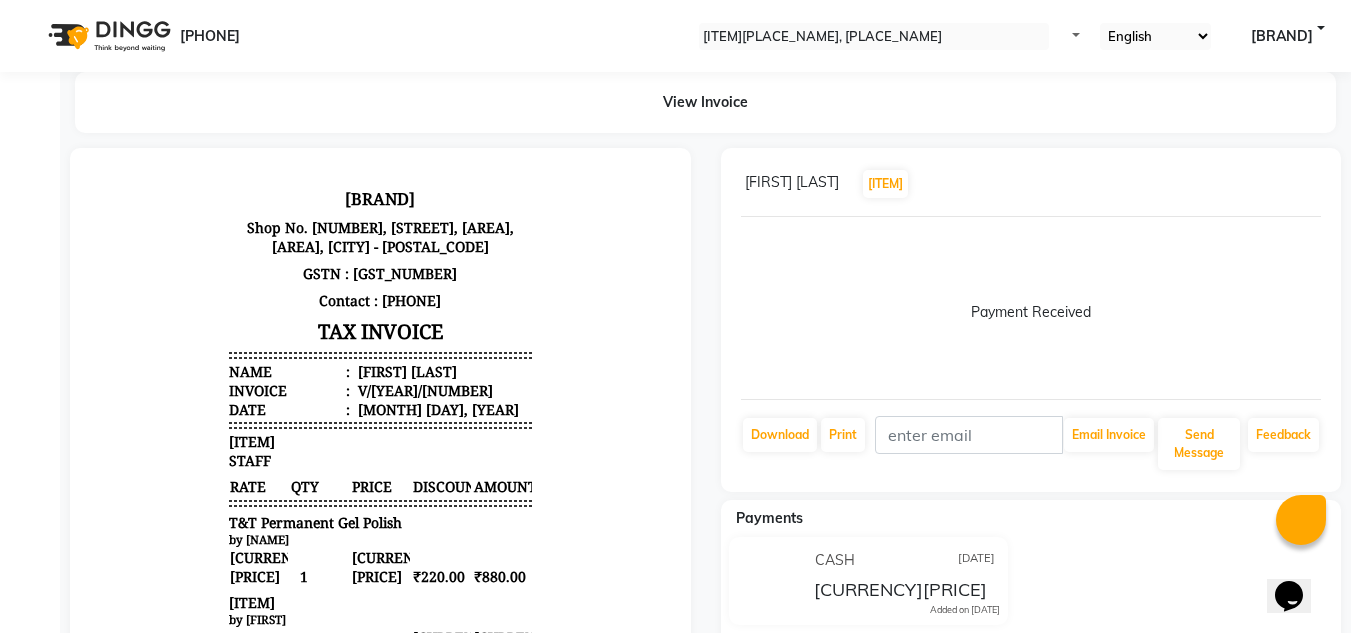 scroll, scrollTop: 0, scrollLeft: 0, axis: both 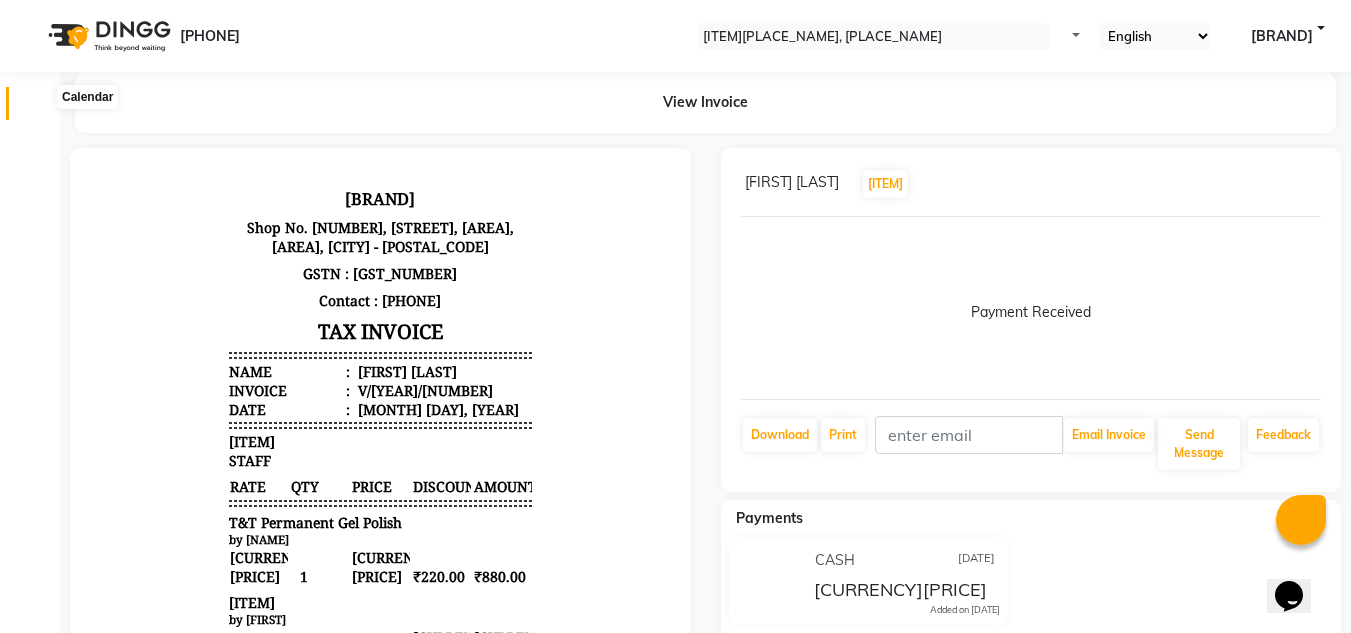 click at bounding box center [38, 108] 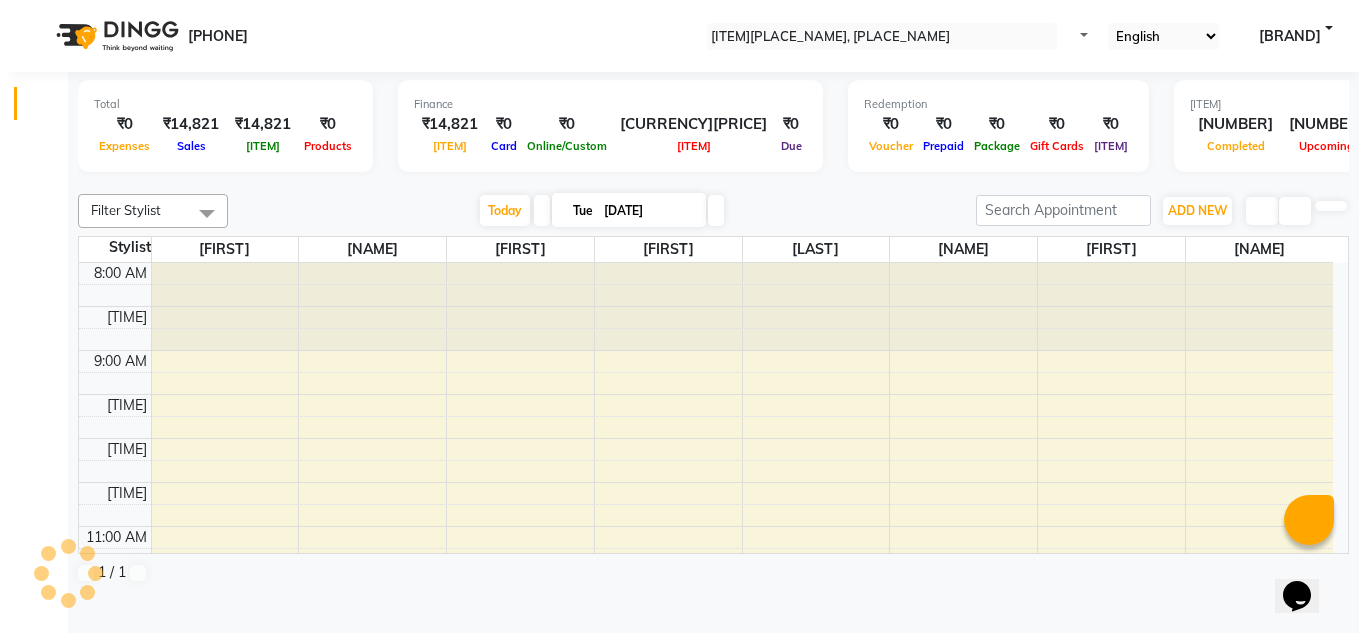 scroll, scrollTop: 0, scrollLeft: 0, axis: both 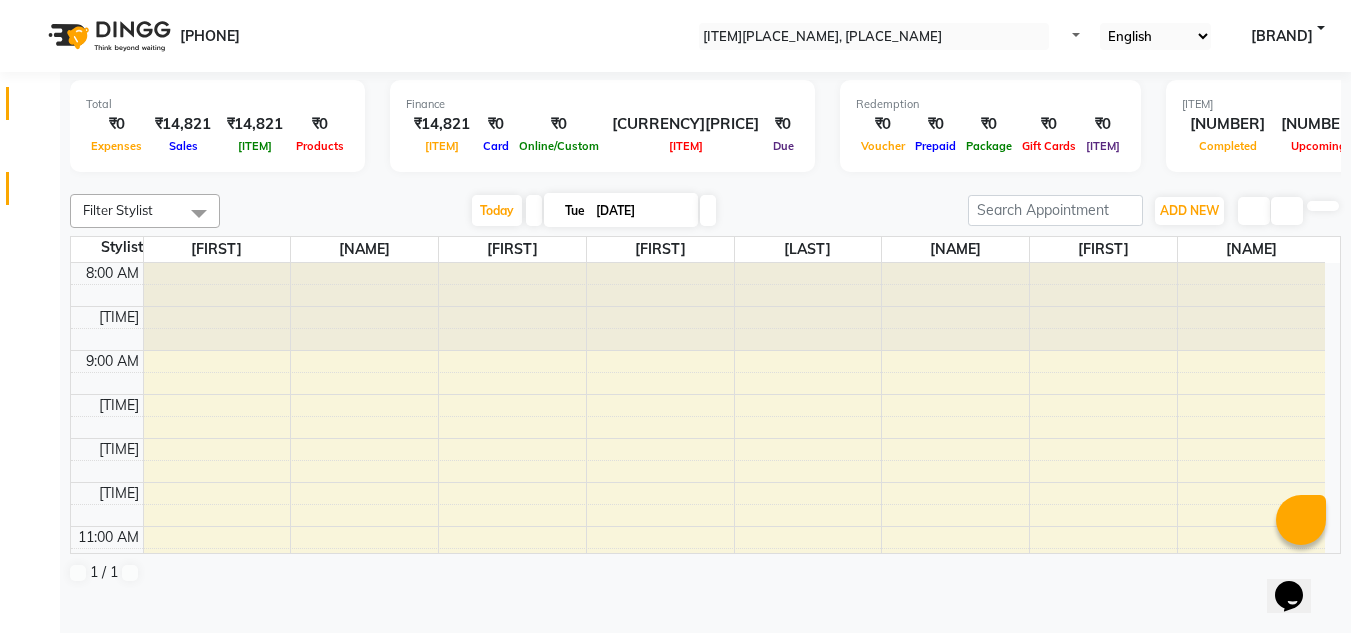 click at bounding box center (37, 193) 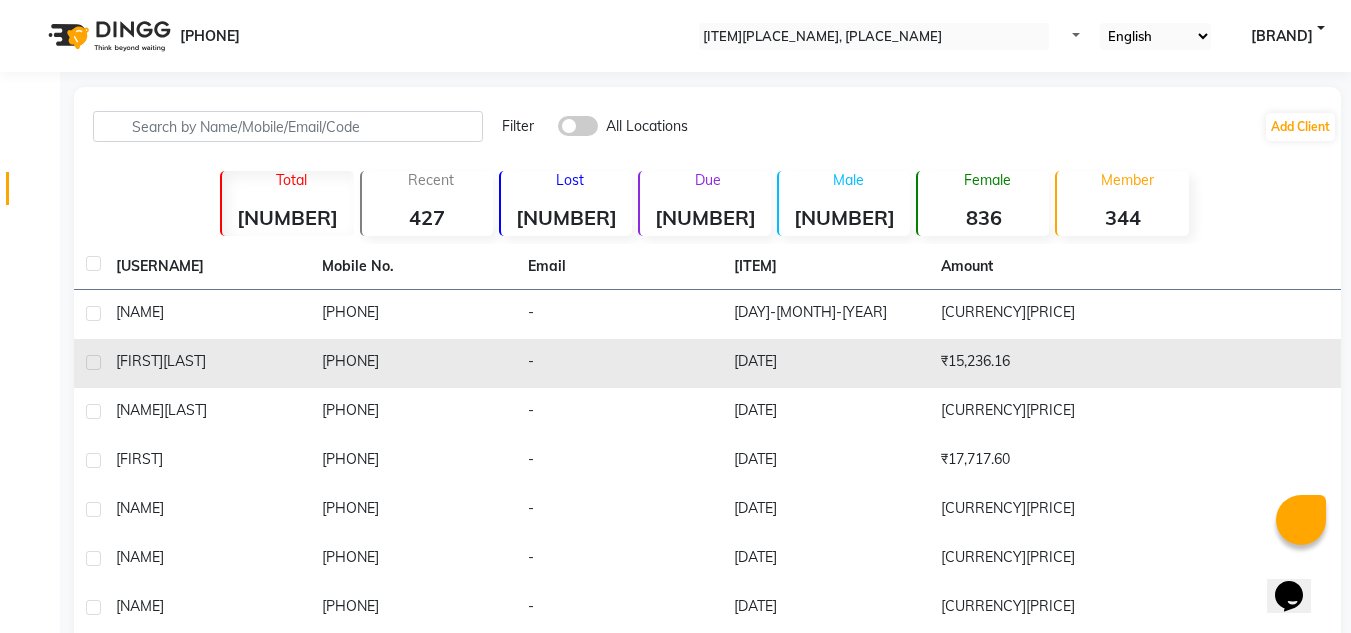 click on "[NAME] [LAST]" at bounding box center [207, 312] 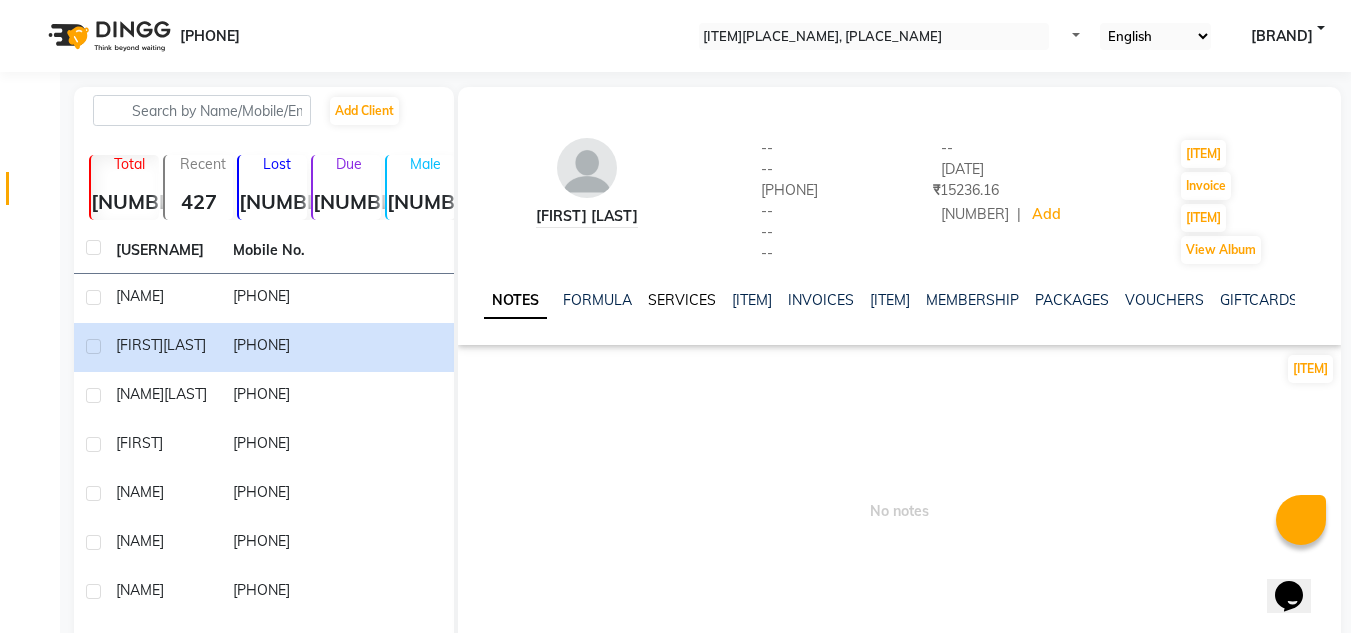 click on "SERVICES" at bounding box center [682, 300] 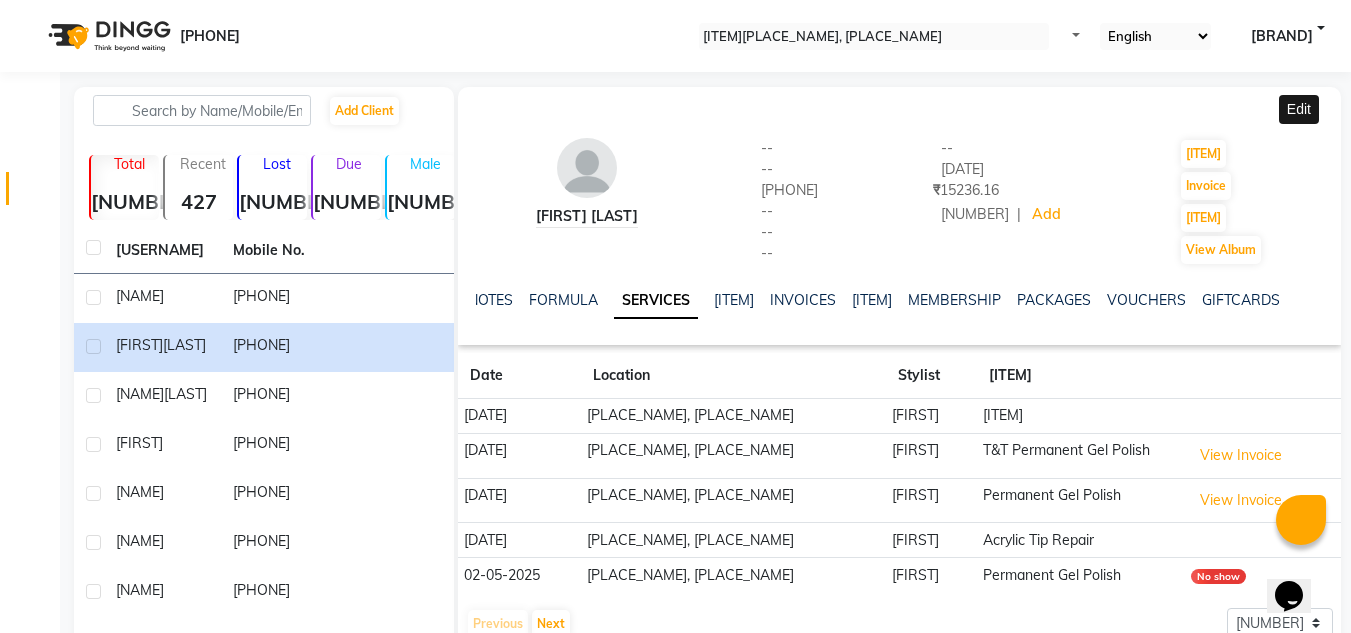 click at bounding box center (1333, 107) 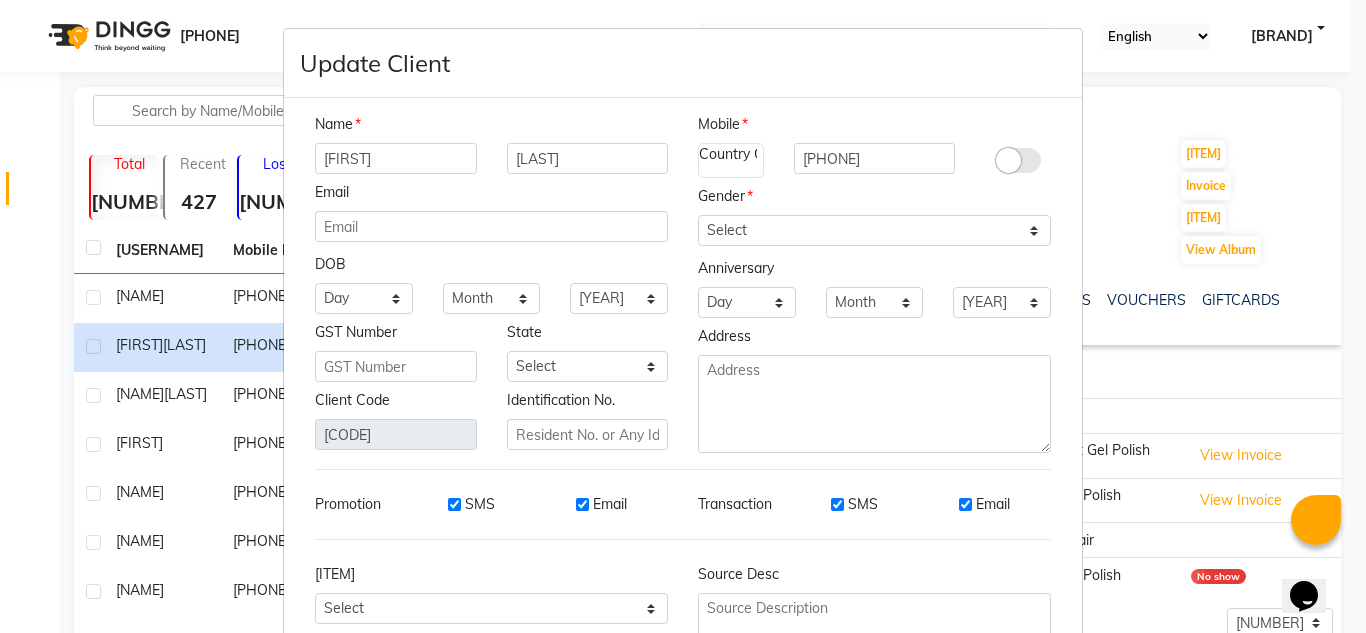 click on "[FIRST]" at bounding box center [396, 158] 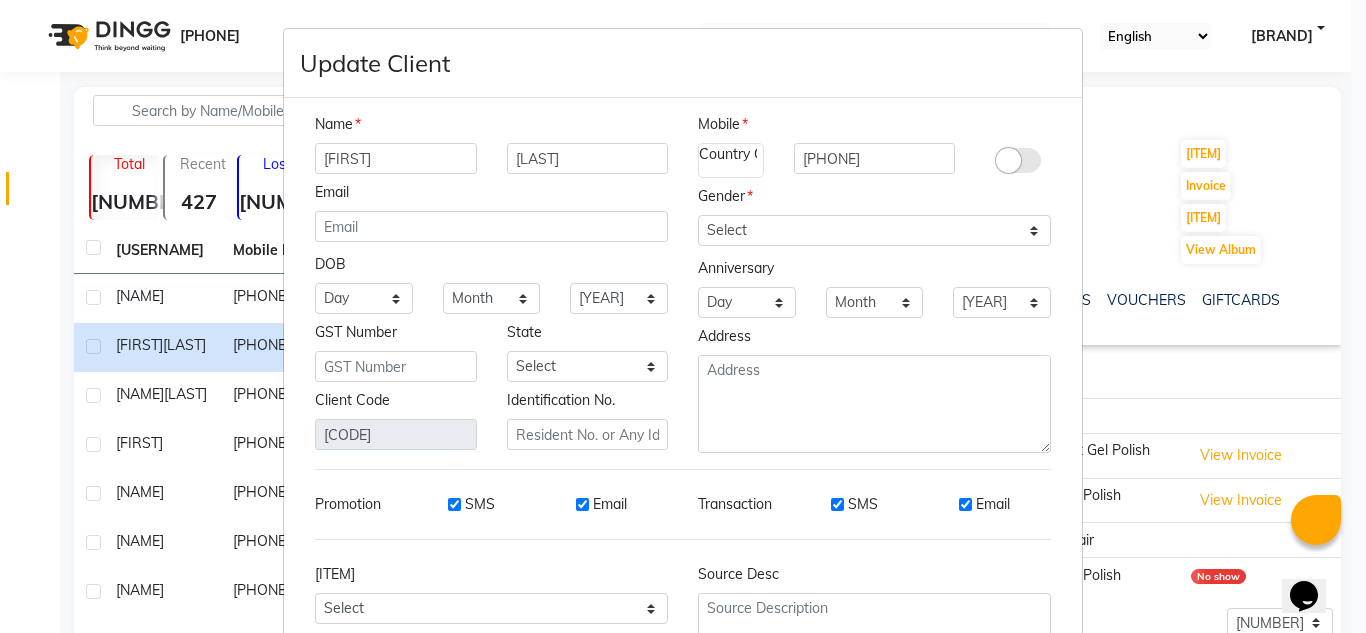 click on "[FIRST]" at bounding box center (396, 158) 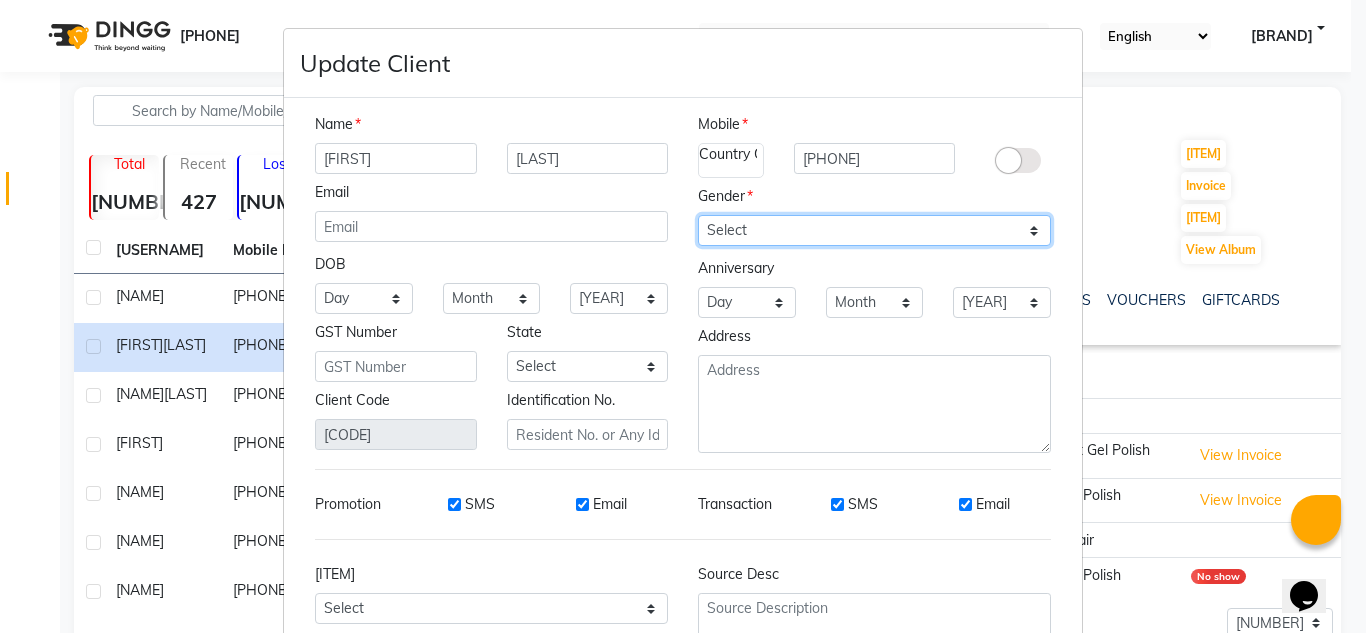 click on "Select Male Female Other Prefer Not To Say" at bounding box center (874, 230) 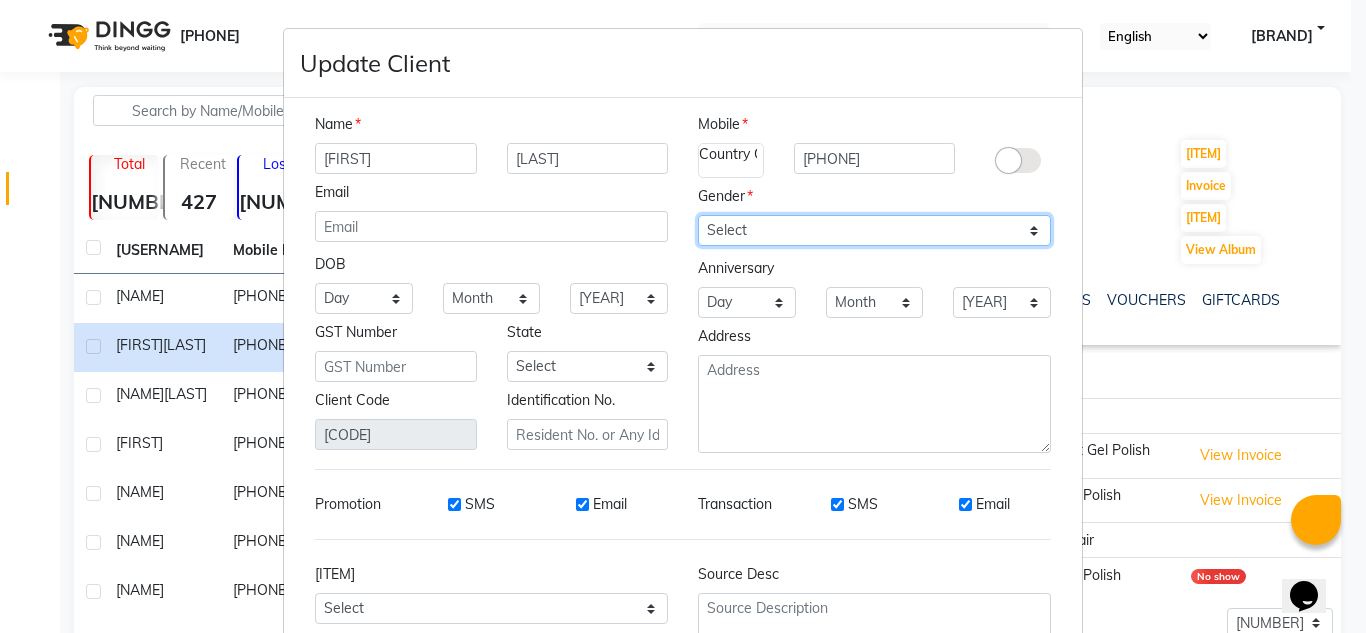 select on "[GENDER]" 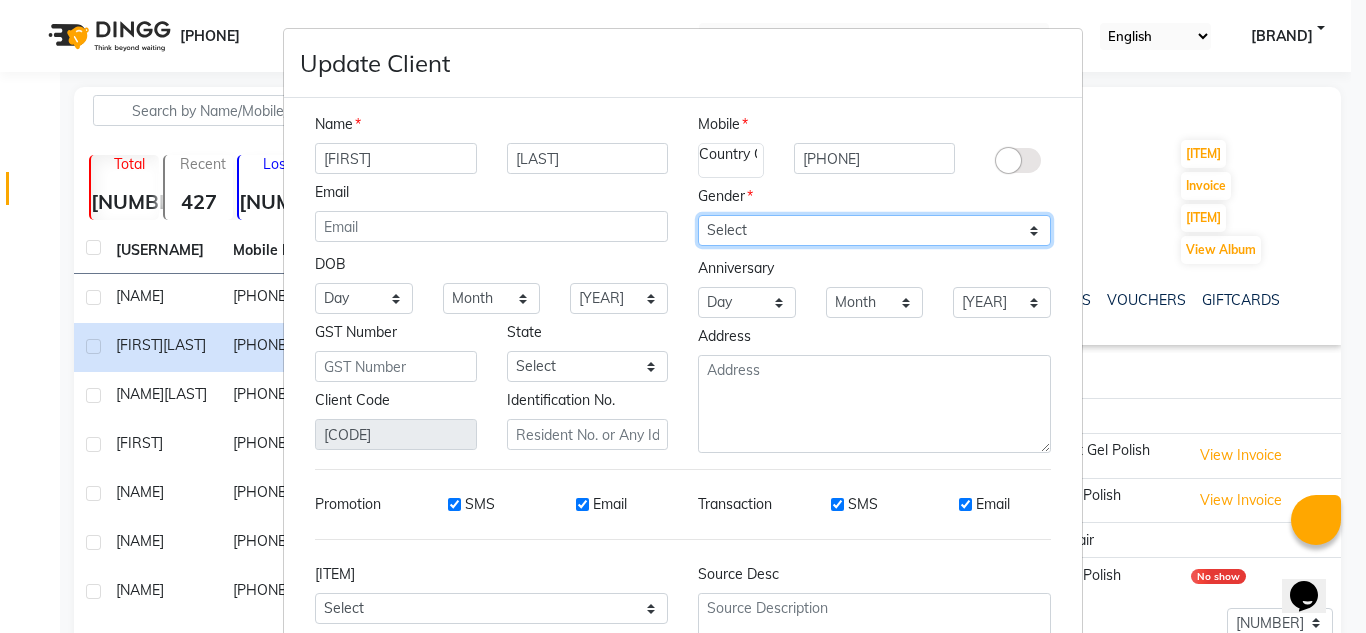 click on "Select Male Female Other Prefer Not To Say" at bounding box center (874, 230) 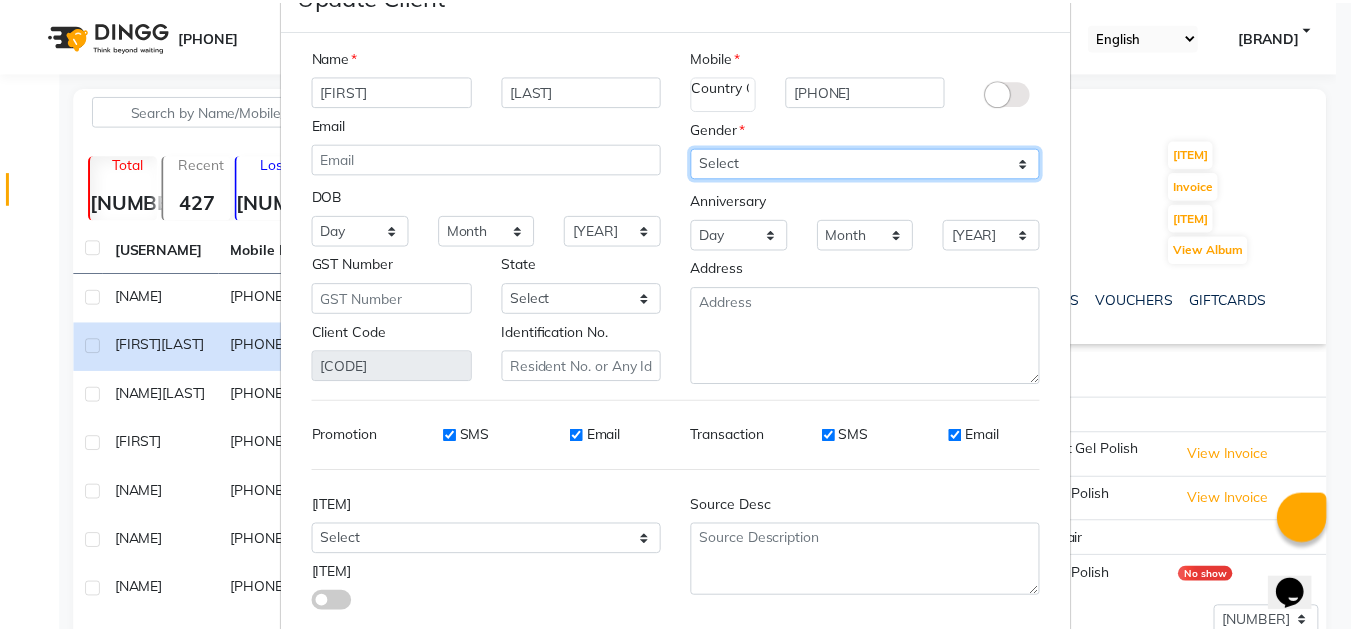 scroll, scrollTop: 180, scrollLeft: 0, axis: vertical 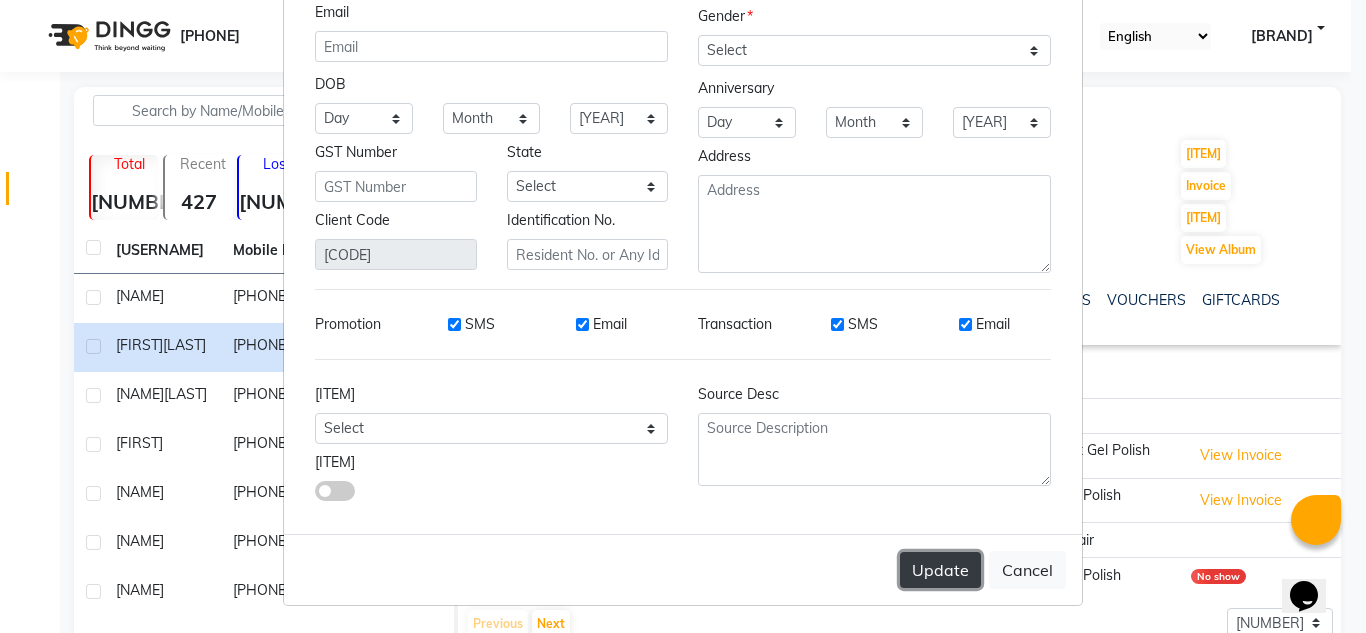 click on "Update" at bounding box center [940, 570] 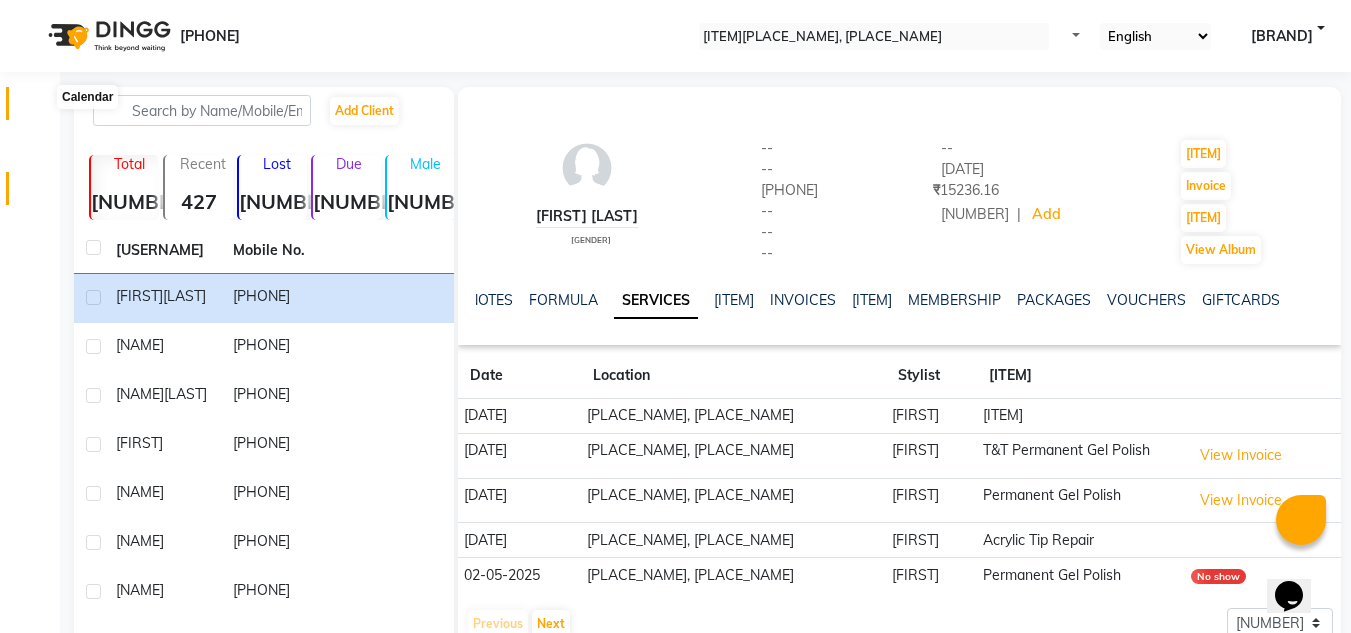 click at bounding box center [38, 108] 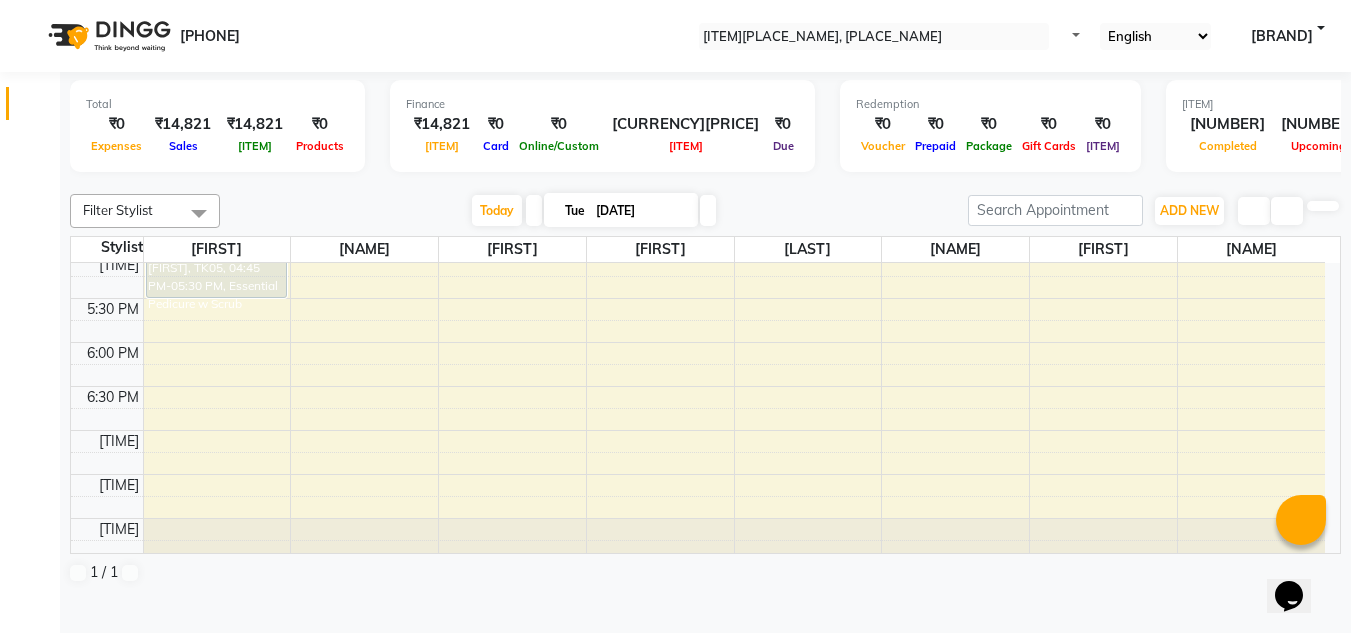 scroll, scrollTop: 600, scrollLeft: 0, axis: vertical 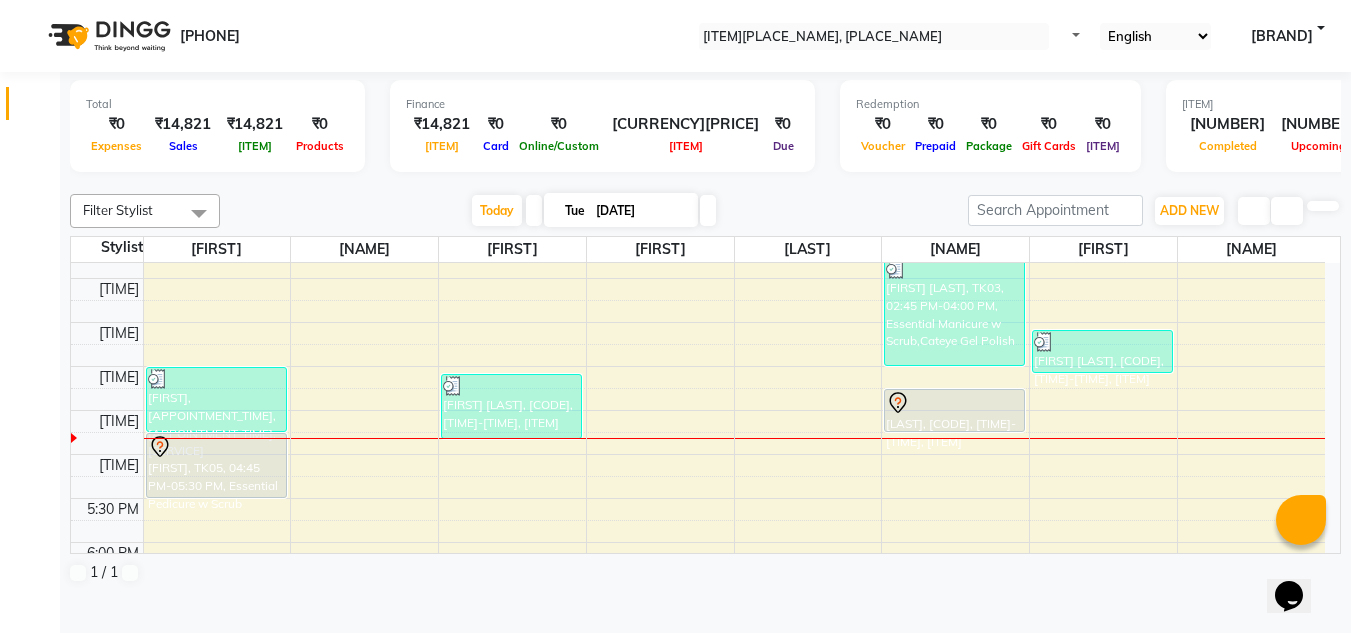click on "8:00 AM 8:30 AM 9:00 AM 9:30 AM 10:00 AM 10:30 AM 11:00 AM 11:30 AM 12:00 PM 12:30 PM 1:00 PM 1:30 PM 2:00 PM 2:30 PM 3:00 PM 3:30 PM 4:00 PM 4:30 PM 5:00 PM 5:30 PM 6:00 PM 6:30 PM 7:00 PM 7:30 PM 8:00 PM 8:30 PM [NAME] [LAST], TK03, [TIME]-[TIME], Essential Pedicure w Scrub [NAME], TK05, [TIME]-[TIME], Essential Pedicure w Scrub [NAME], TK02, [TIME]-[TIME], Acrylic Removal,Acrylic Overlays,Permanent Gel Polish [NAME] [LAST], TK04, [TIME]-[TIME], Cateye Gel Polish [NAME], TK01, [TIME]-[TIME], Permanent Gel Polish [NAME] [LAST], TK03, [TIME]-[TIME], Essential Manicure w Scrub,Cateye Gel Polish [NAME], TK05, [TIME]-[TIME], Essential Manicure w Scrub [NAME], TK01, [TIME]-[TIME], Permanent Gel Polish [NAME] [LAST], TK04, [TIME]-[TIME], T&T Permanent Gel Polish" at bounding box center [698, 234] 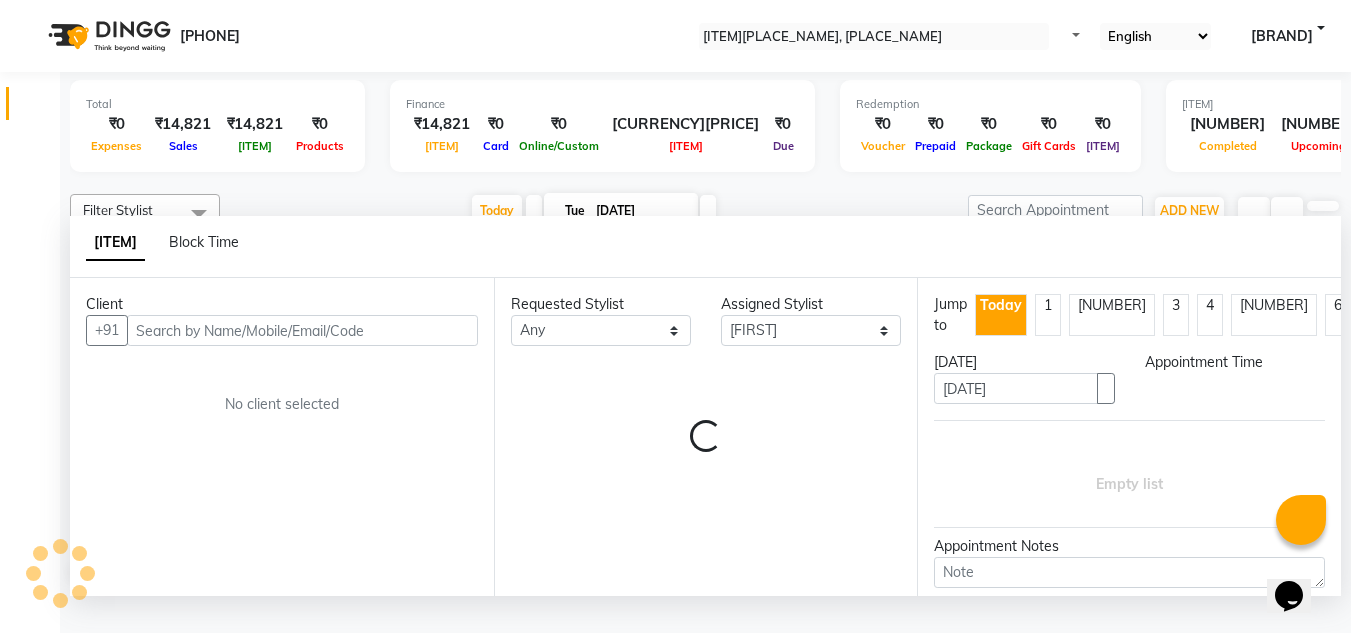 scroll, scrollTop: 1, scrollLeft: 0, axis: vertical 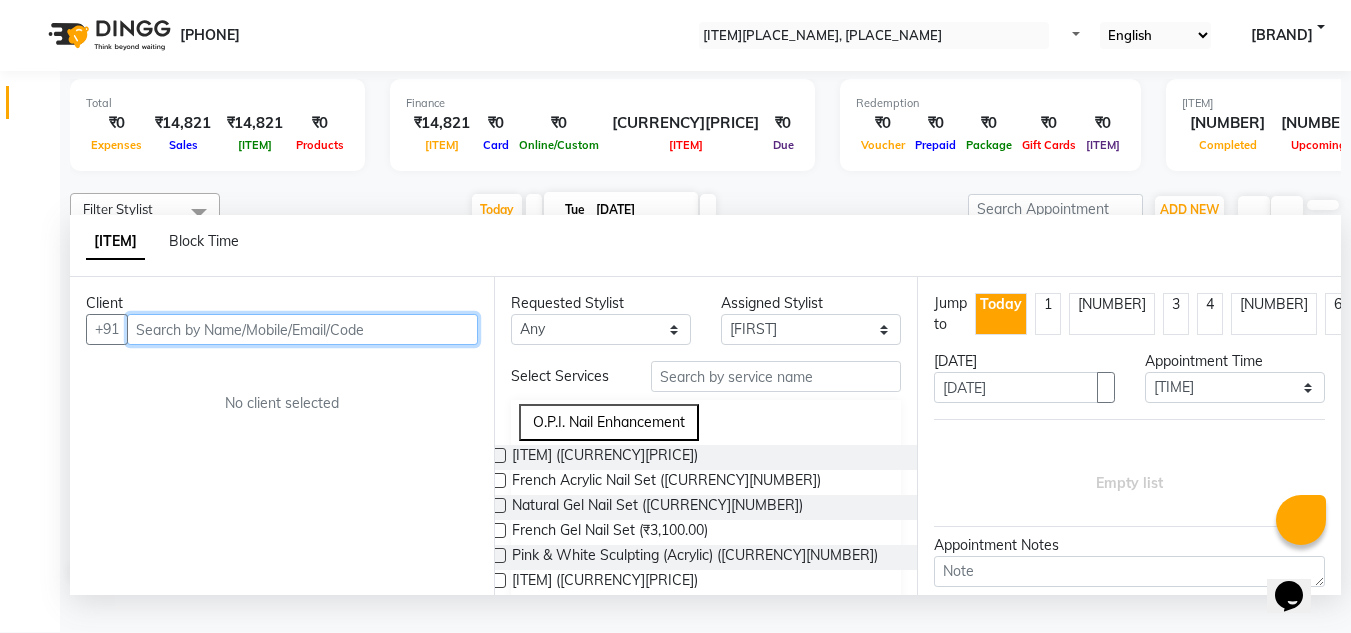 click at bounding box center (302, 329) 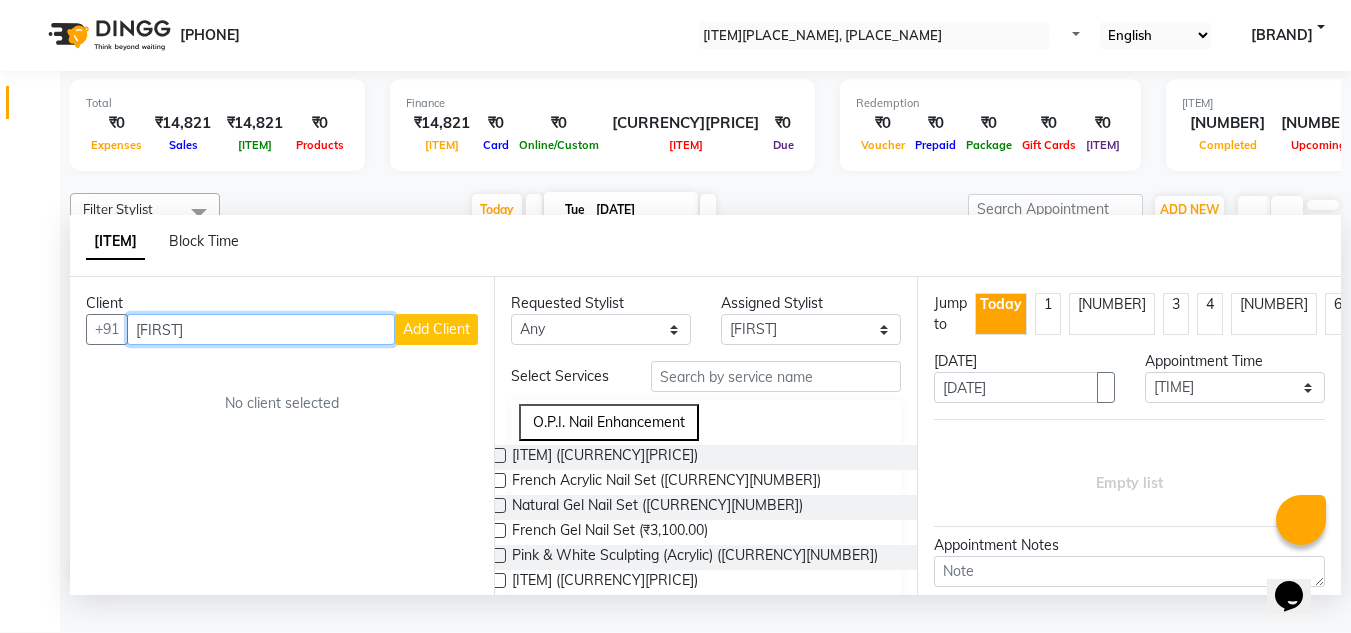 click on "[FIRST]" at bounding box center (261, 329) 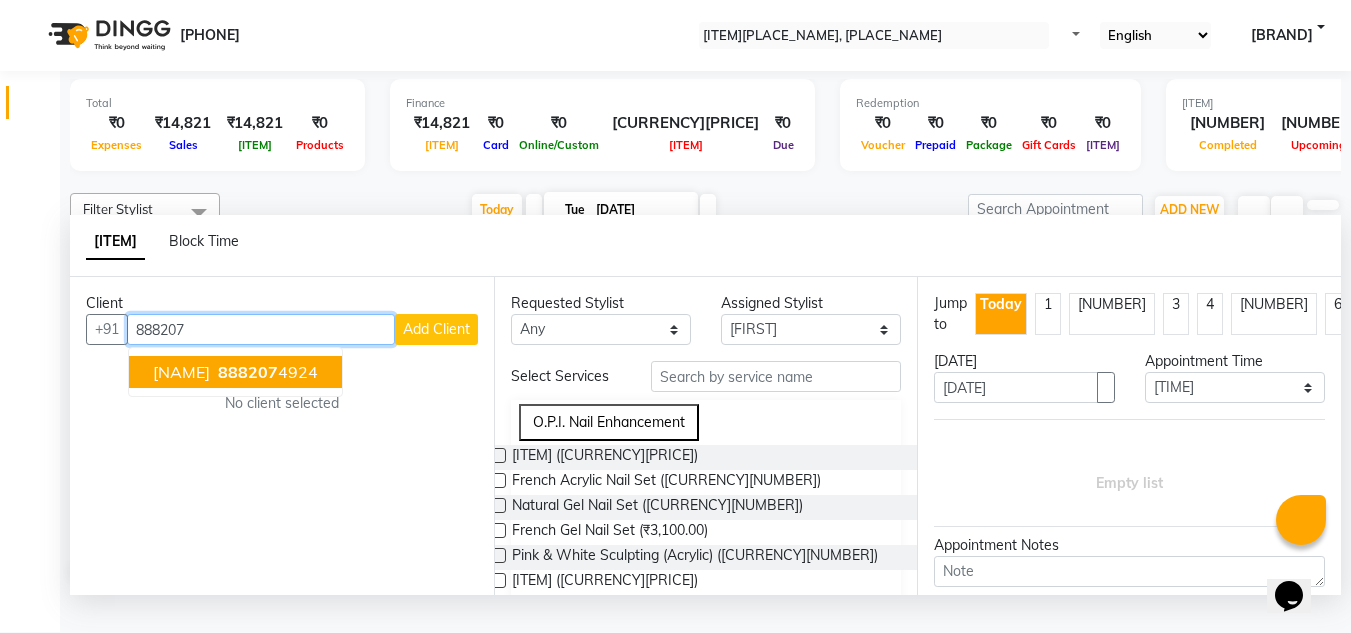 click on "[NAME]" at bounding box center [181, 372] 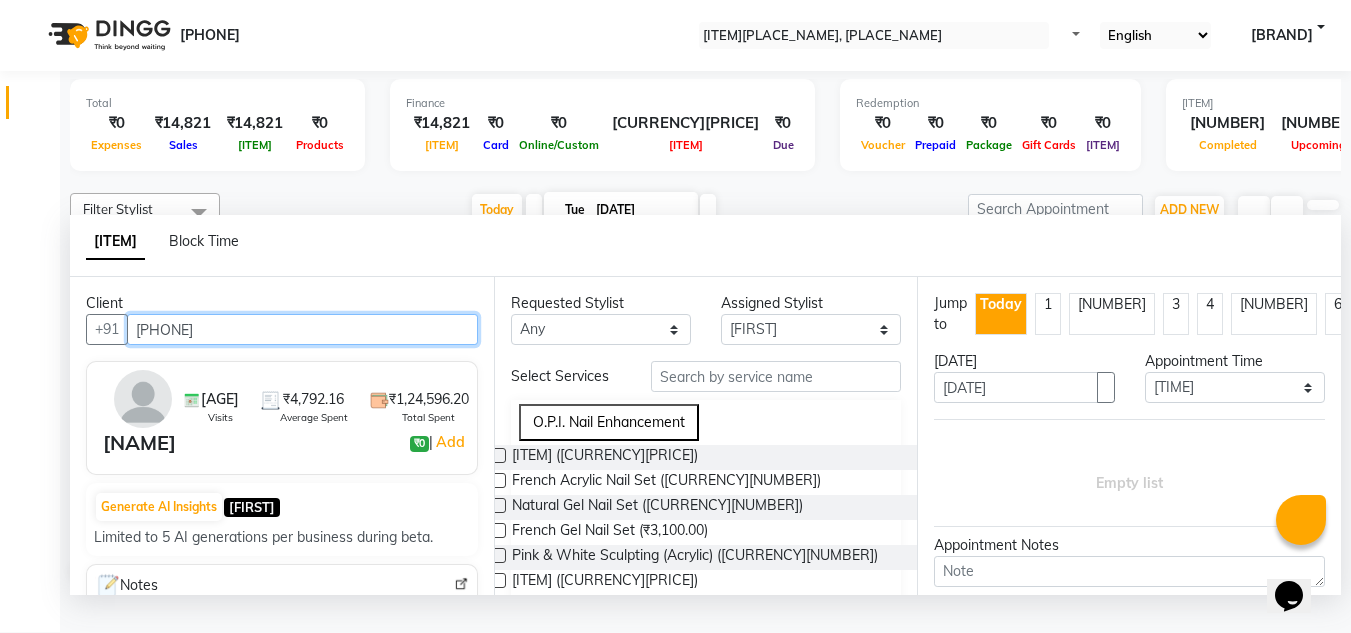 type on "[PHONE]" 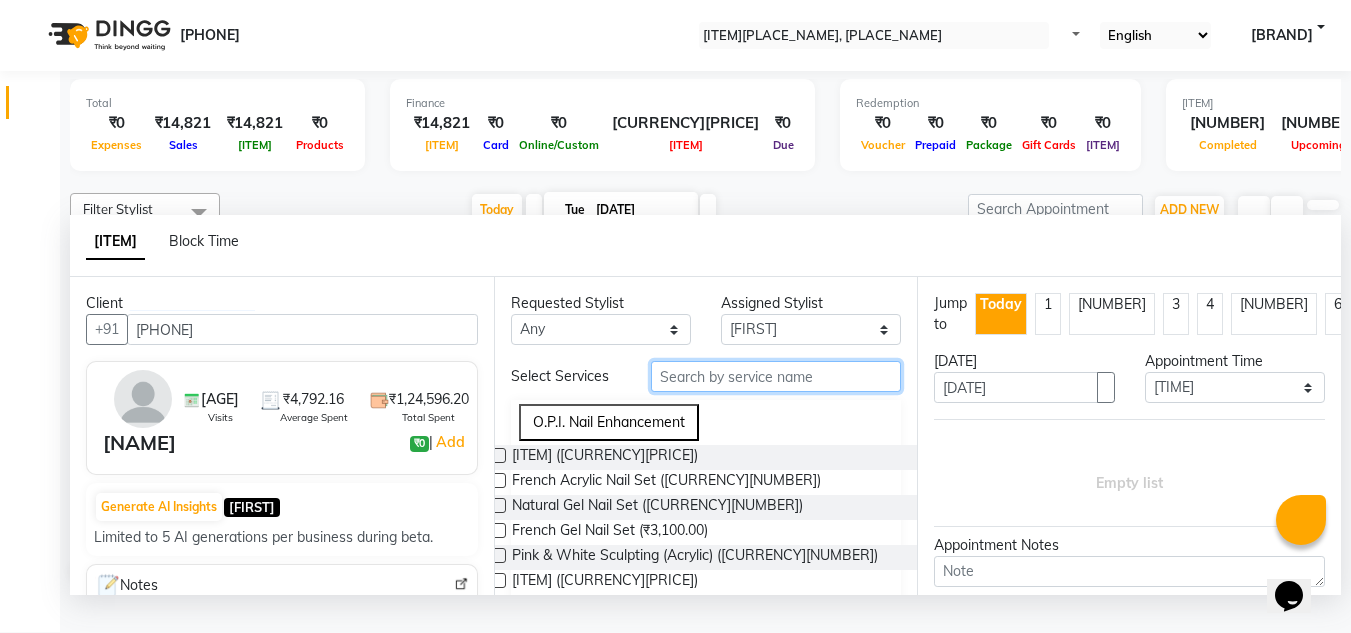 click at bounding box center [776, 376] 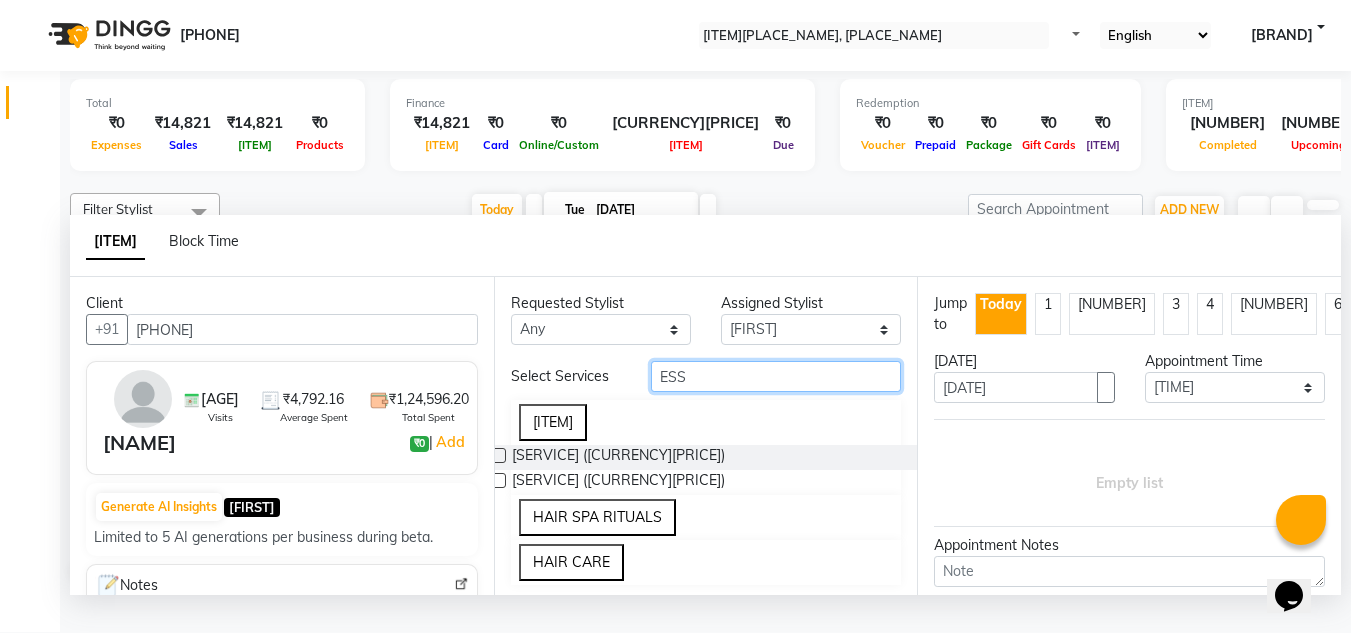 type on "ESS" 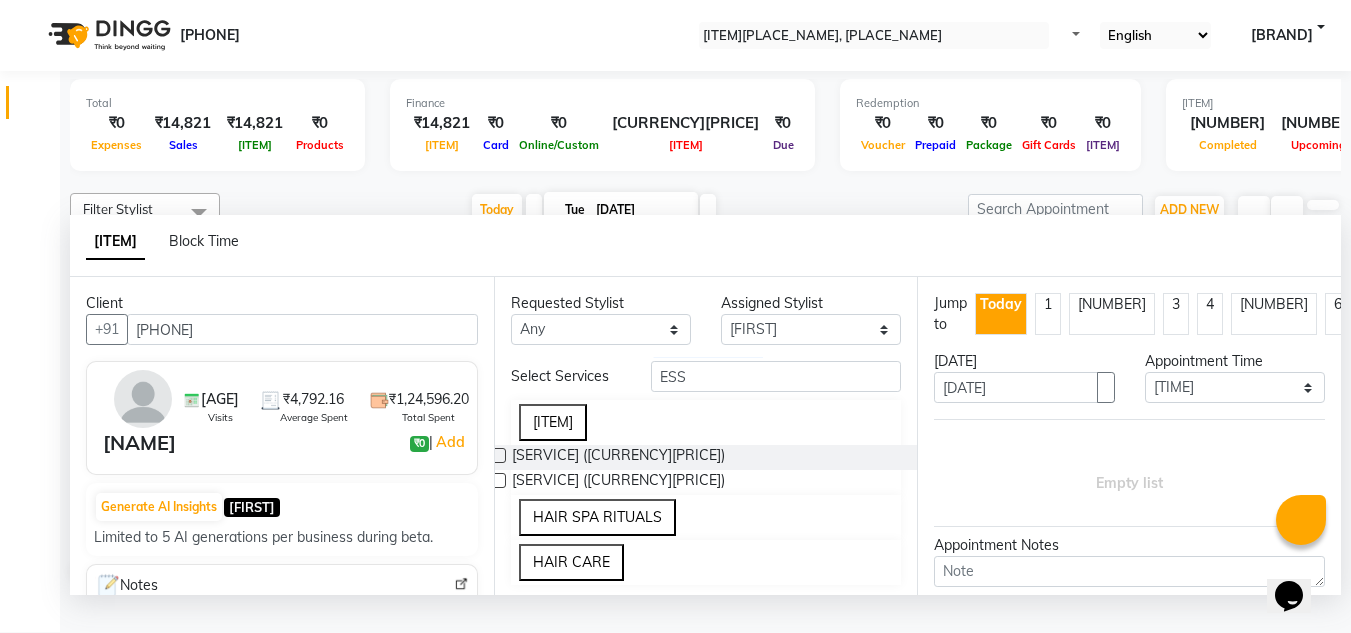 click at bounding box center [498, 480] 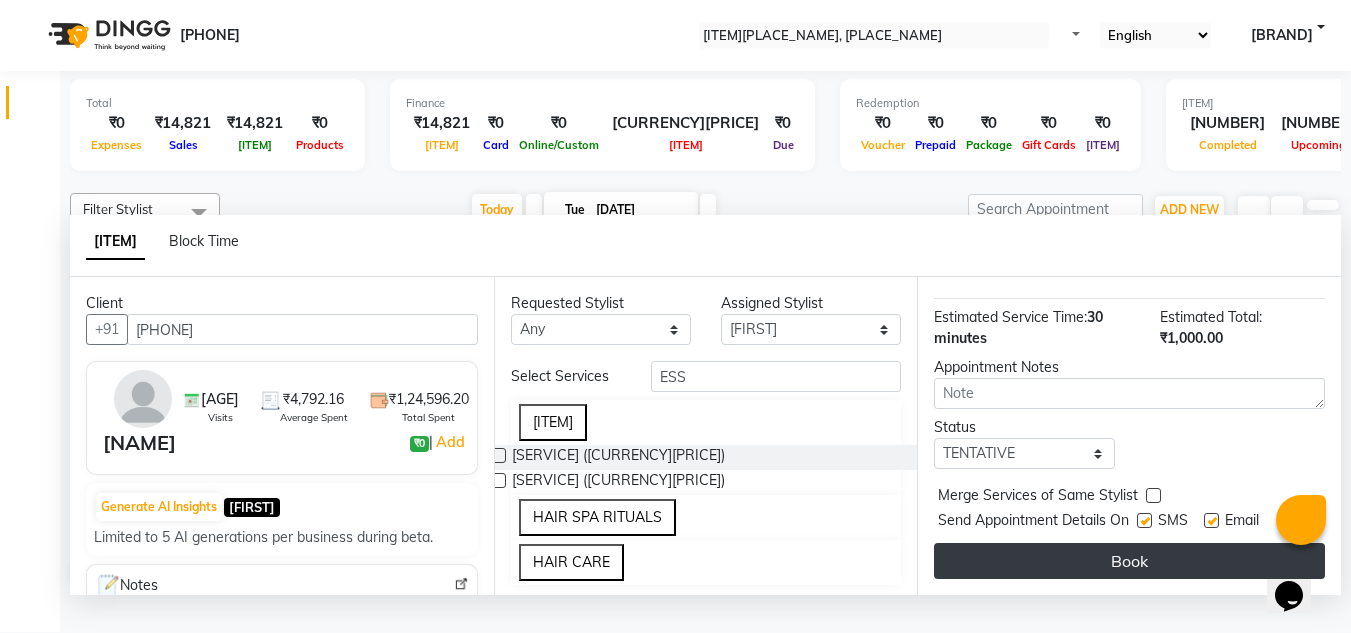scroll, scrollTop: 265, scrollLeft: 0, axis: vertical 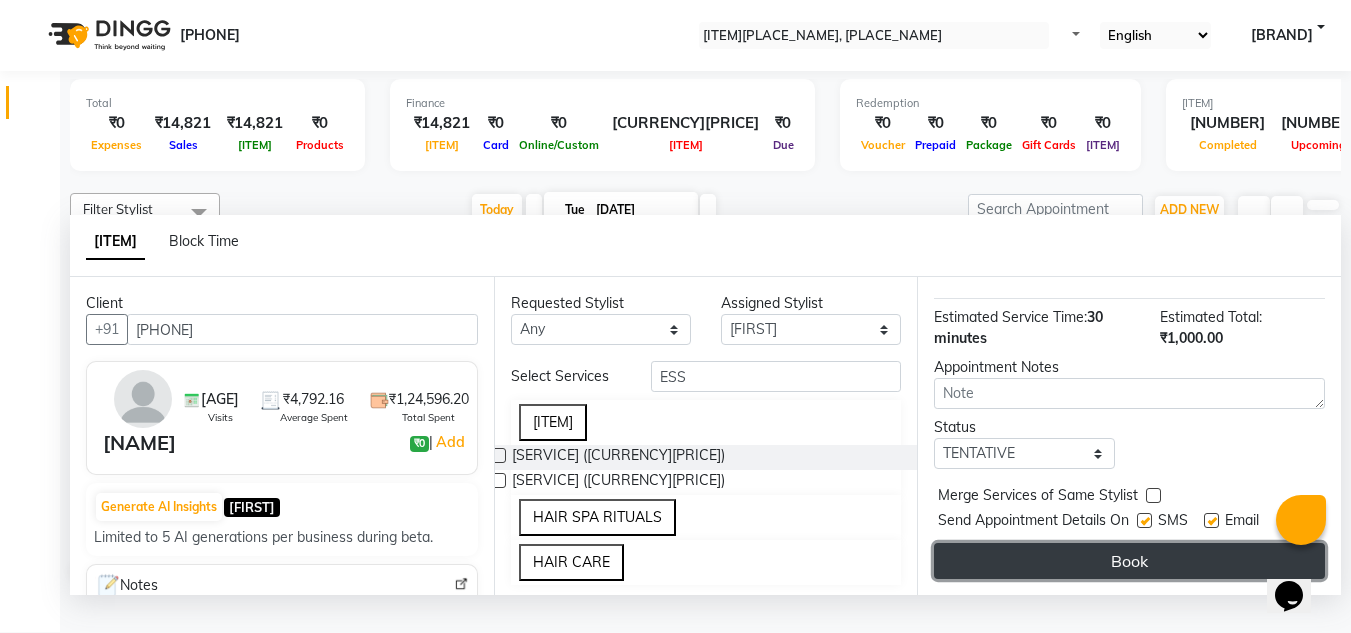 click on "Book" at bounding box center (1129, 561) 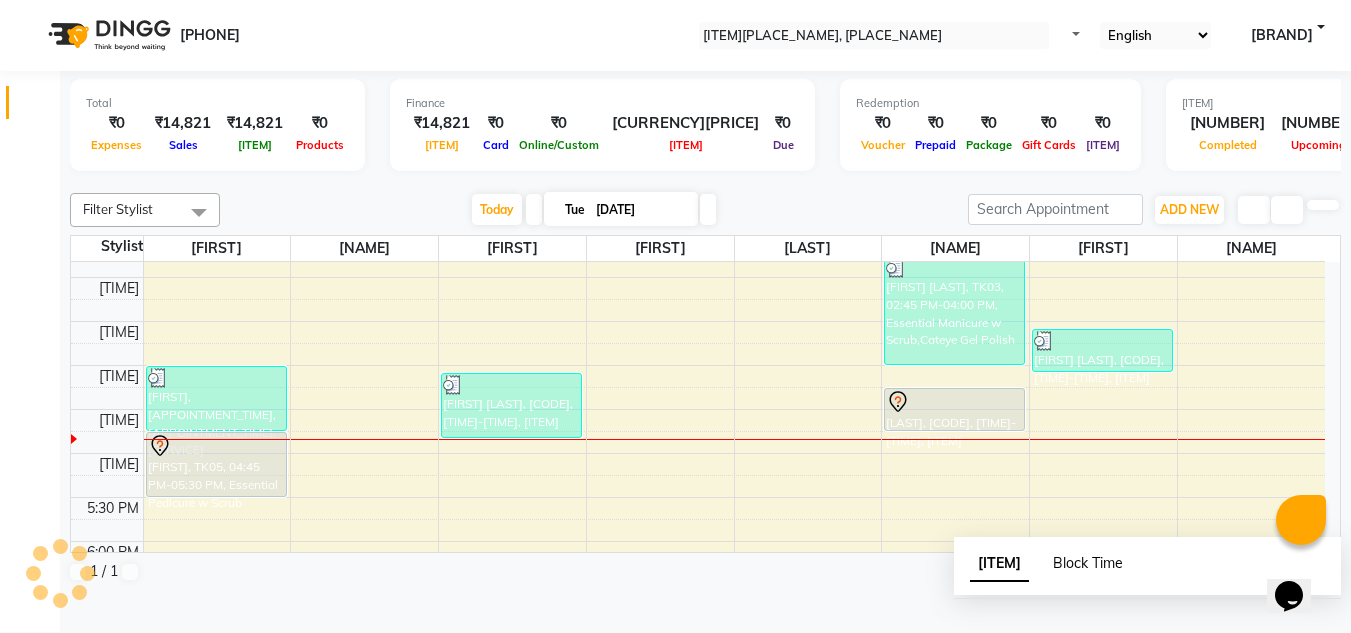 scroll, scrollTop: 0, scrollLeft: 0, axis: both 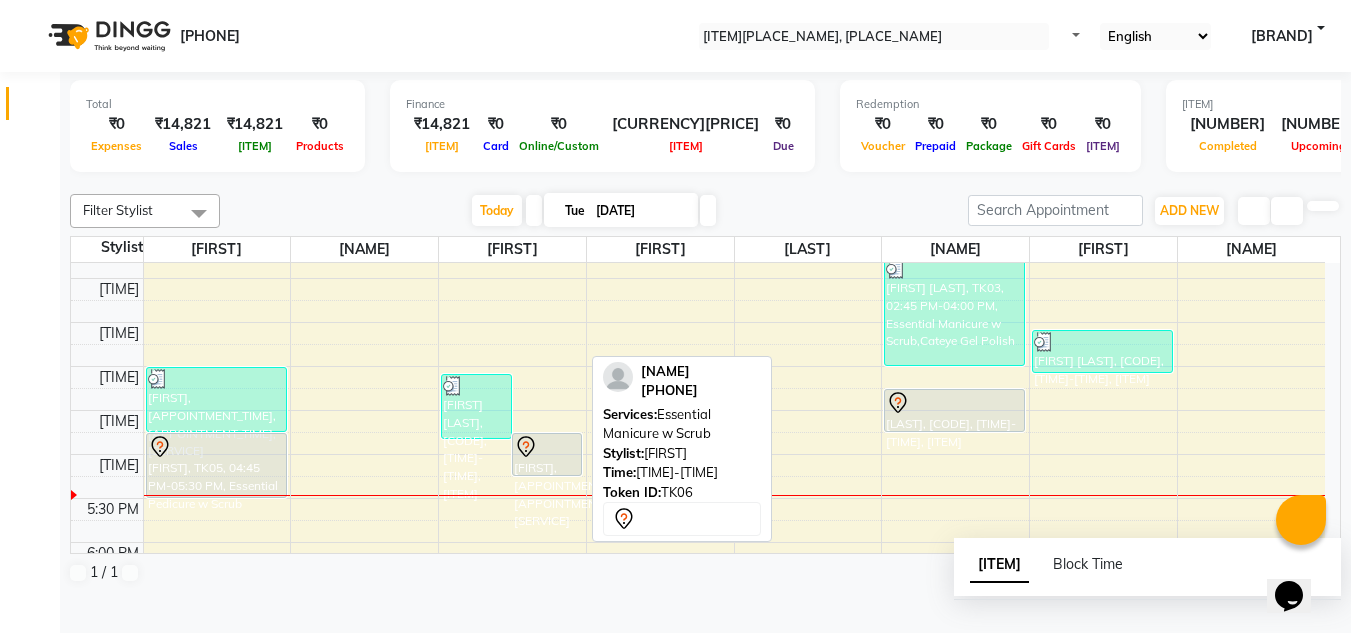 click on "[FIRST], [APPOINTMENT_TIME], [APPOINTMENT_TIME], [SERVICE]" at bounding box center [547, 454] 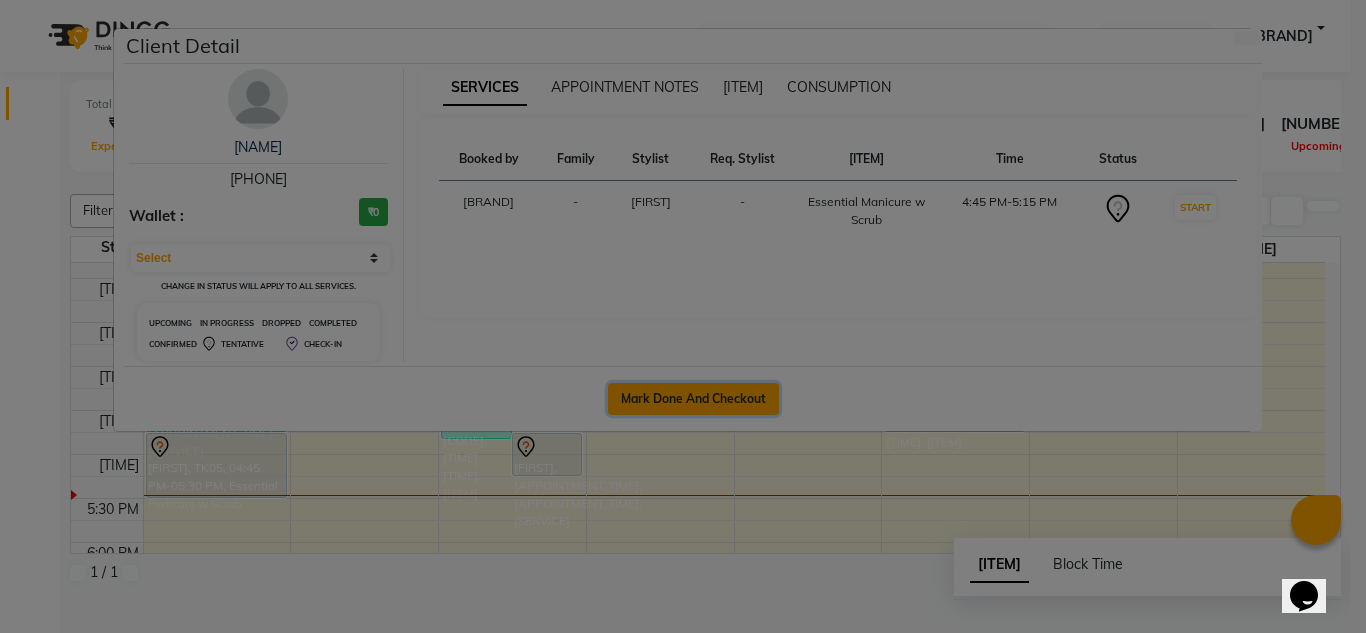 click on "Mark Done And Checkout" at bounding box center (693, 399) 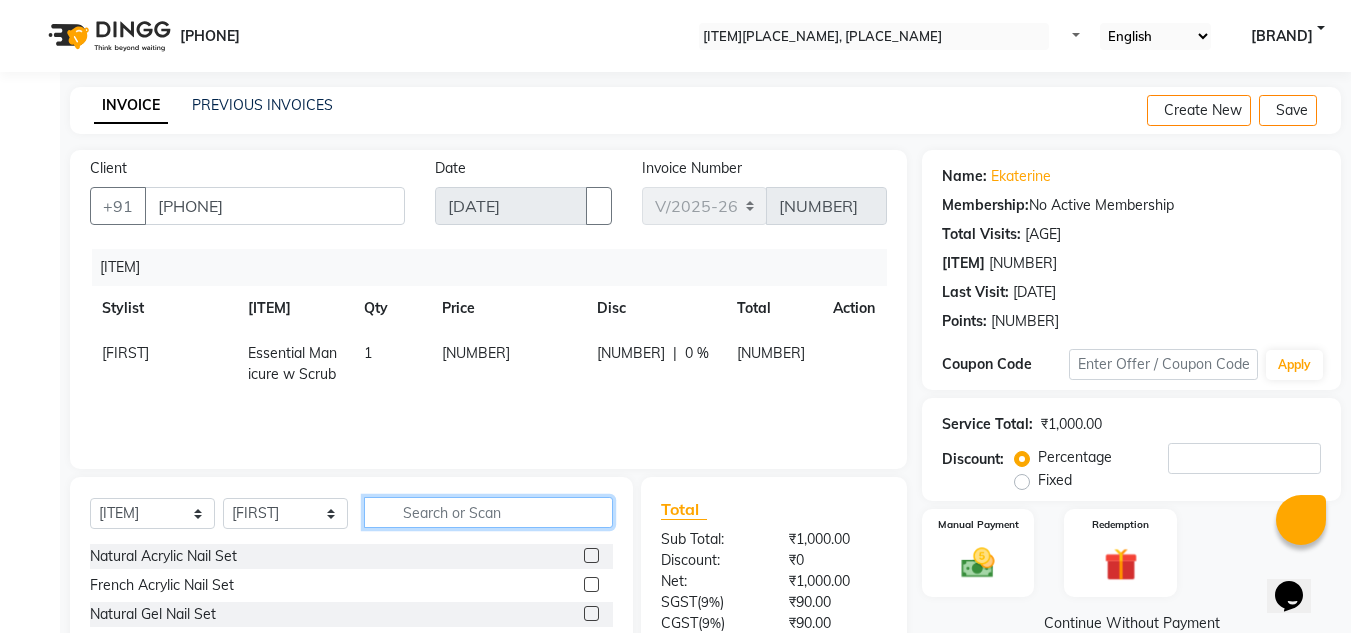 click at bounding box center (488, 512) 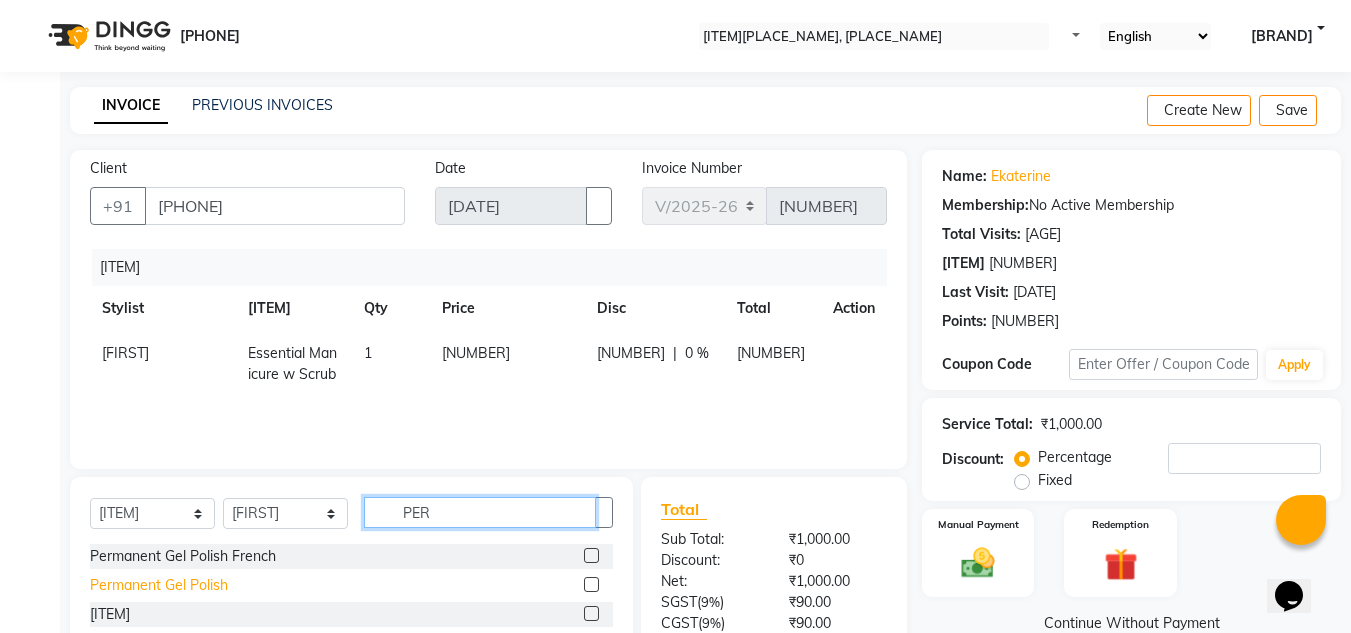 type on "PER" 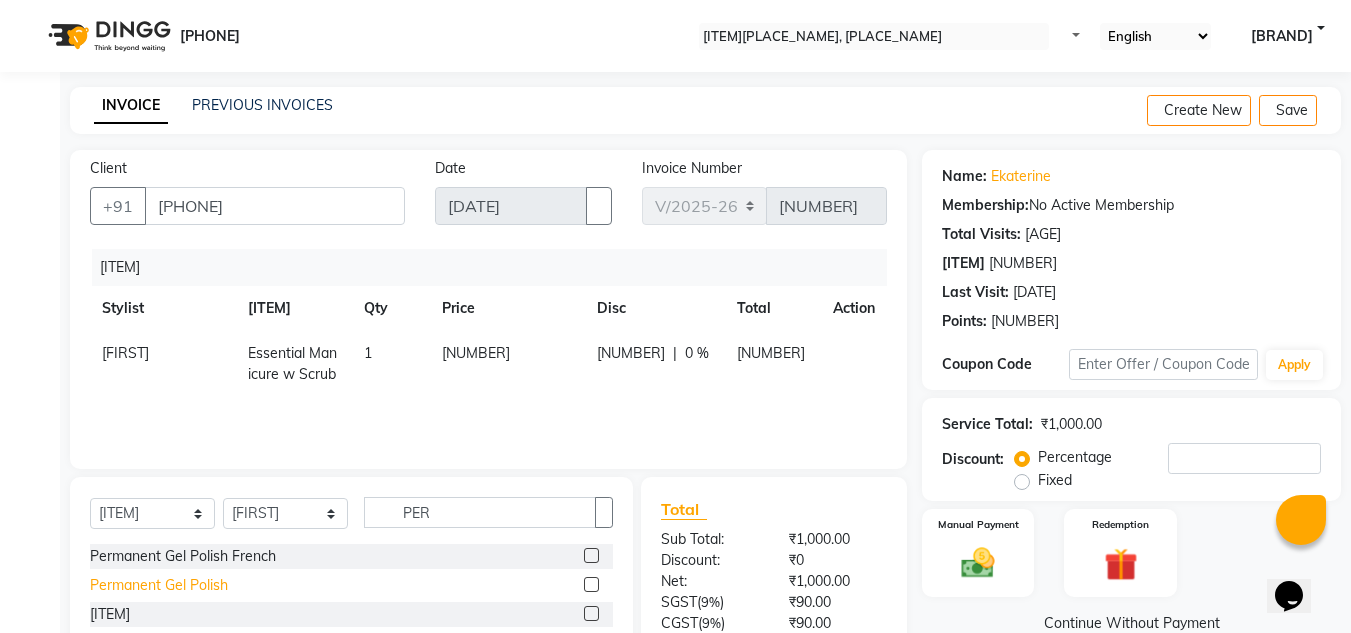 click on "Permanent Gel Polish" at bounding box center [183, 556] 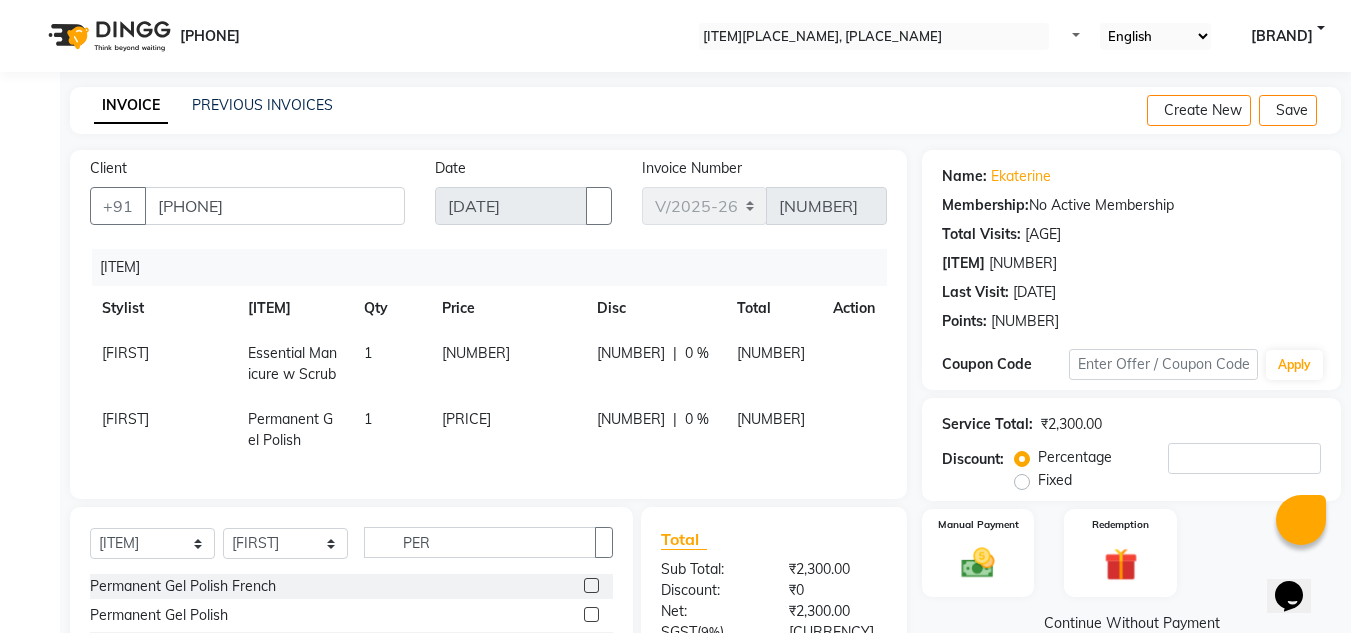 scroll, scrollTop: 213, scrollLeft: 0, axis: vertical 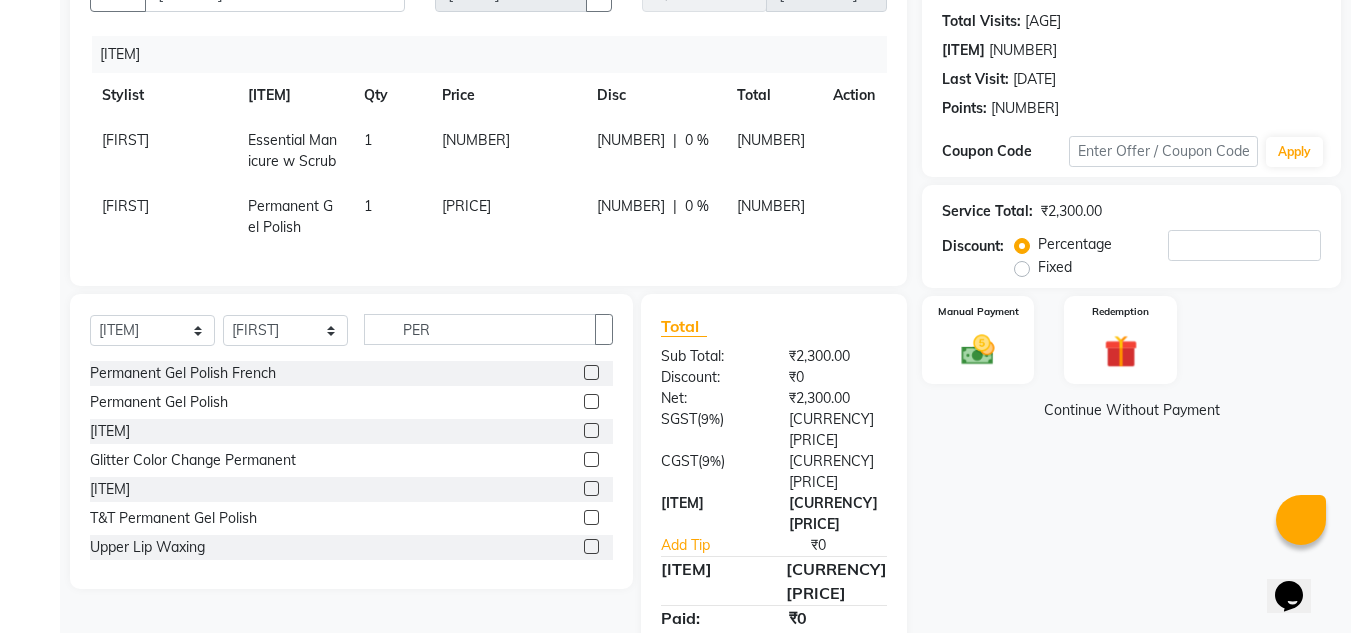 click on "Name: [NAME] Membership: No Active Membership Total Visits: 26 Card on file: 0 Last Visit: [DATE] Points: 0 Coupon Code Apply Service Total: [CURRENCY][NUMBER] Discount: Percentage Fixed 0 Manual Payment Redemption Continue Without Payment" at bounding box center (1139, 316) 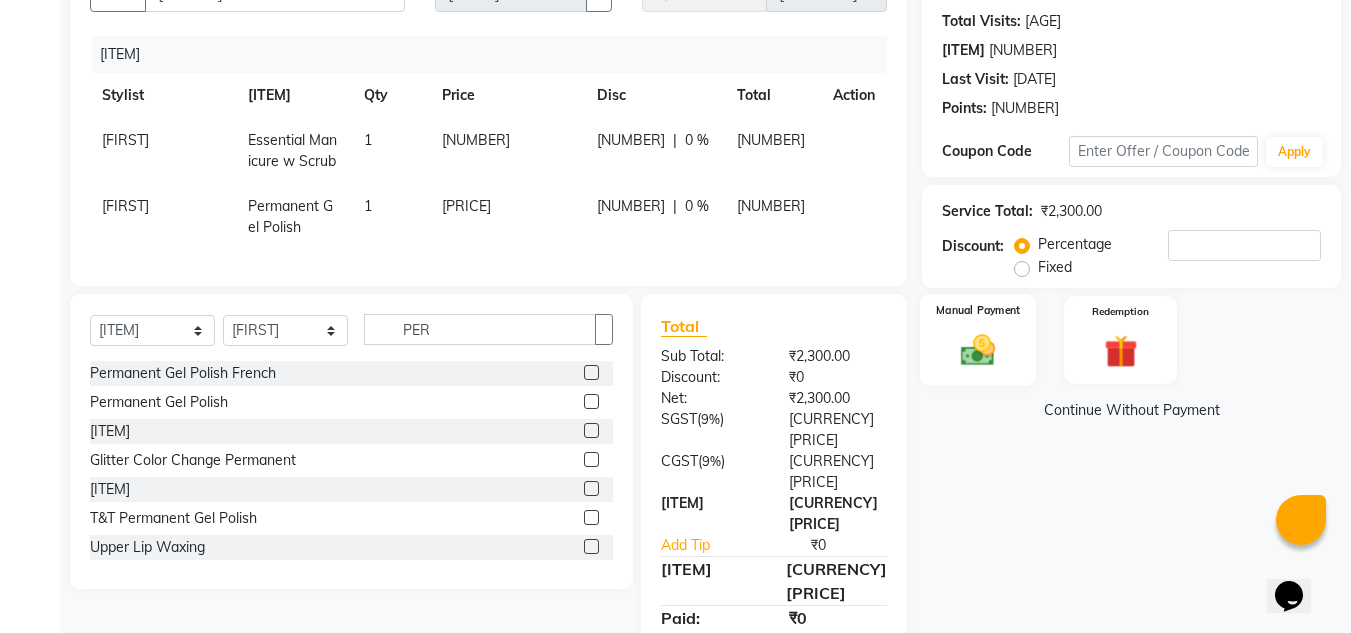 click at bounding box center (978, 350) 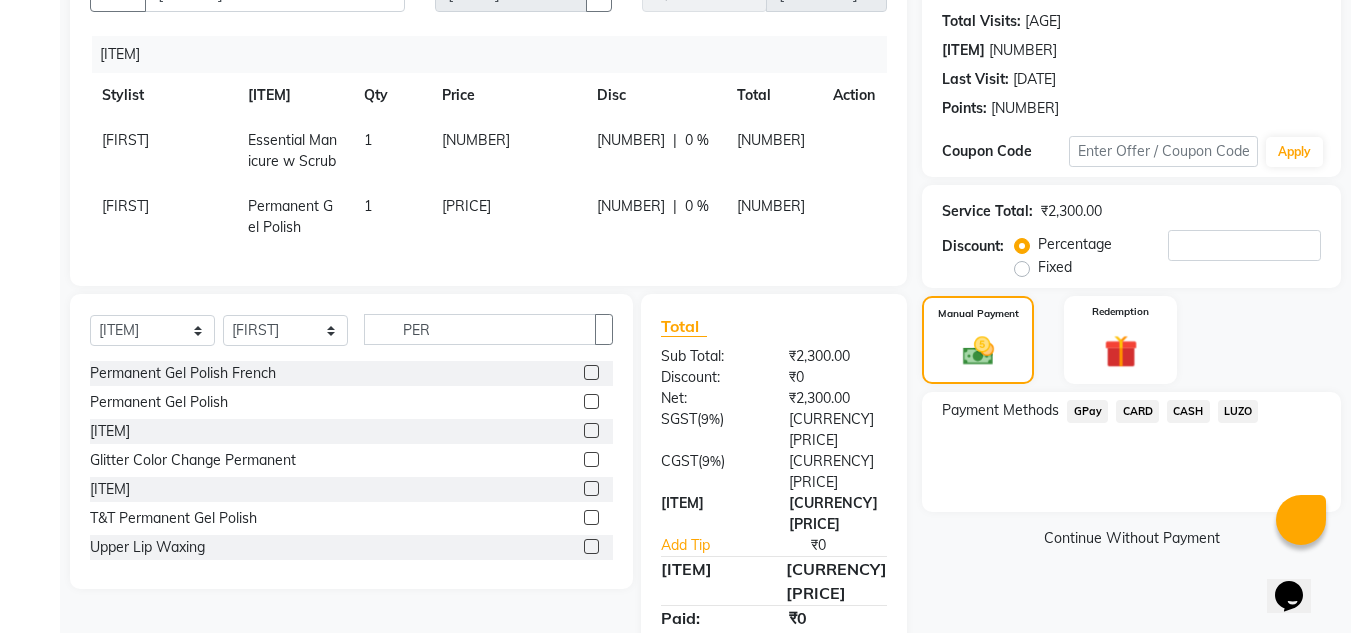 click on "CASH" at bounding box center [1087, 411] 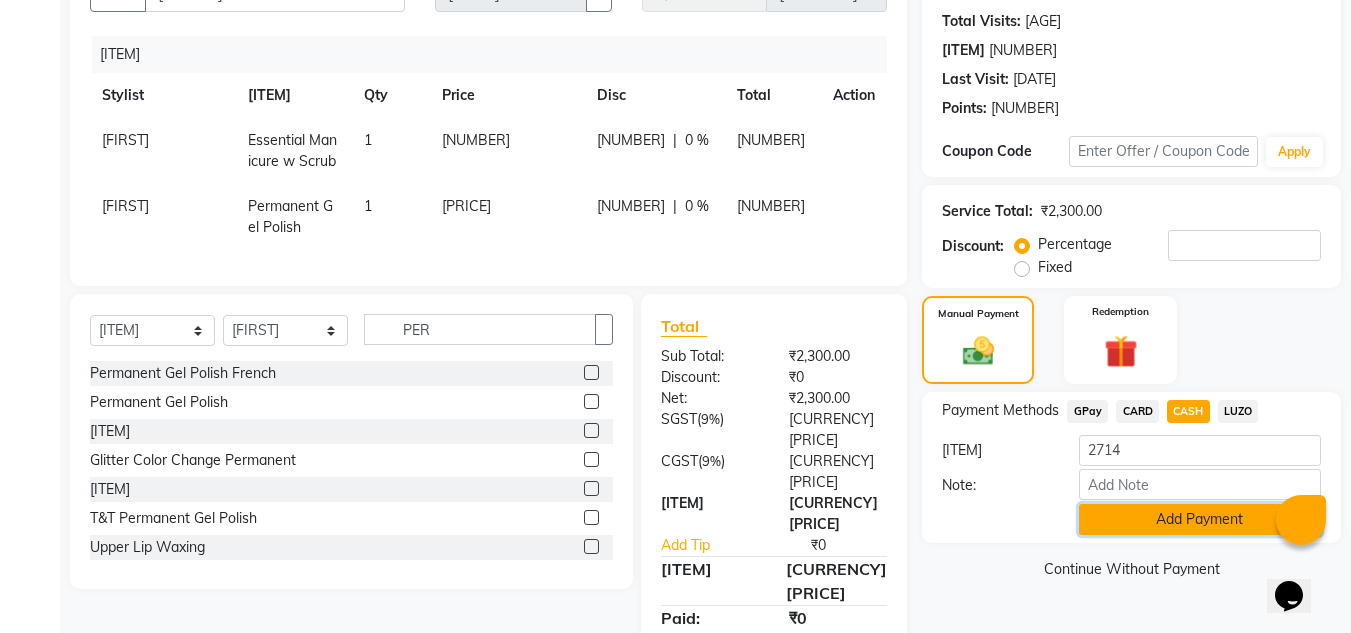 click on "Add Payment" at bounding box center [1200, 519] 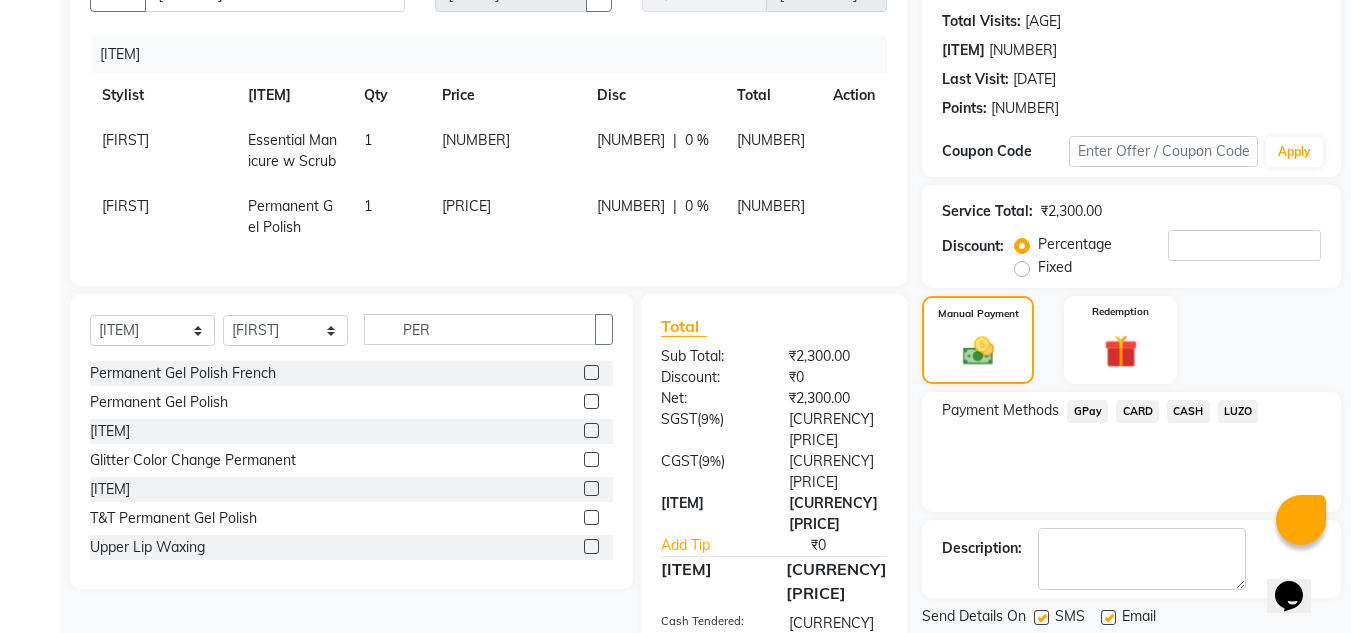 scroll, scrollTop: 283, scrollLeft: 0, axis: vertical 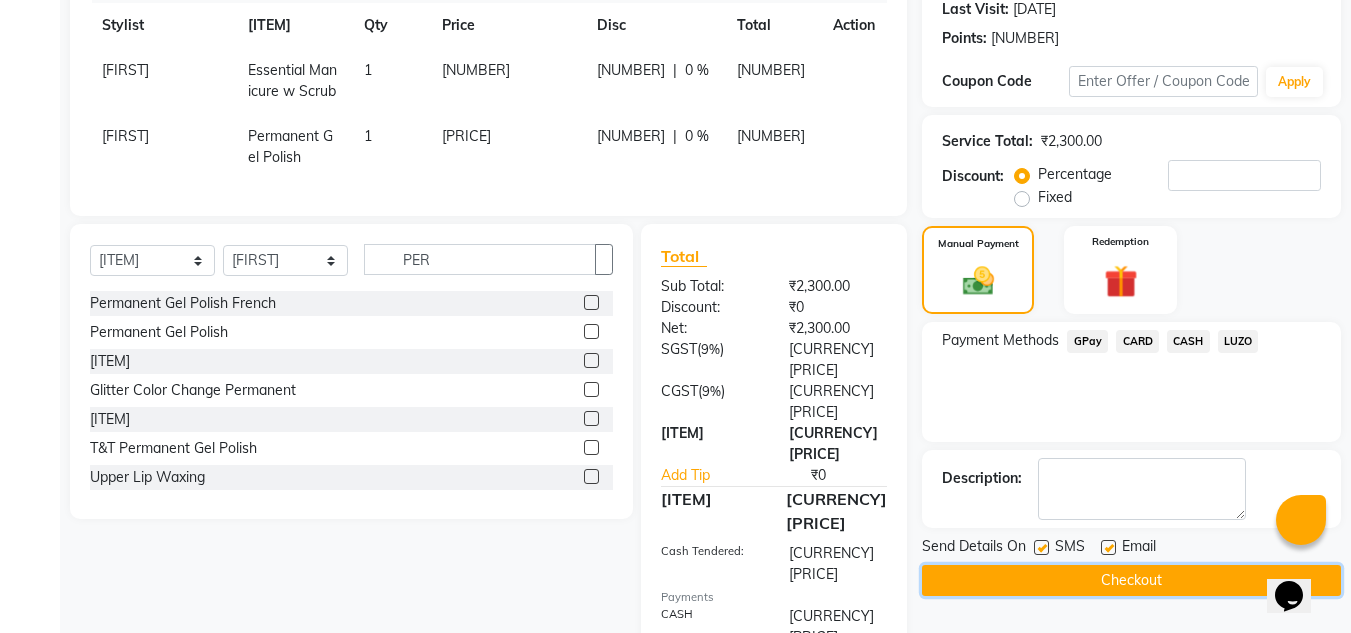drag, startPoint x: 1095, startPoint y: 590, endPoint x: 1081, endPoint y: 583, distance: 15.652476 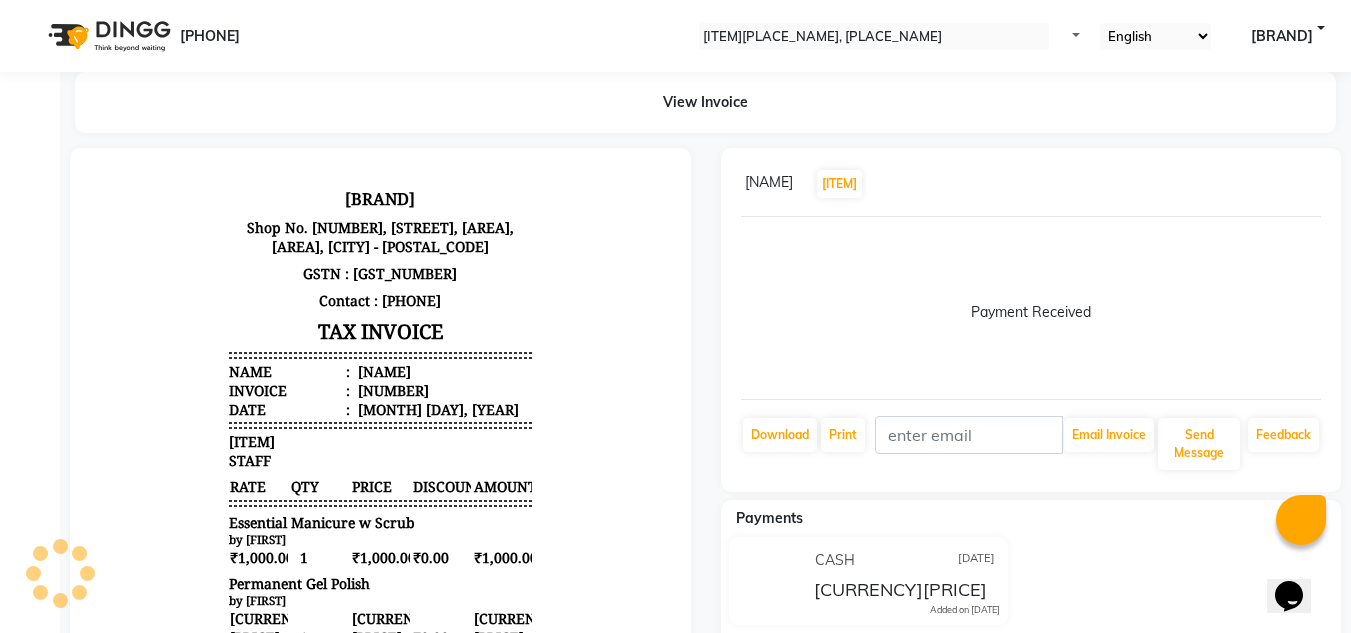 scroll, scrollTop: 0, scrollLeft: 0, axis: both 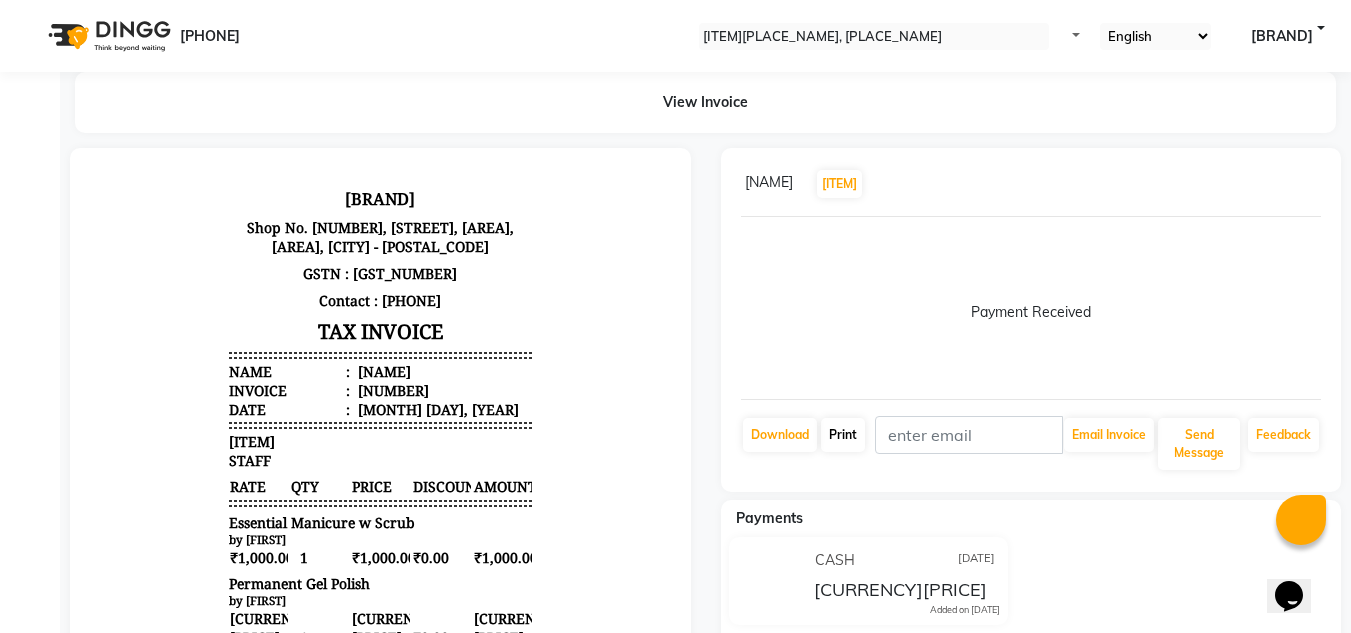 click on "Print" at bounding box center [780, 435] 